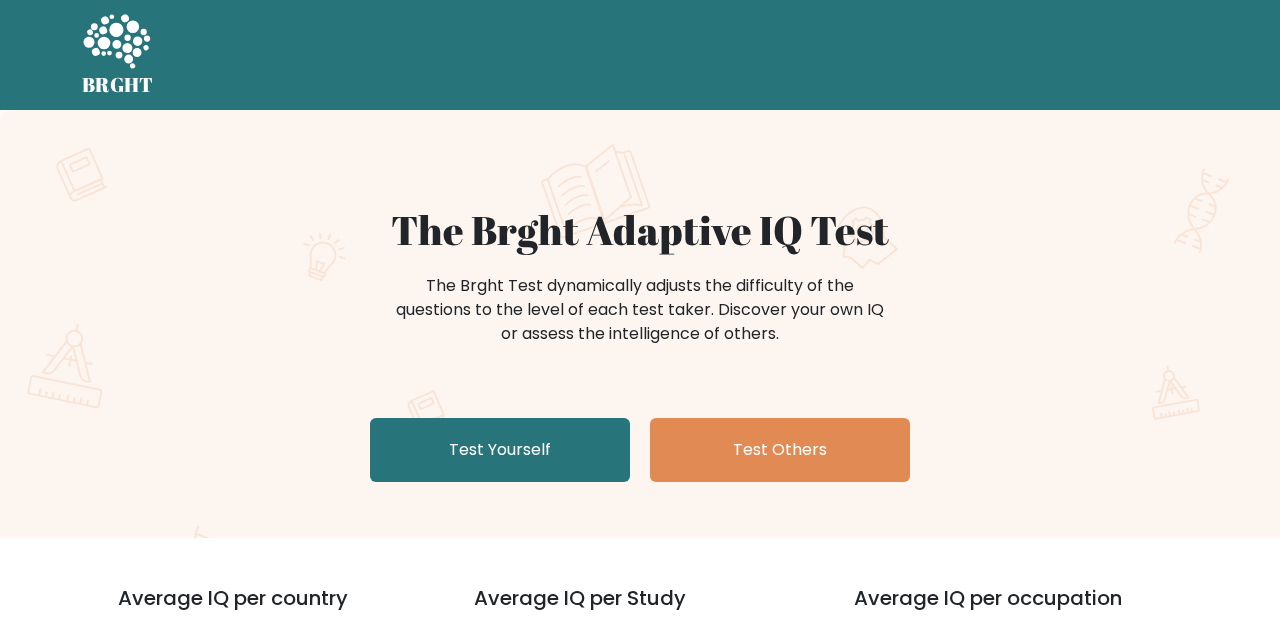 scroll, scrollTop: 359, scrollLeft: 0, axis: vertical 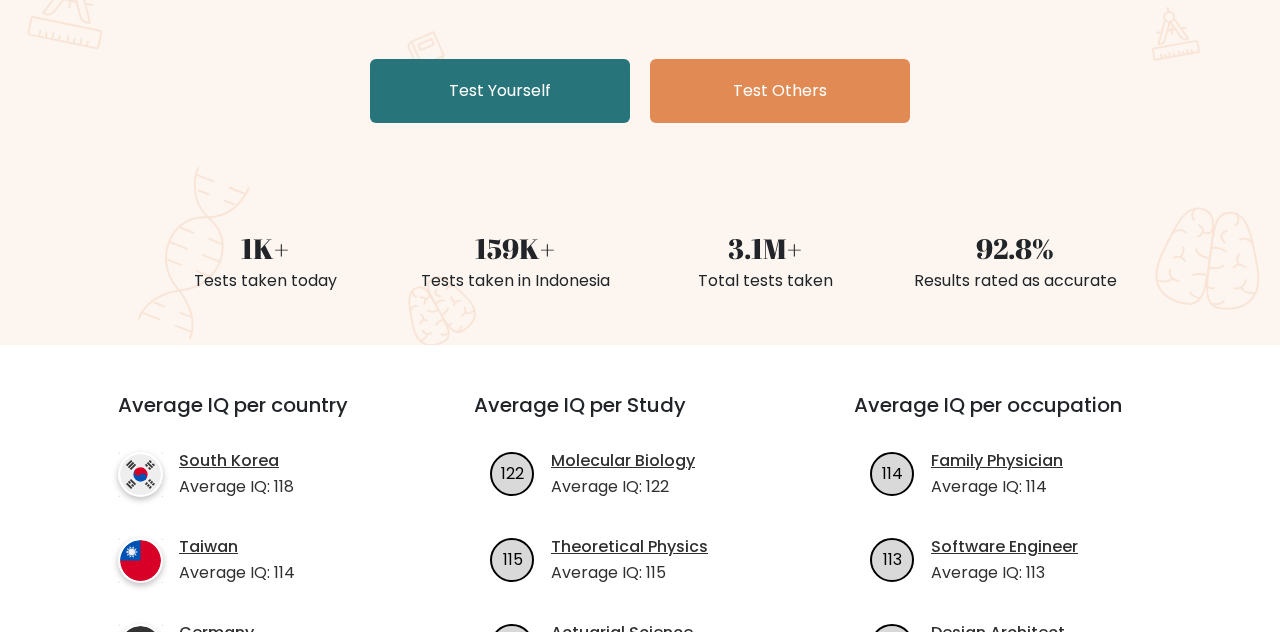 click on "Test Yourself" at bounding box center [500, 91] 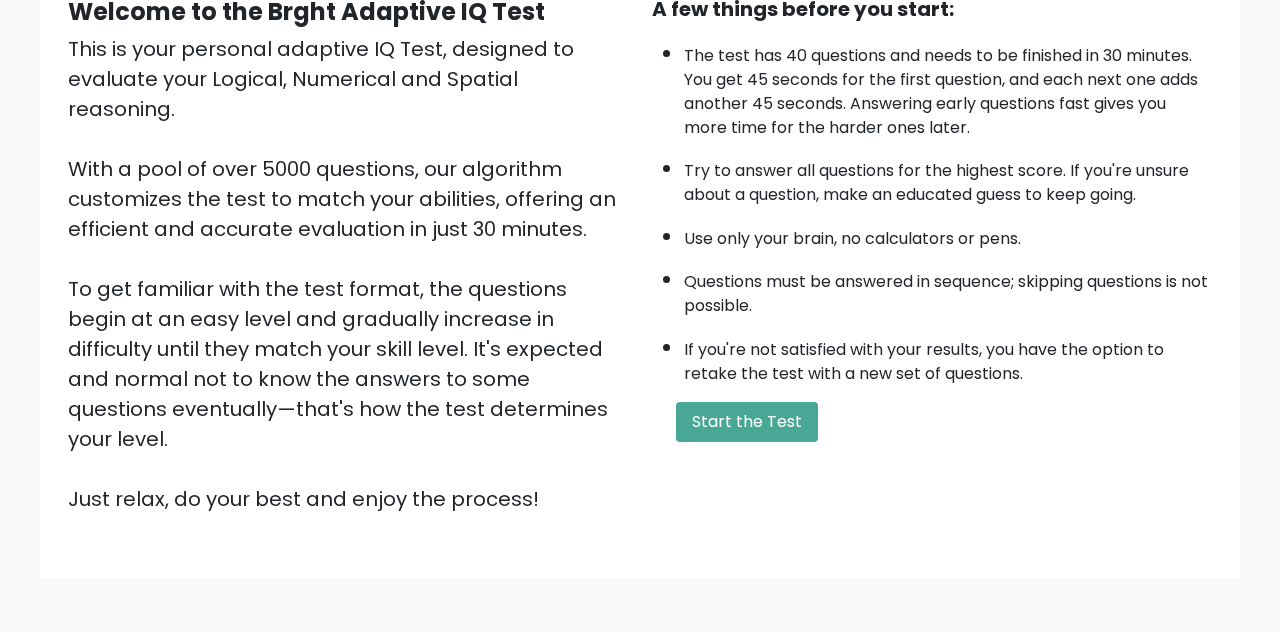scroll, scrollTop: 218, scrollLeft: 0, axis: vertical 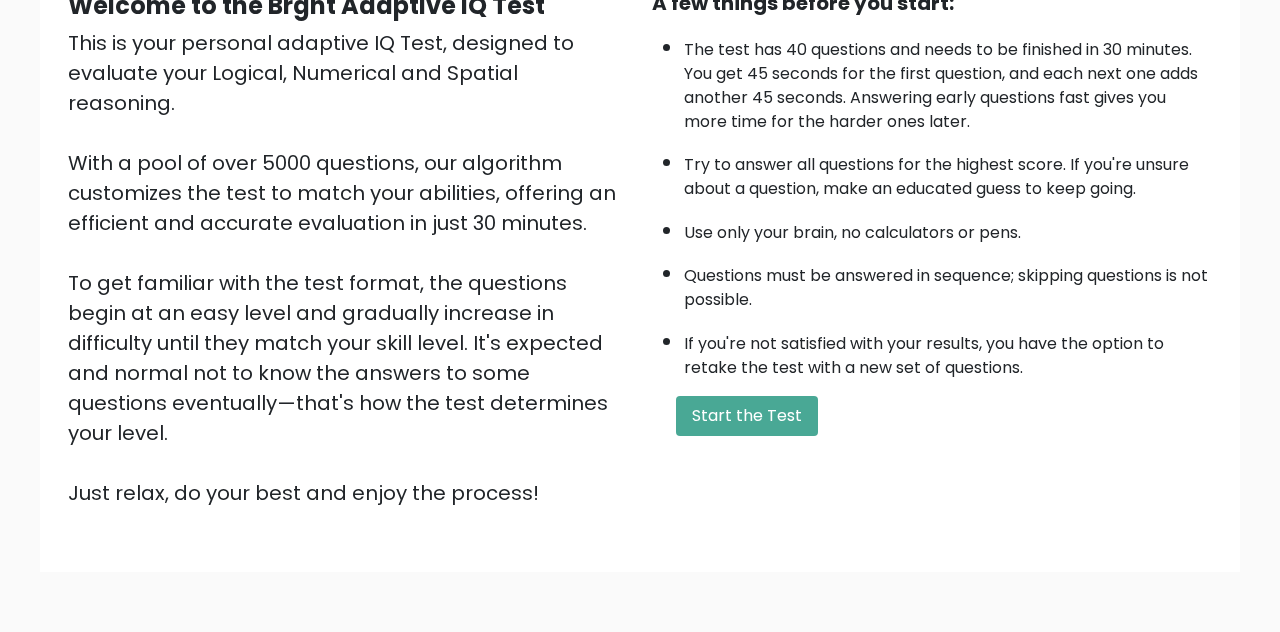 click on "Start the Test" at bounding box center (747, 416) 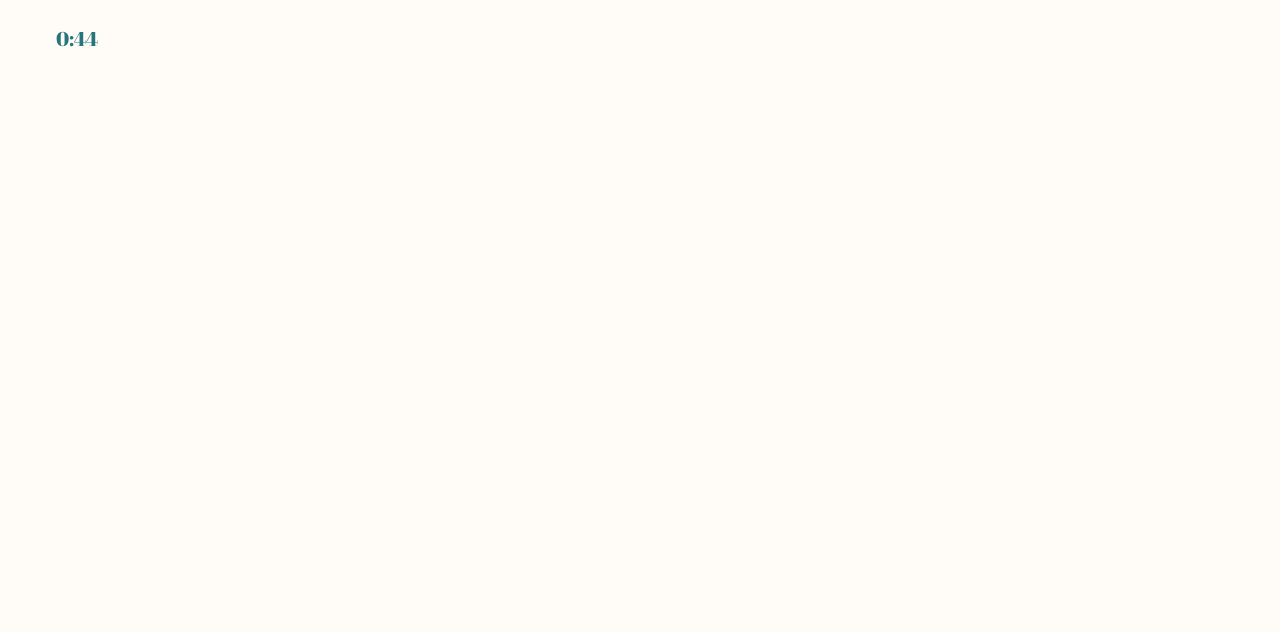 scroll, scrollTop: 0, scrollLeft: 0, axis: both 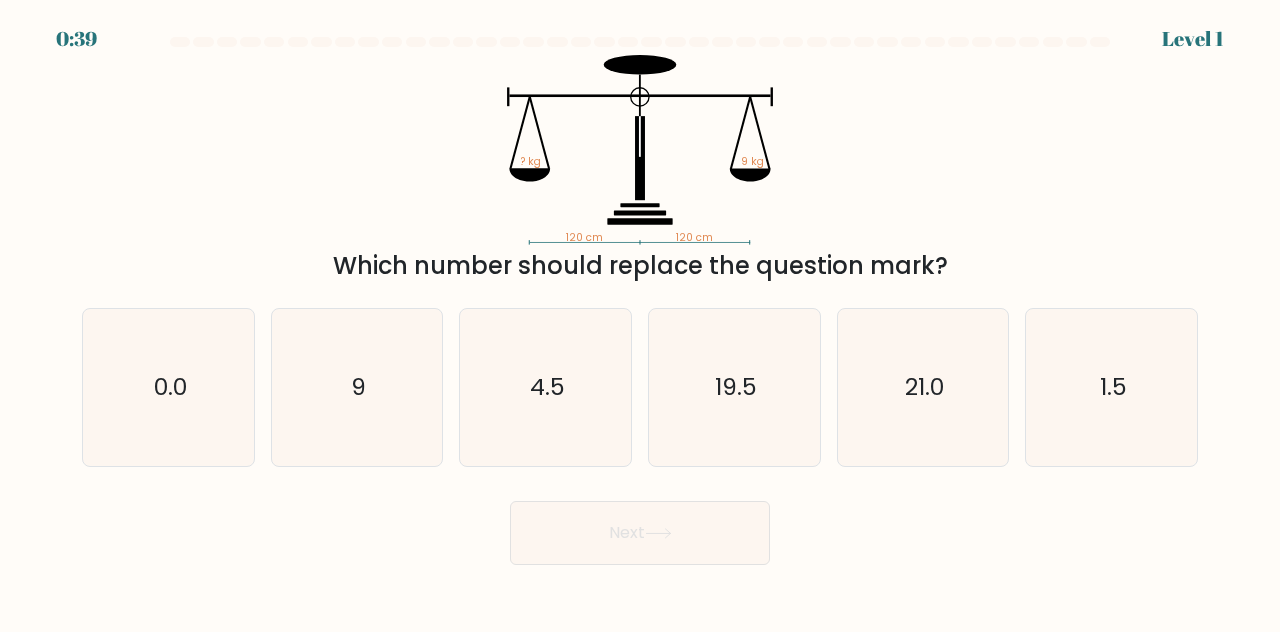 click on "9" 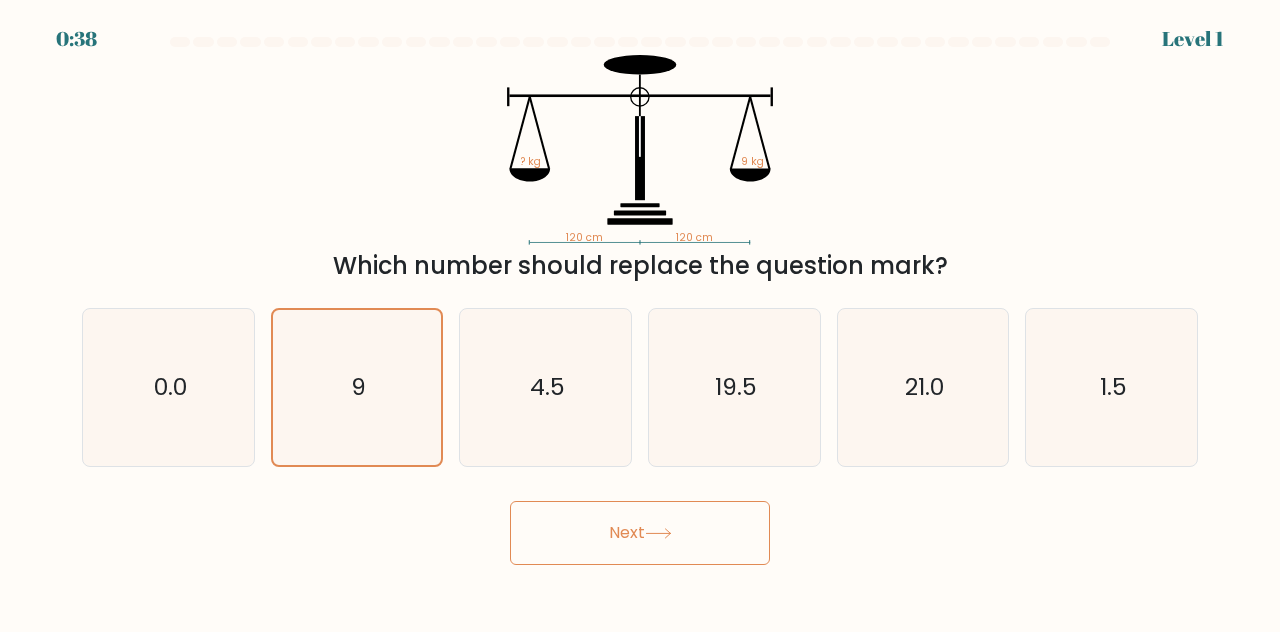 click on "Next" at bounding box center [640, 533] 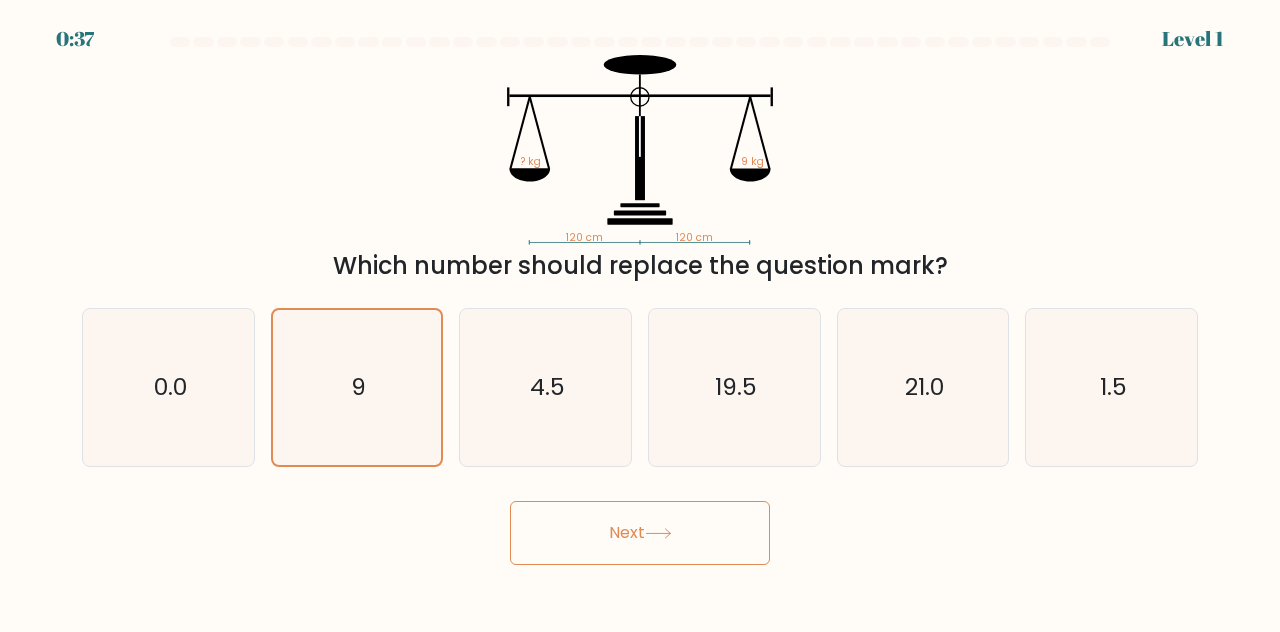 click on "Next" at bounding box center (640, 533) 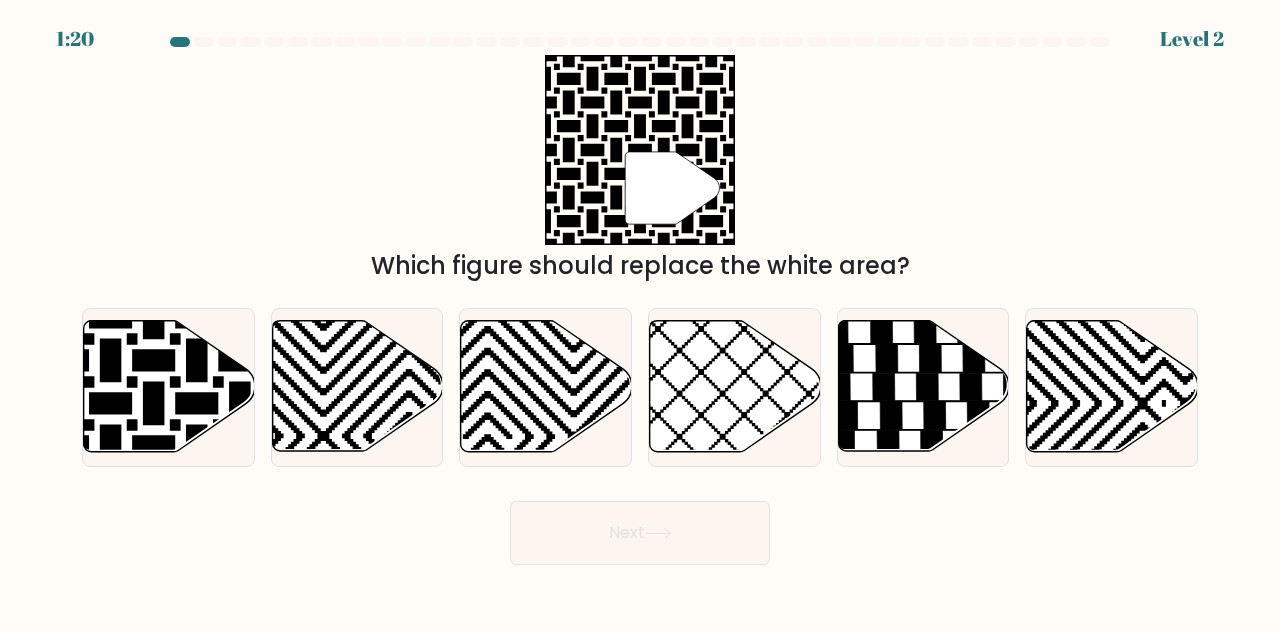 click 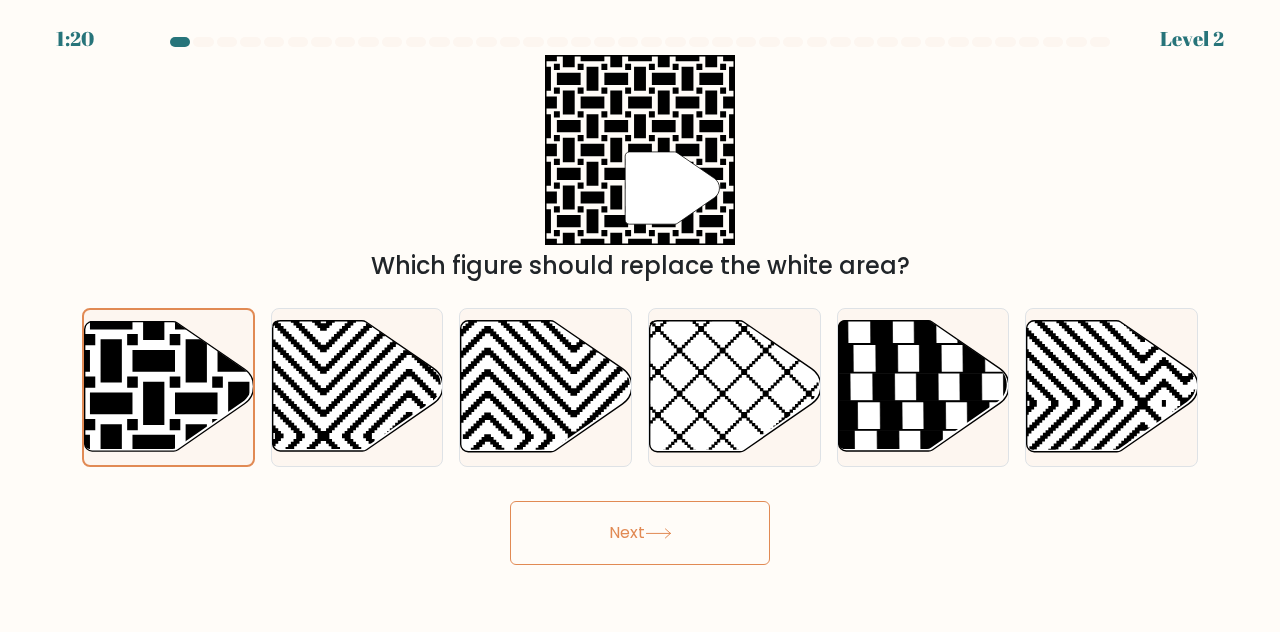 click on "Next" at bounding box center (640, 533) 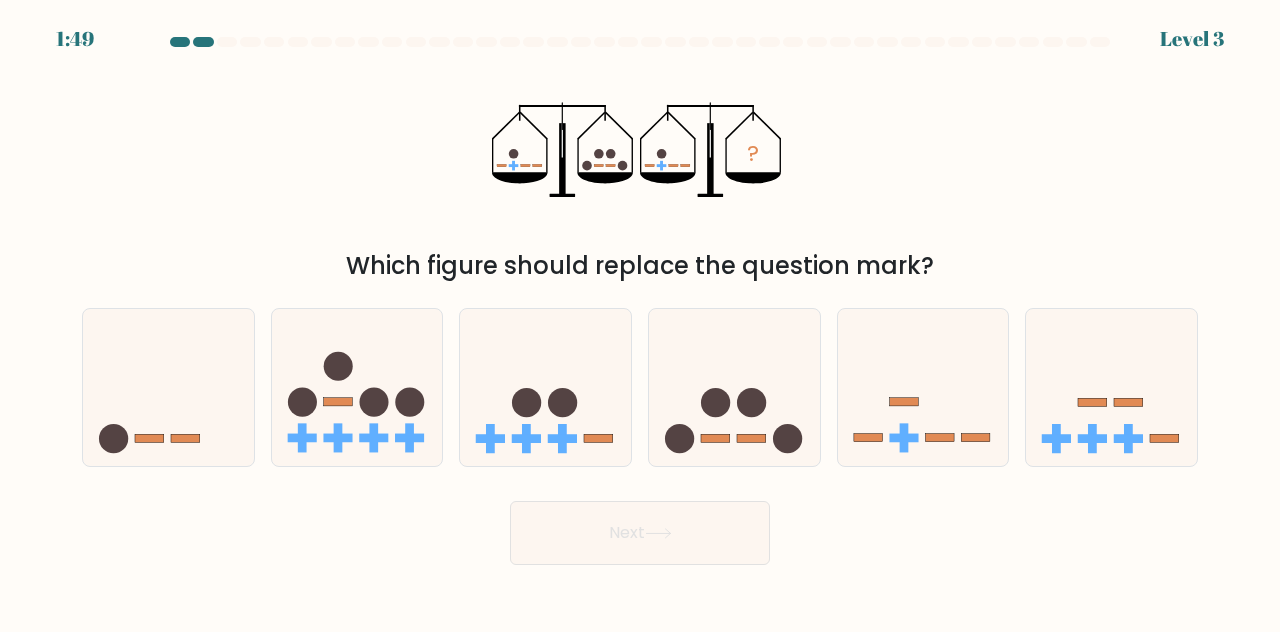 click 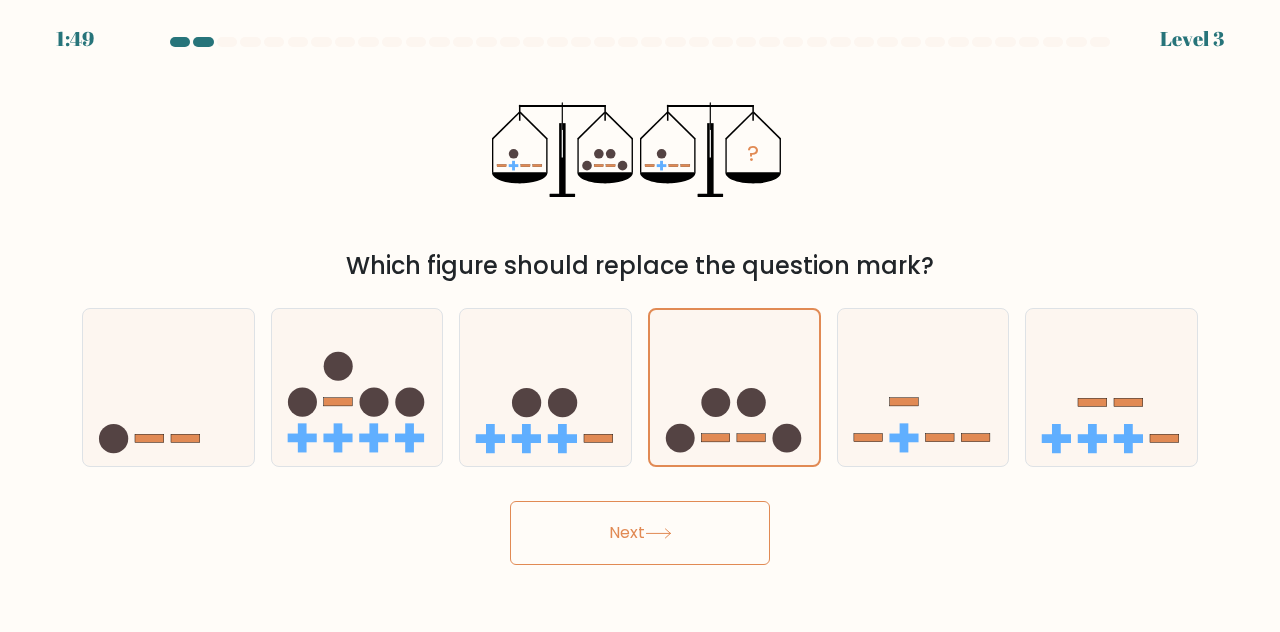 click on "Next" at bounding box center (640, 533) 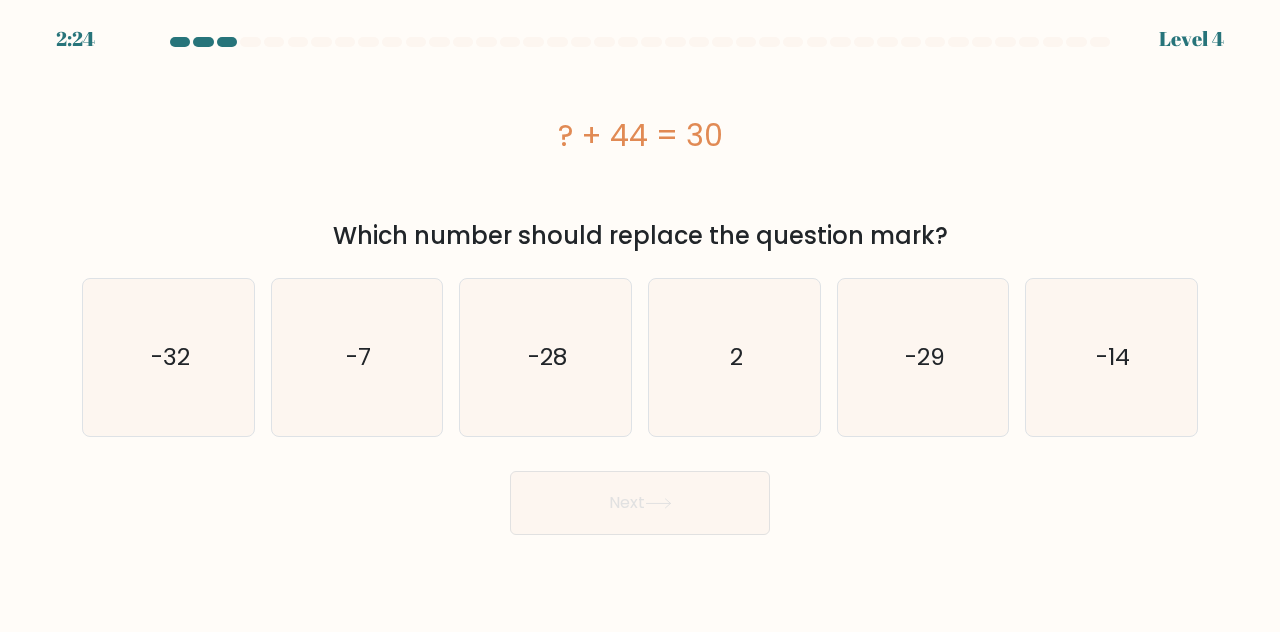 click on "-28" 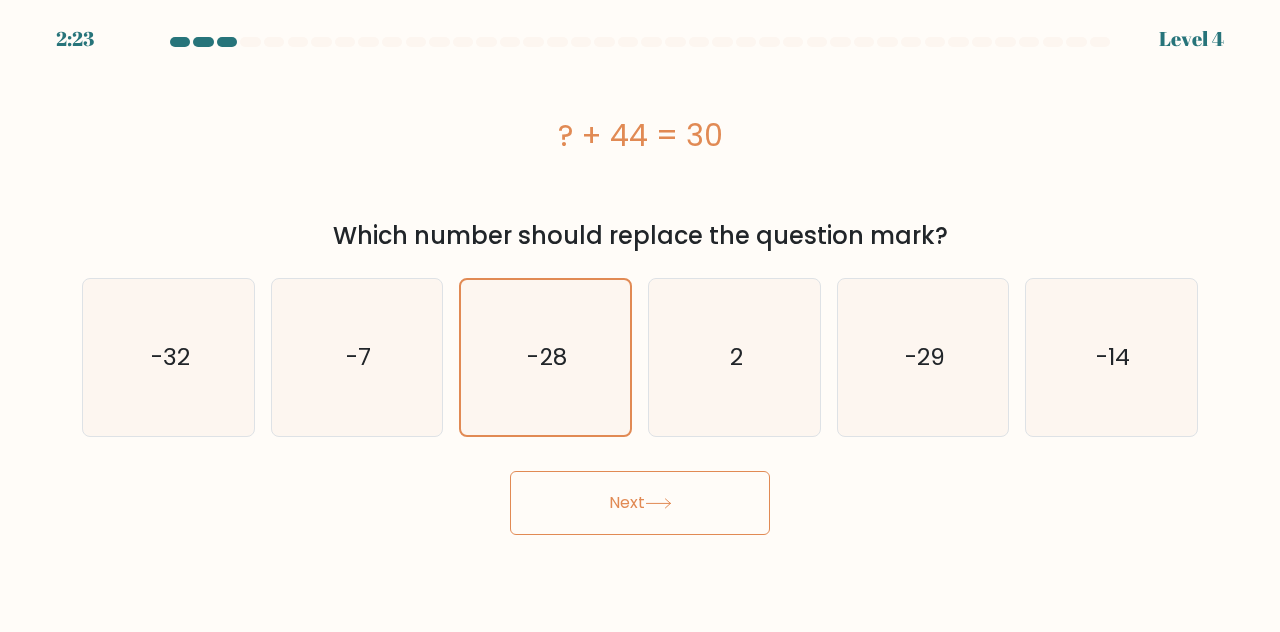 click on "Next" at bounding box center [640, 503] 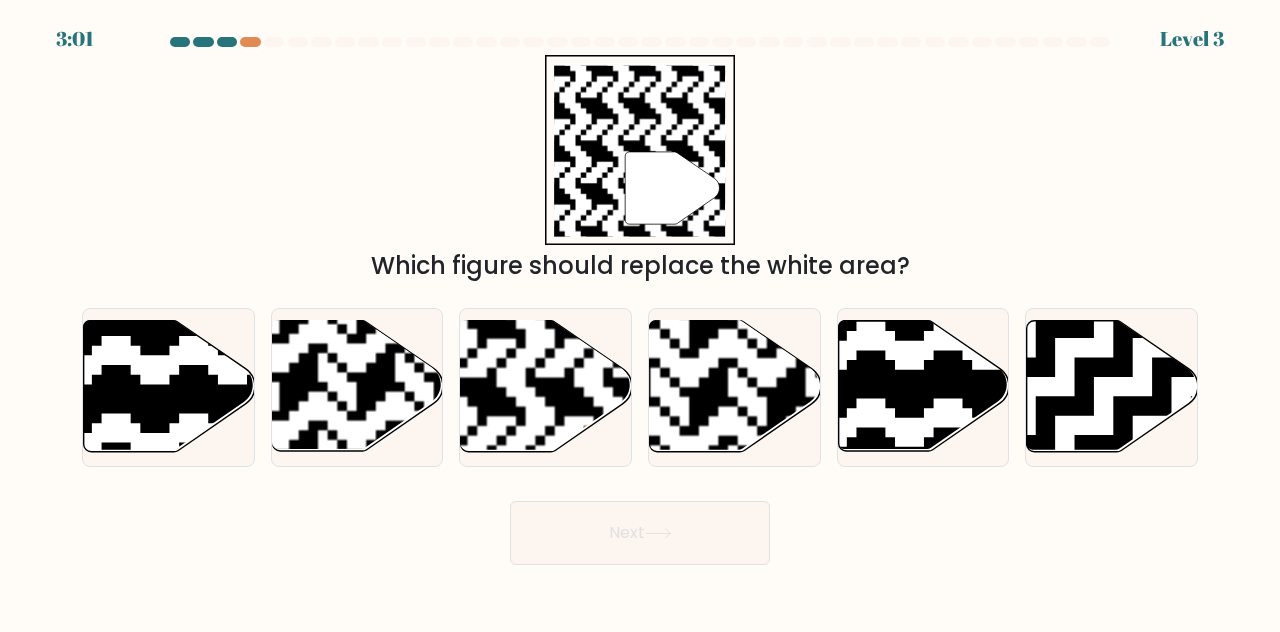 click 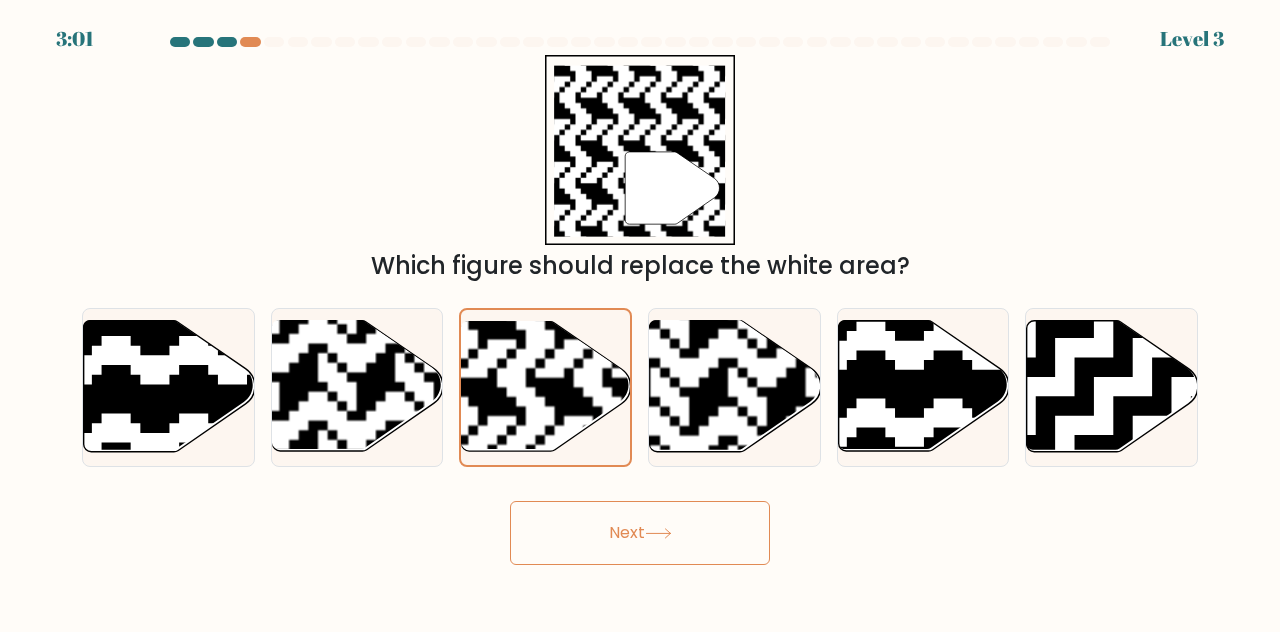 click on "Next" at bounding box center [640, 533] 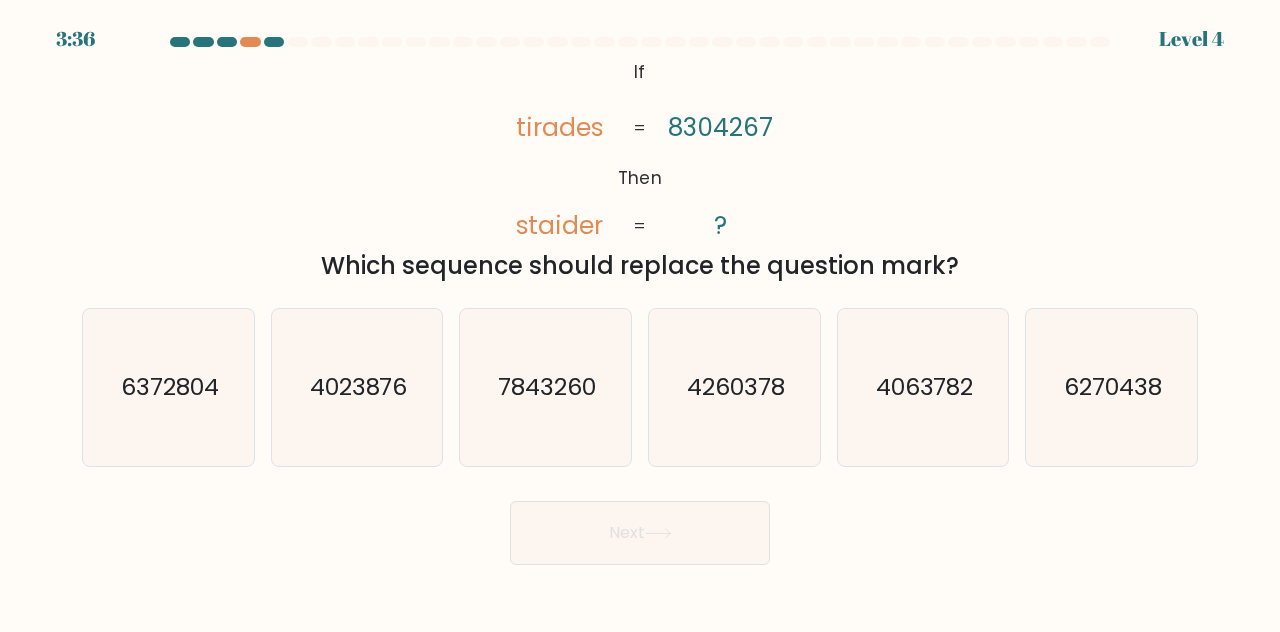 click on "6270438" 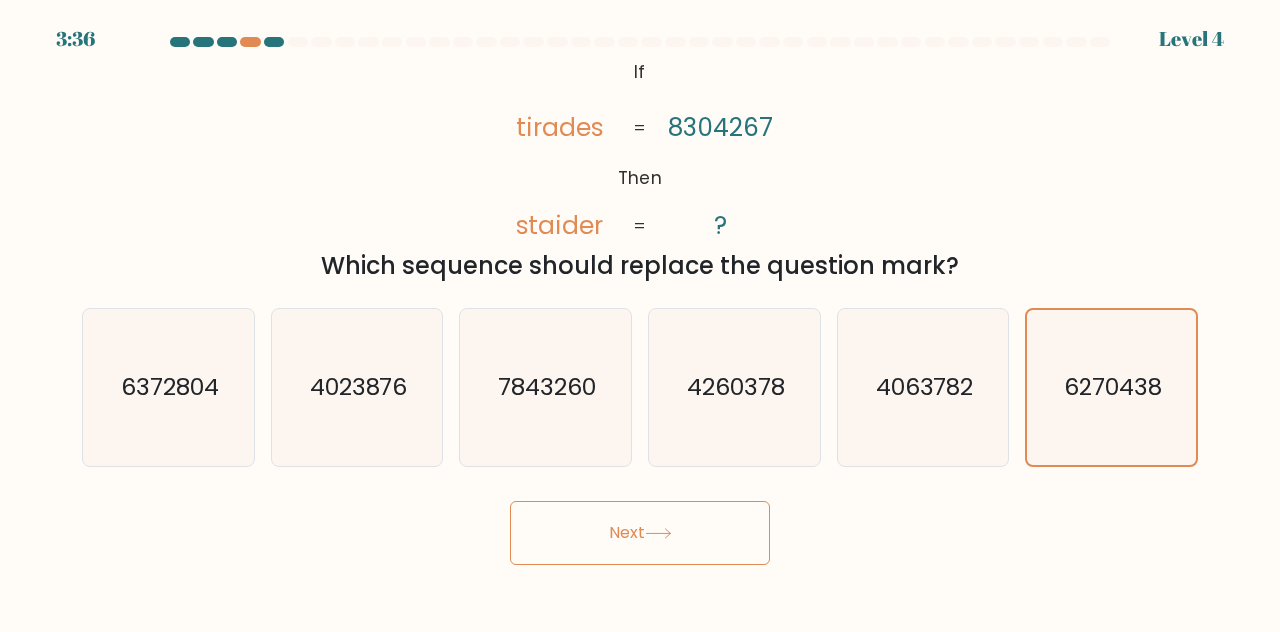 click on "Next" at bounding box center (640, 533) 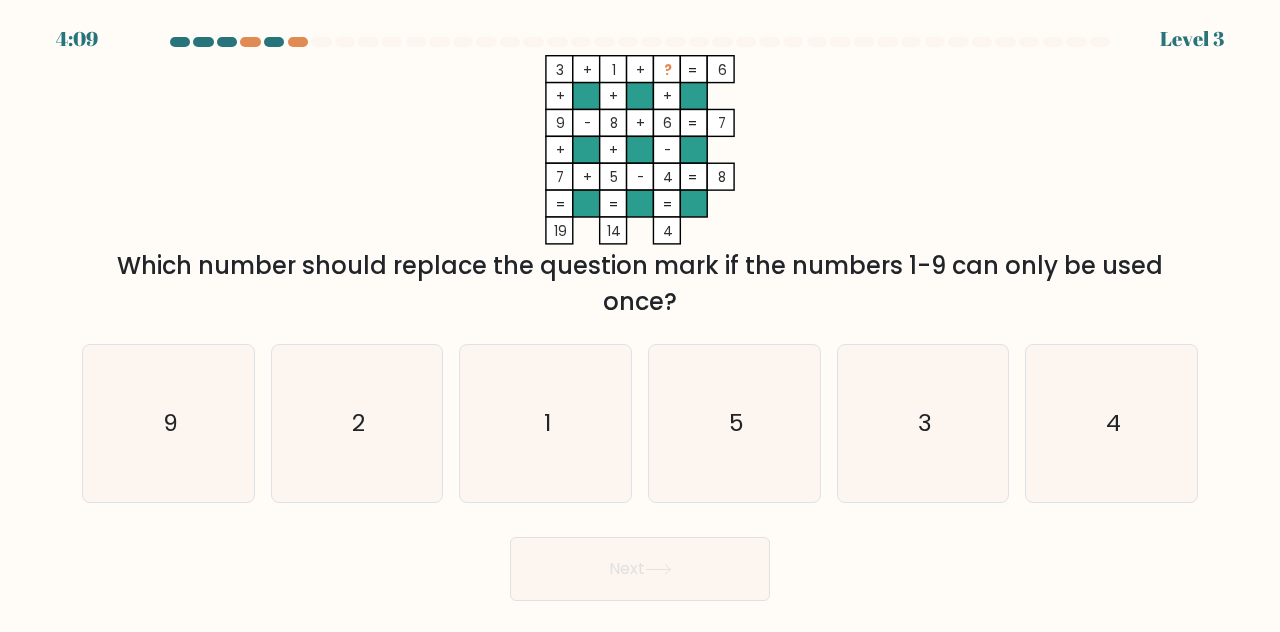click on "2" 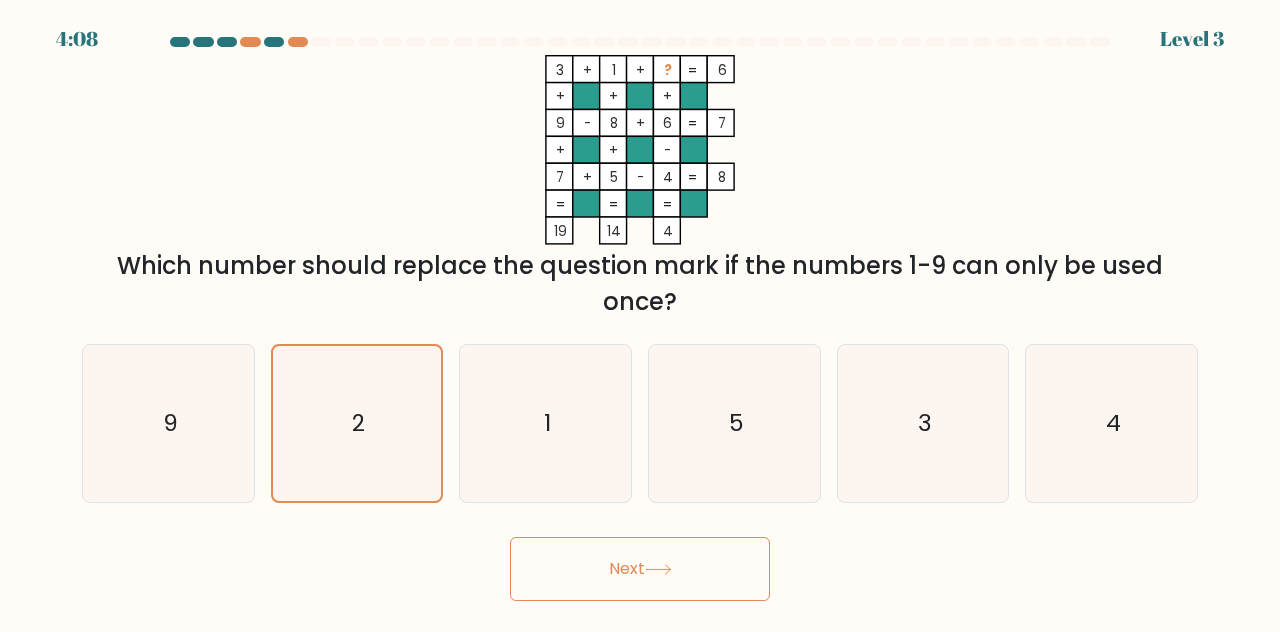 click on "Next" at bounding box center [640, 569] 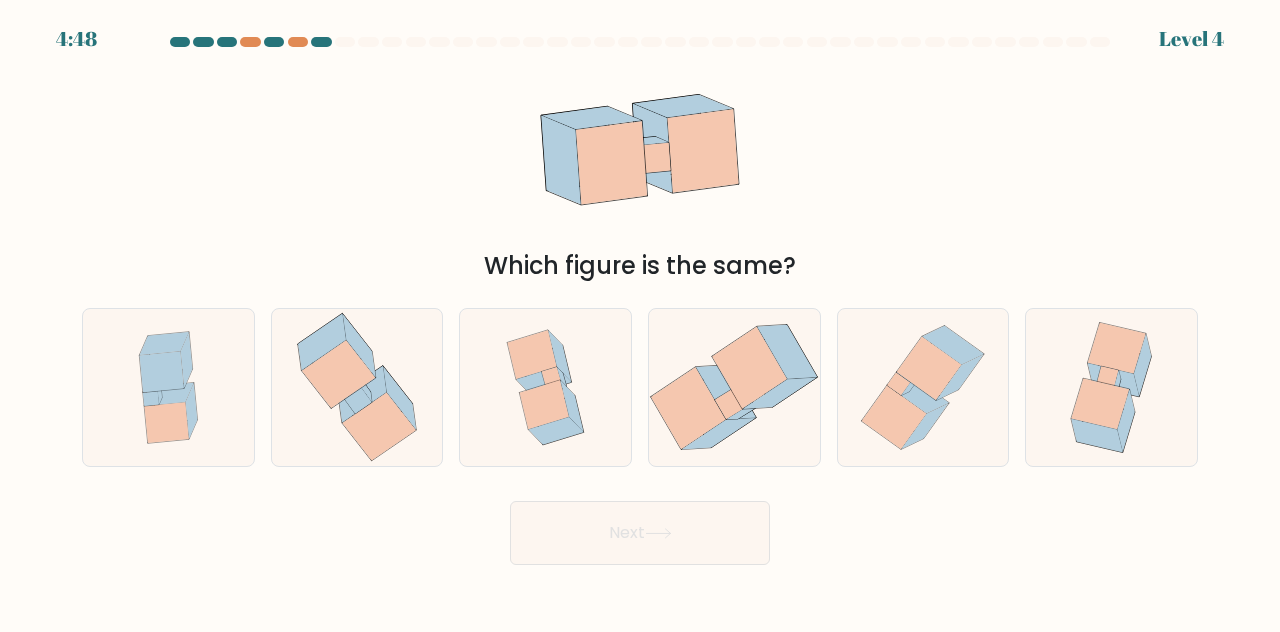 click 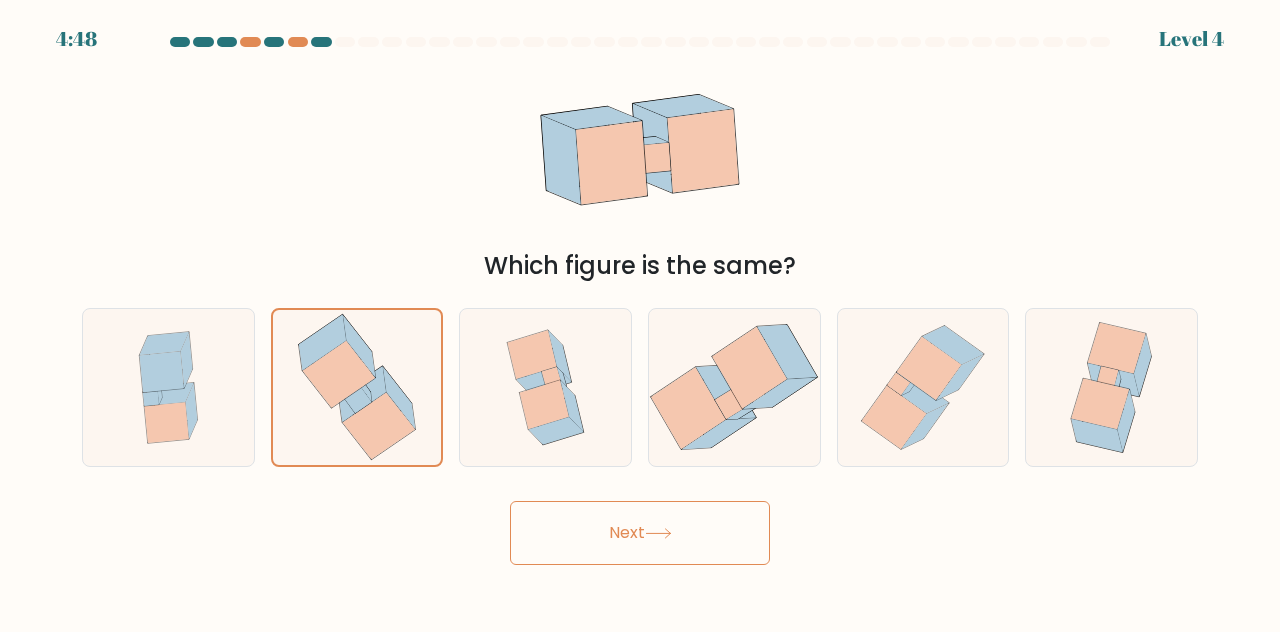 click on "Next" at bounding box center (640, 533) 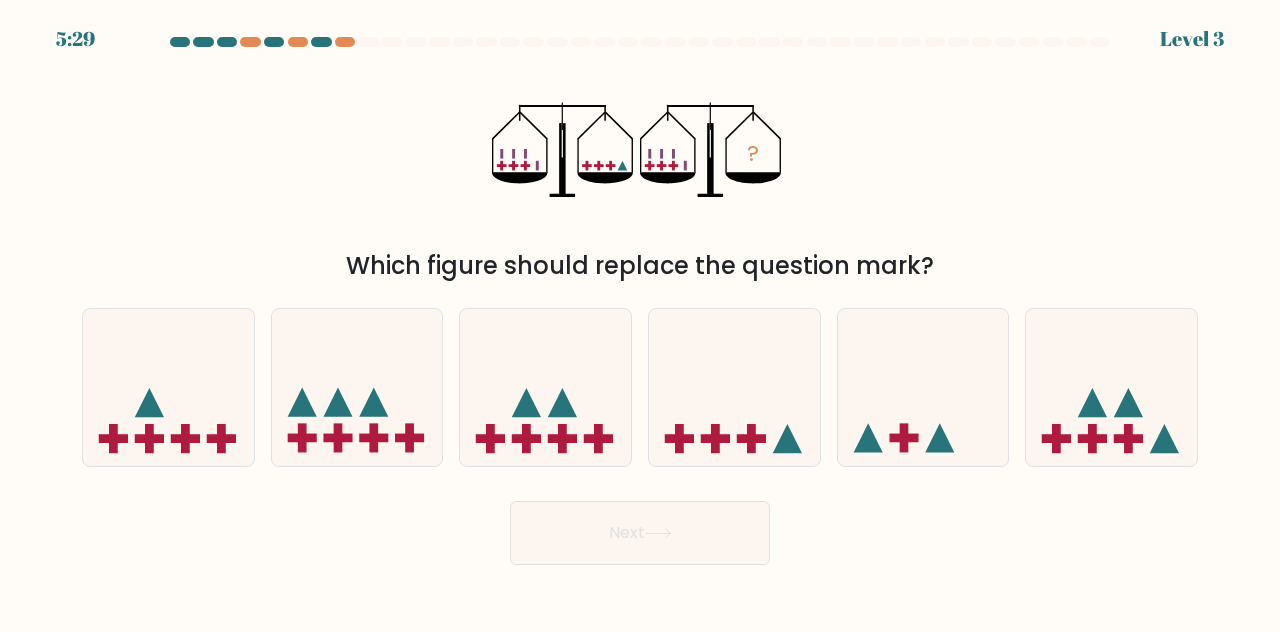 click 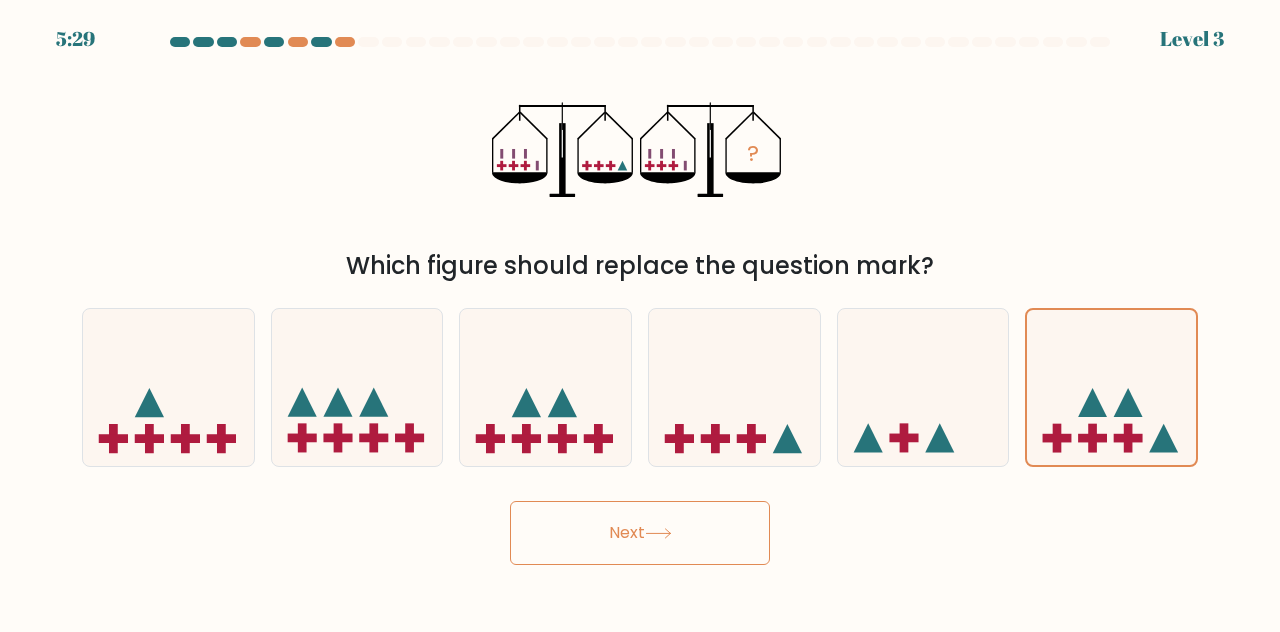 click on "Next" at bounding box center (640, 533) 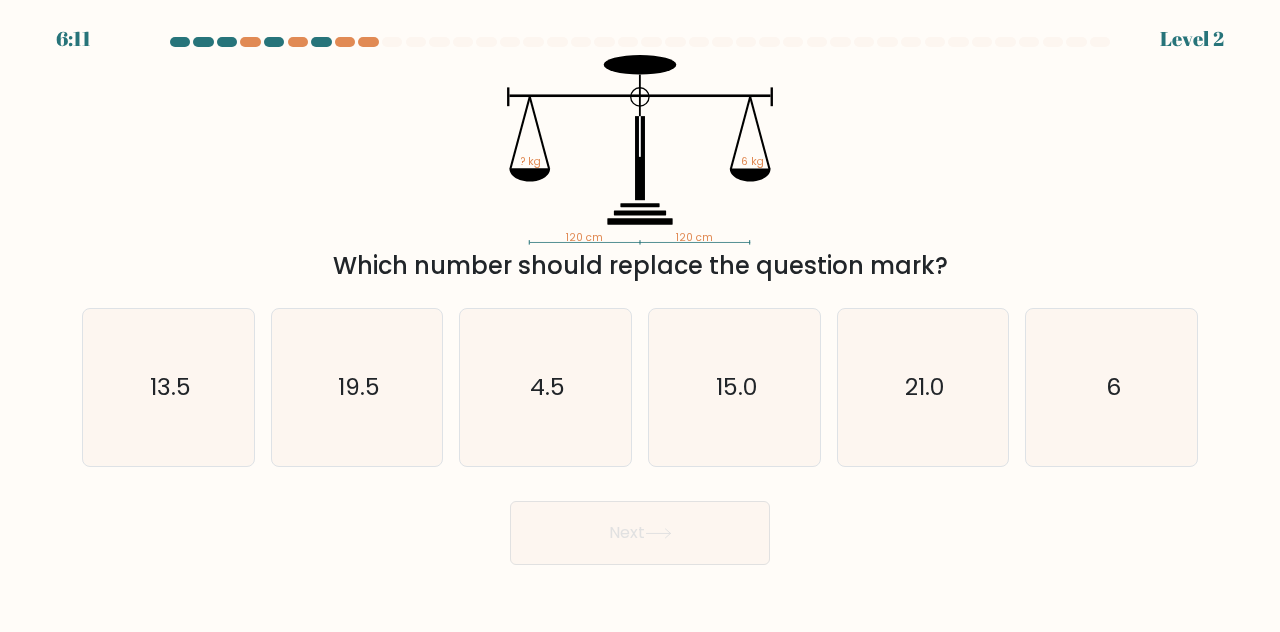 click on "6" 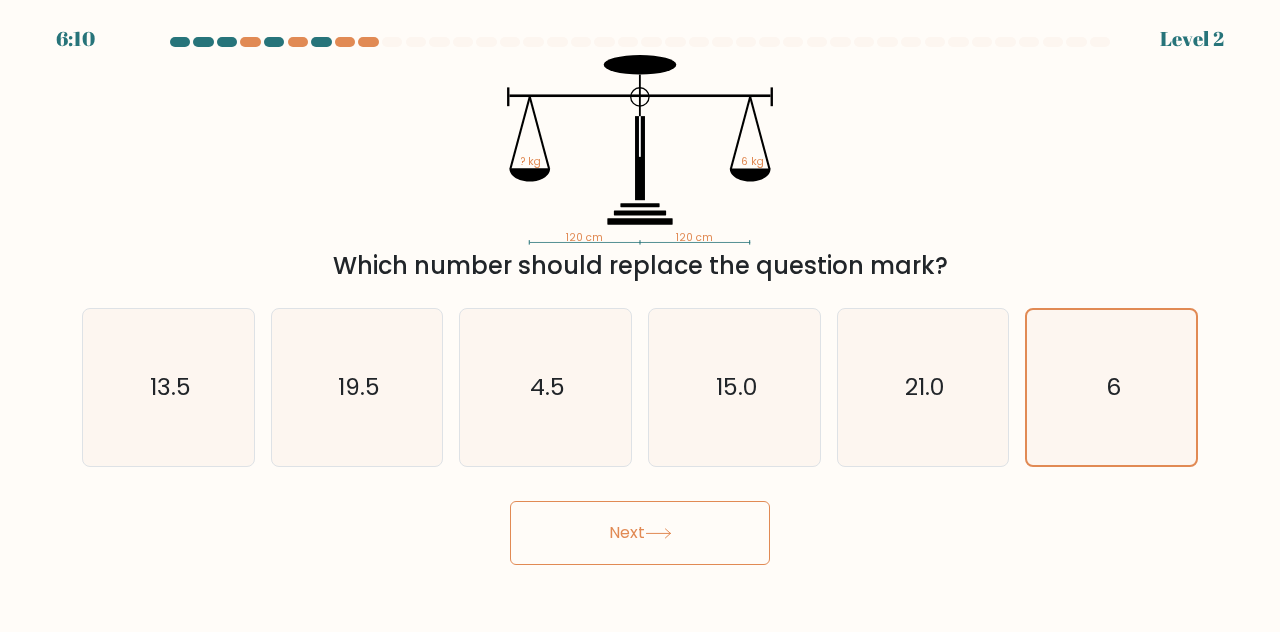 click on "Next" at bounding box center [640, 533] 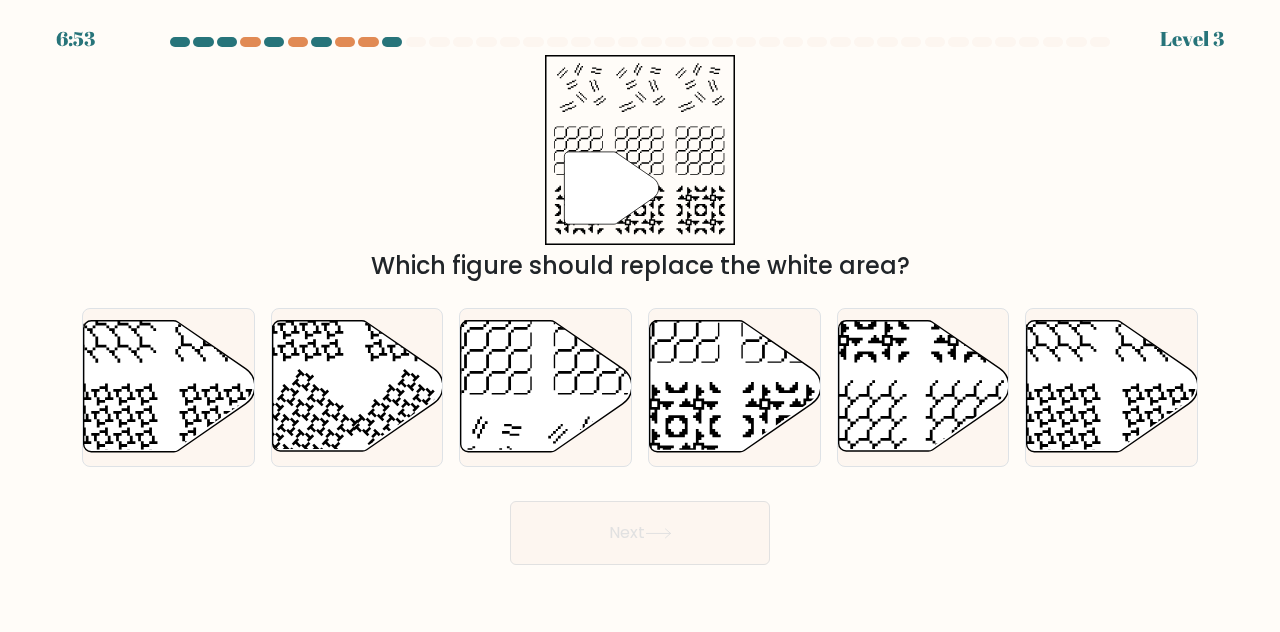 click 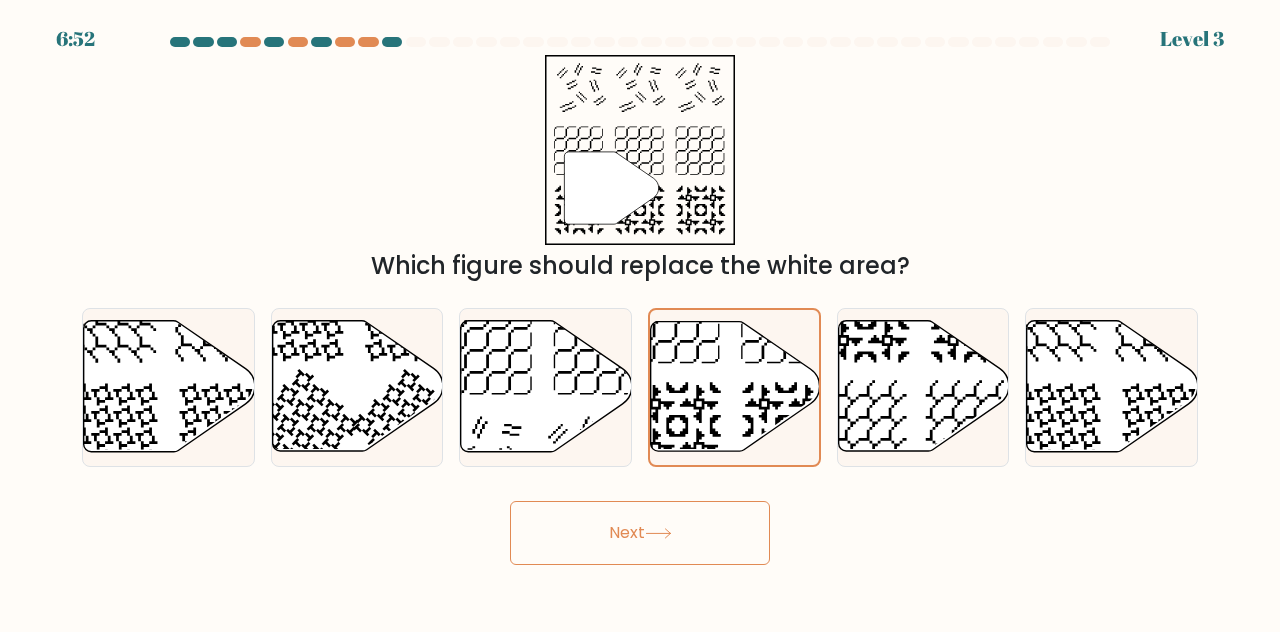 click on "Next" at bounding box center [640, 533] 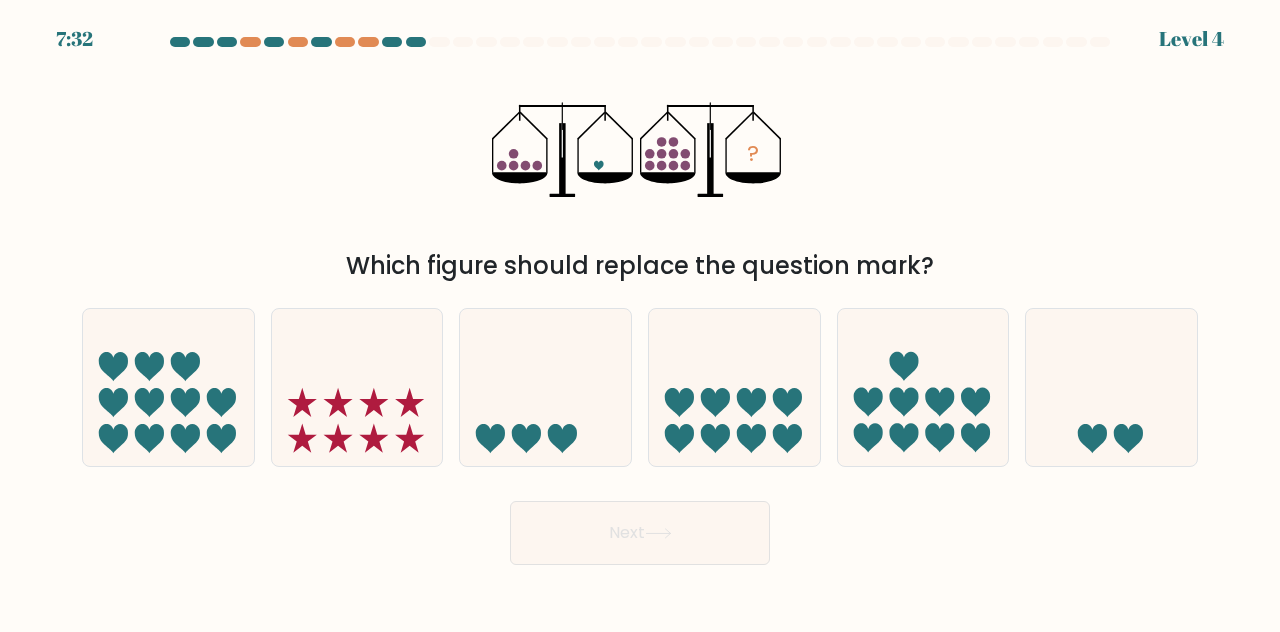 click 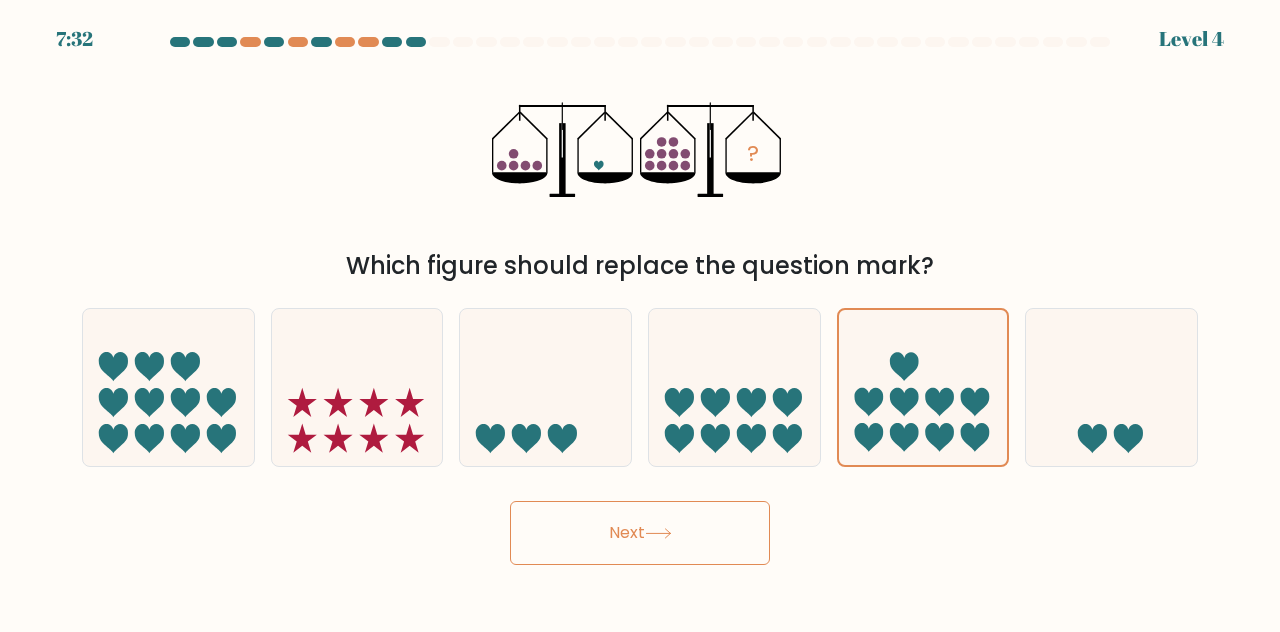 click on "Next" at bounding box center (640, 533) 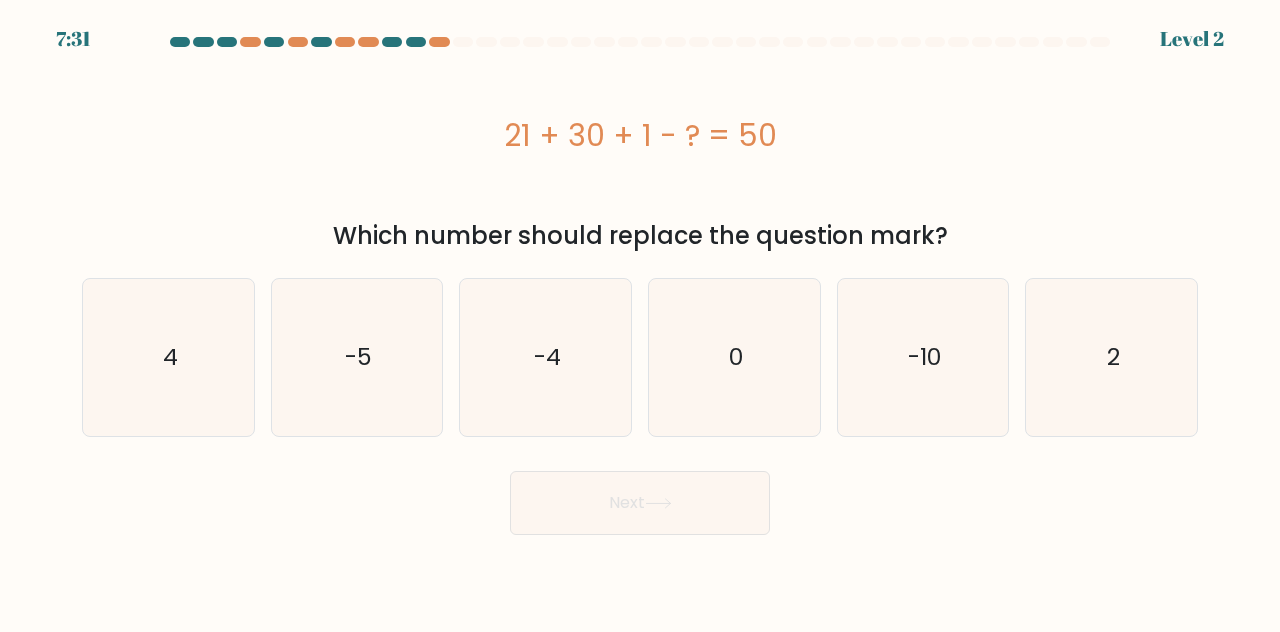 click on "4" 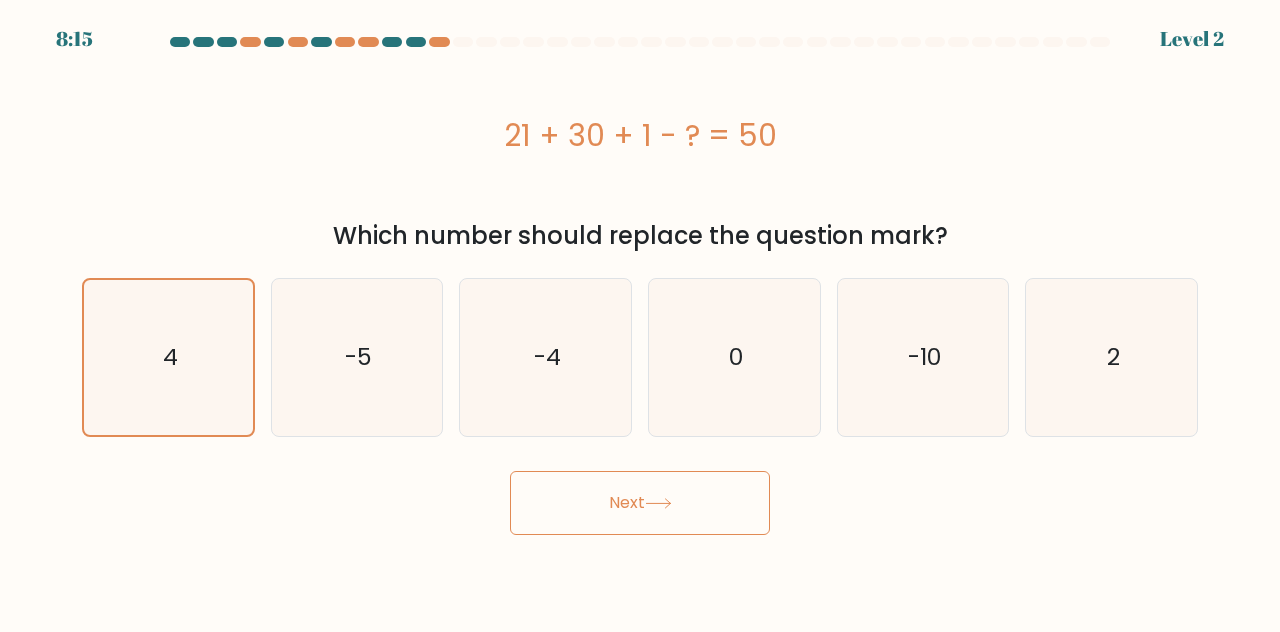 scroll, scrollTop: 33, scrollLeft: 0, axis: vertical 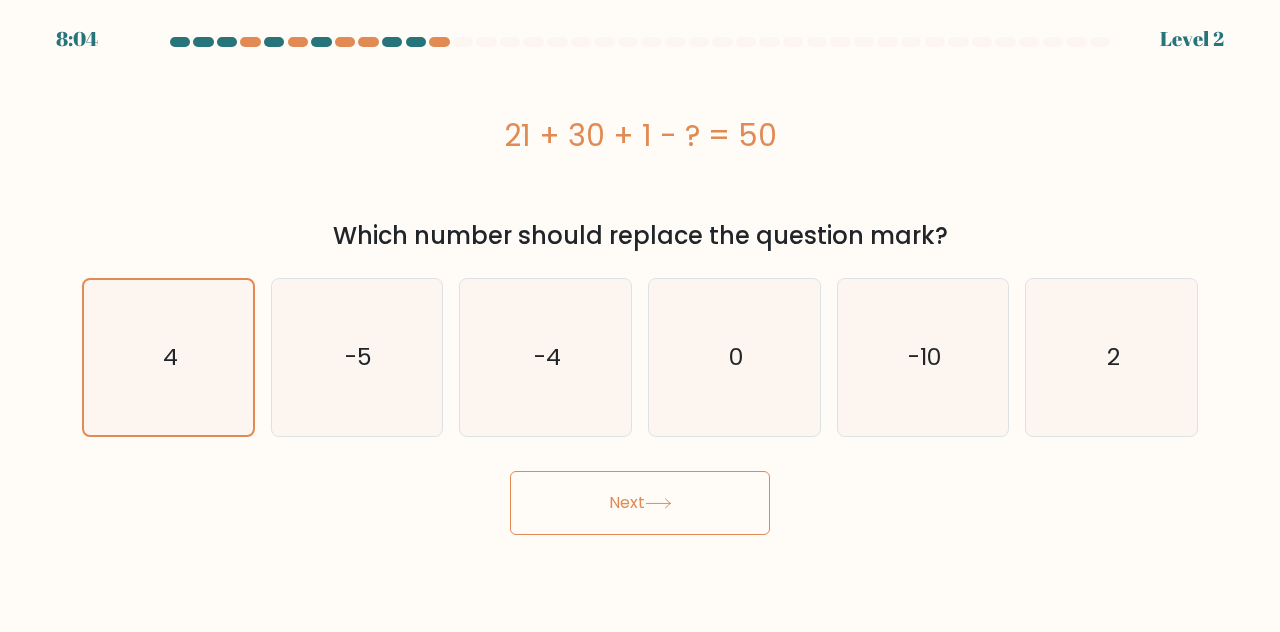 click on "2" 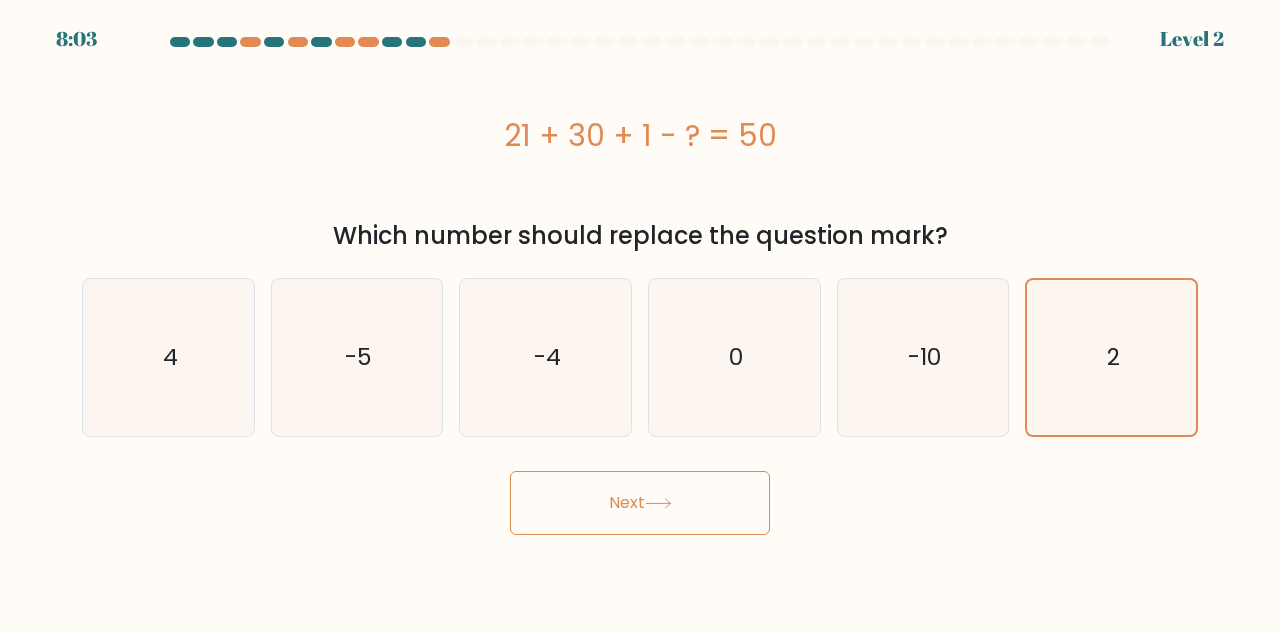 click on "Next" at bounding box center (640, 503) 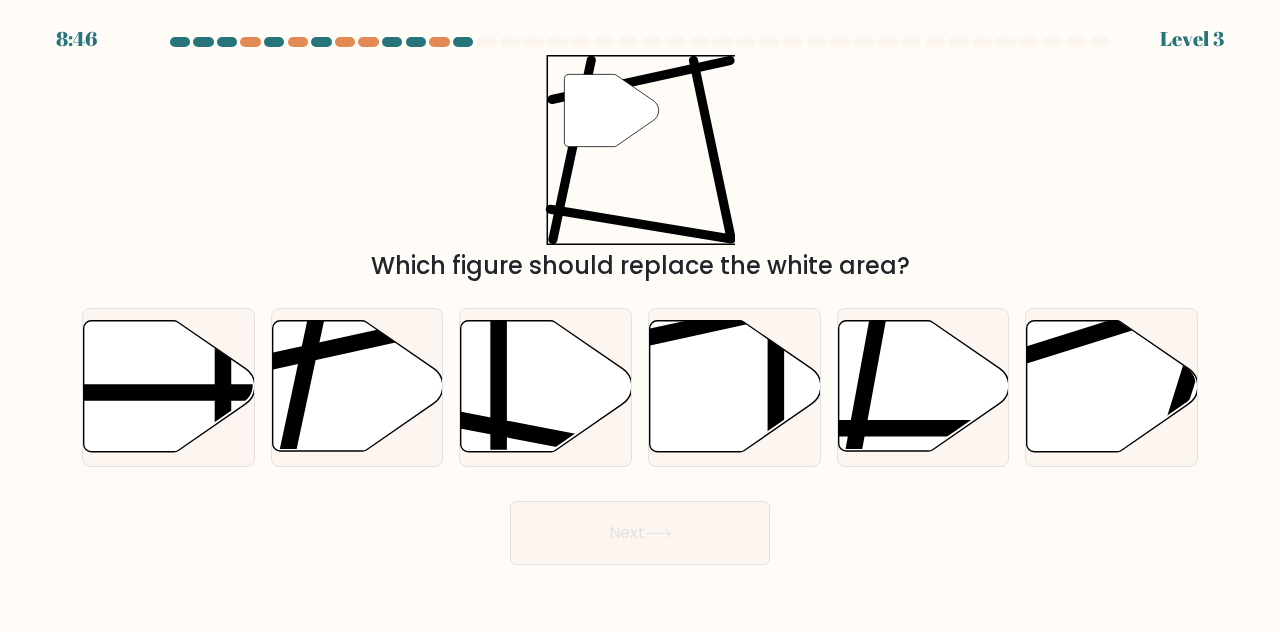 click 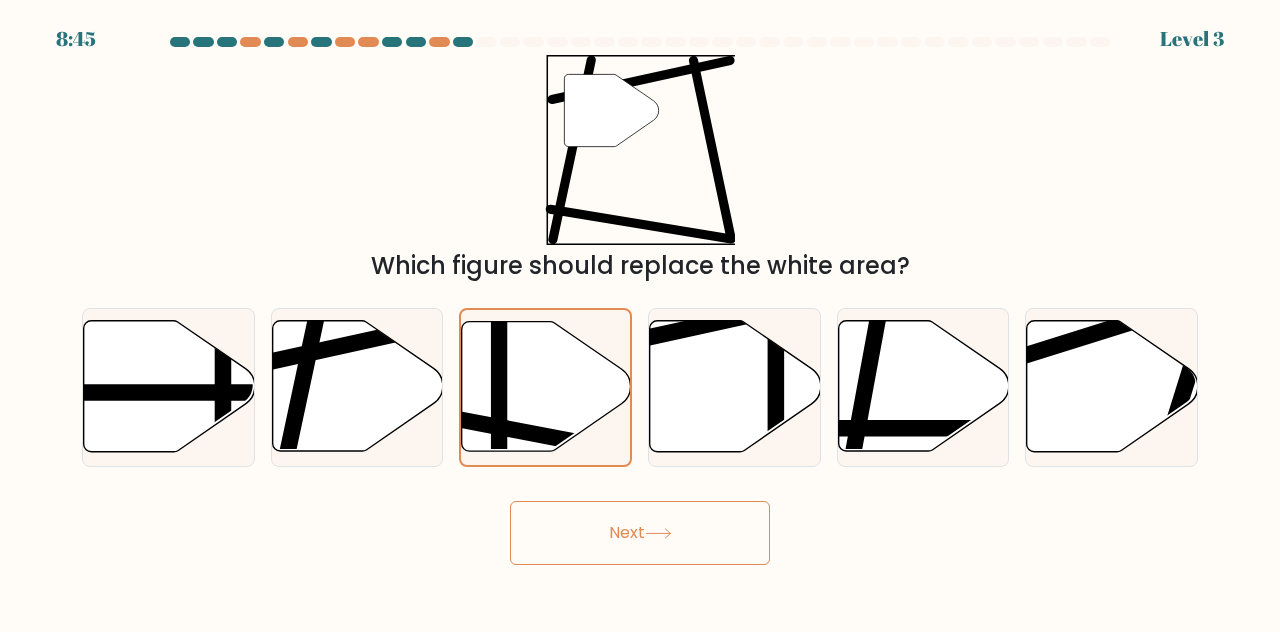 click on "Next" at bounding box center (640, 533) 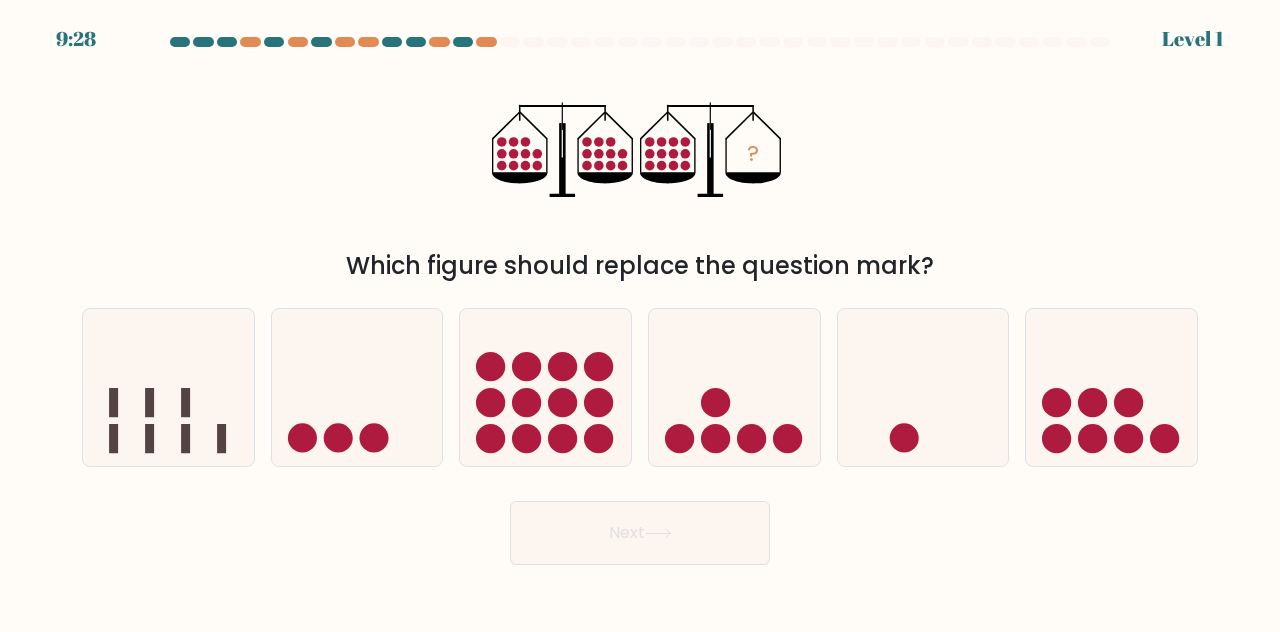 click 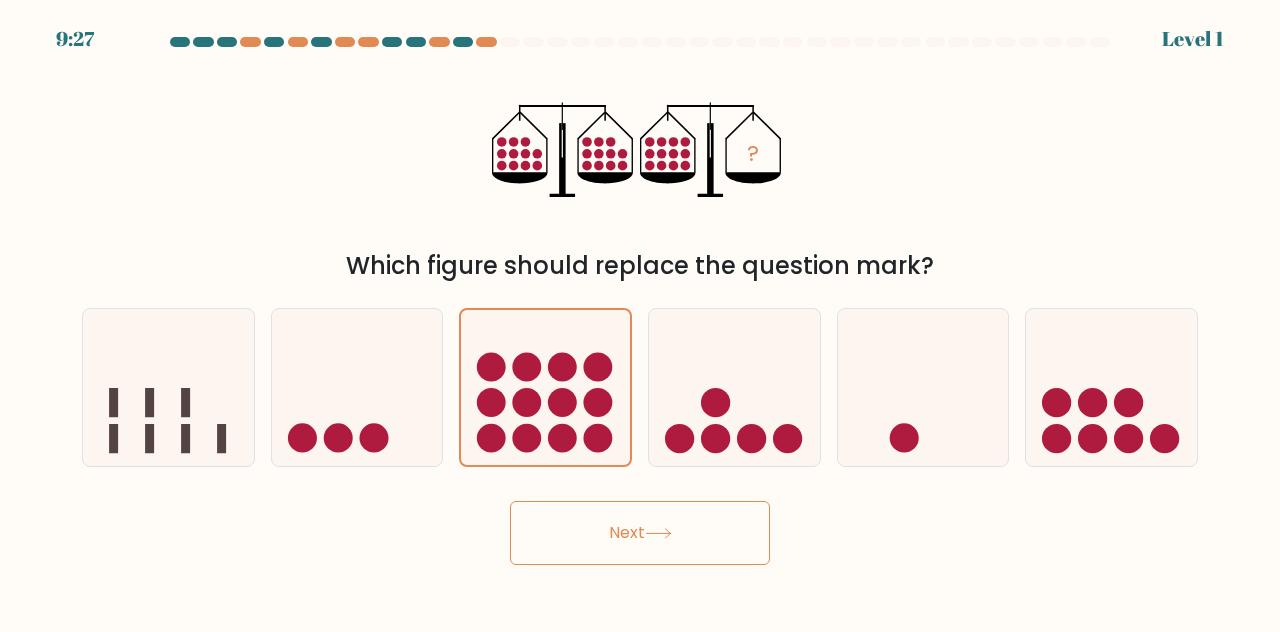 click on "Next" at bounding box center (640, 533) 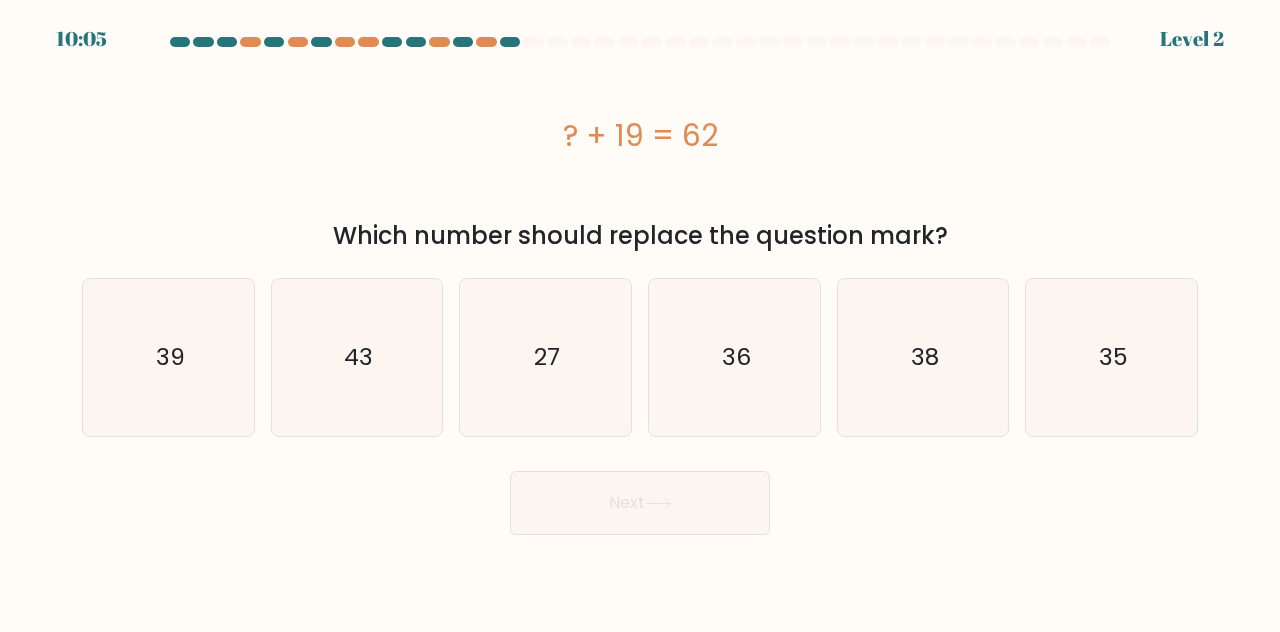 click on "27" 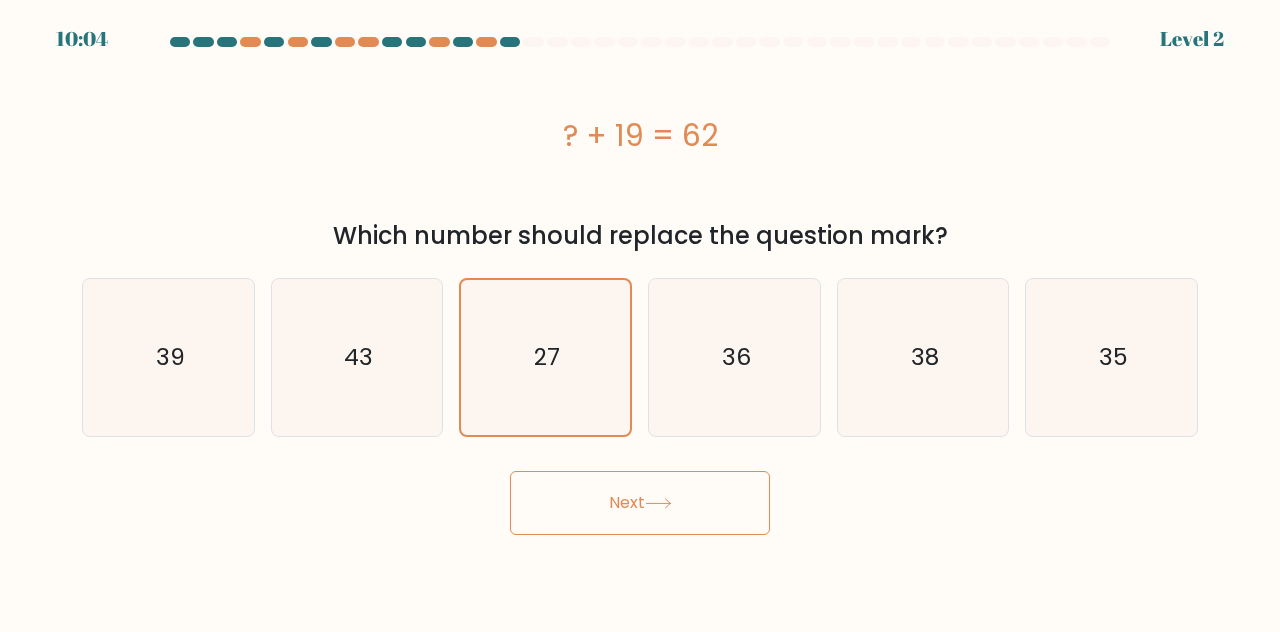 click on "Next" at bounding box center (640, 503) 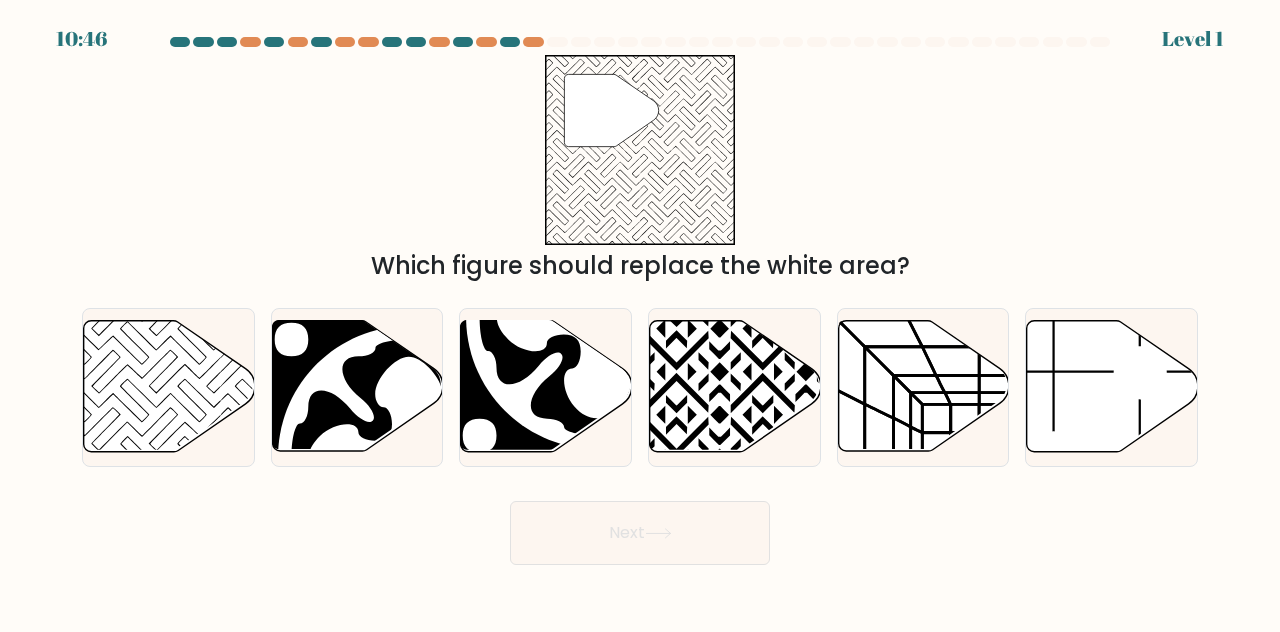 click 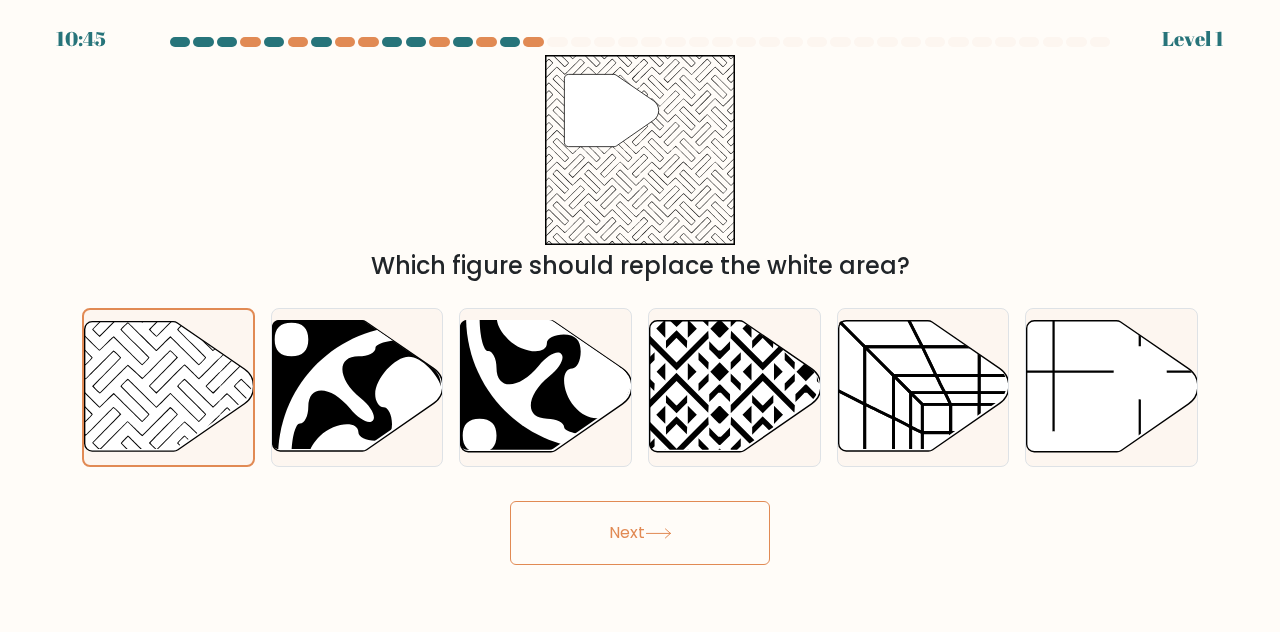 click on "Next" at bounding box center [640, 533] 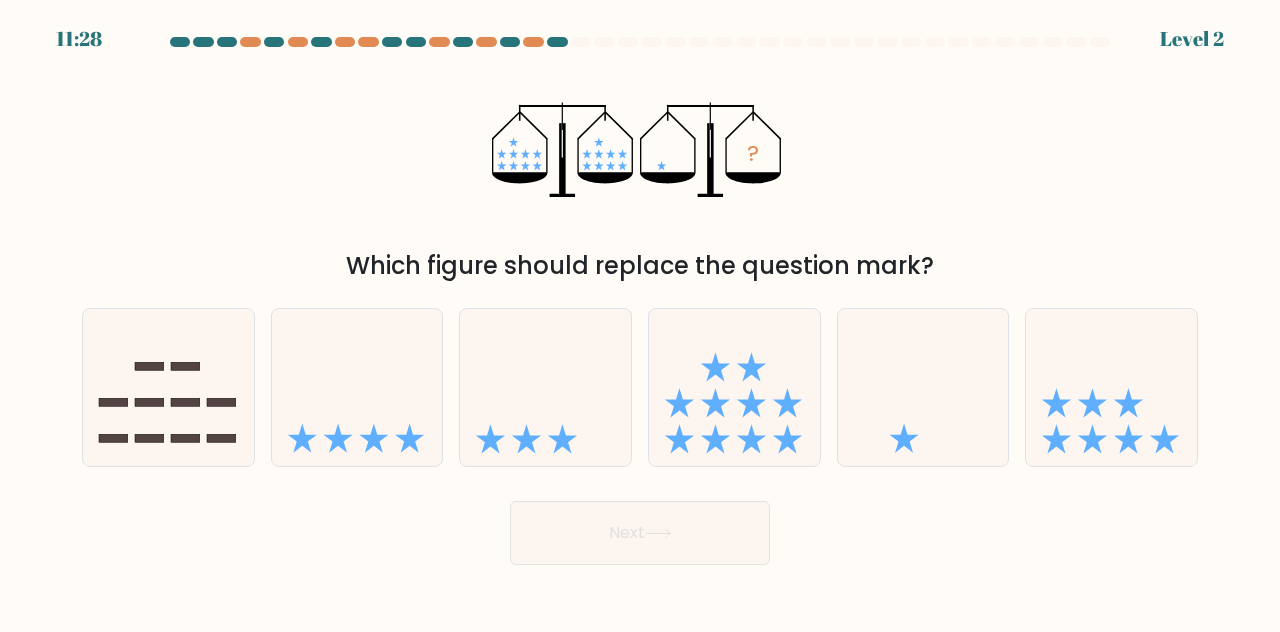 scroll, scrollTop: 0, scrollLeft: 0, axis: both 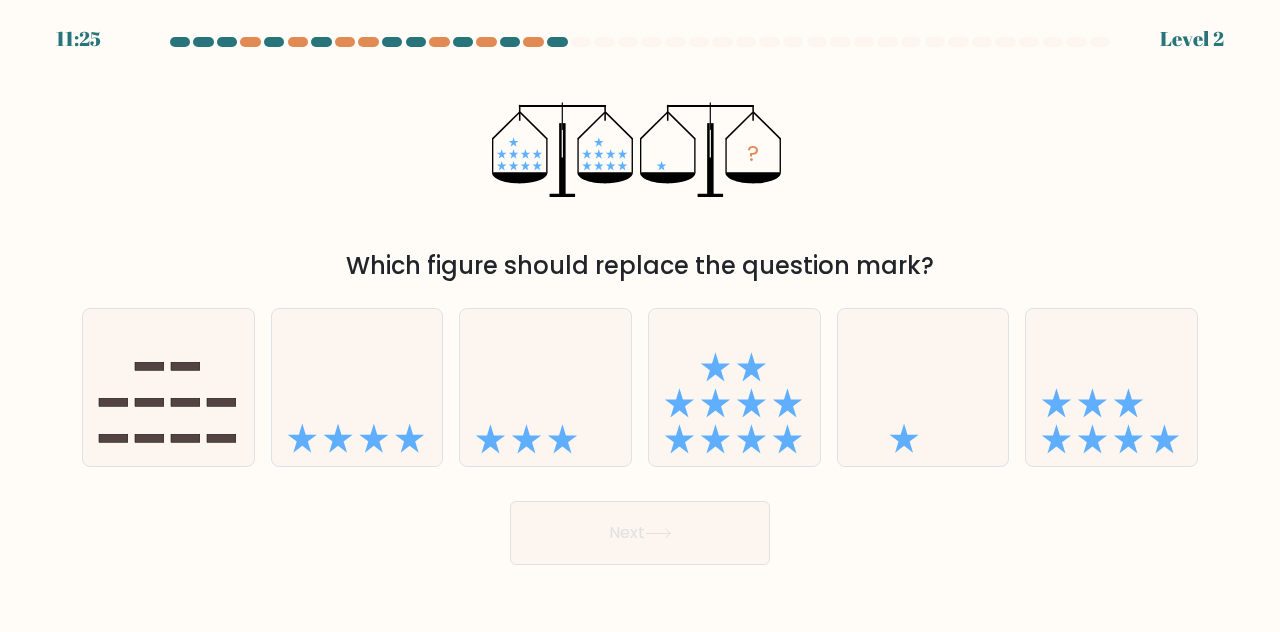 click 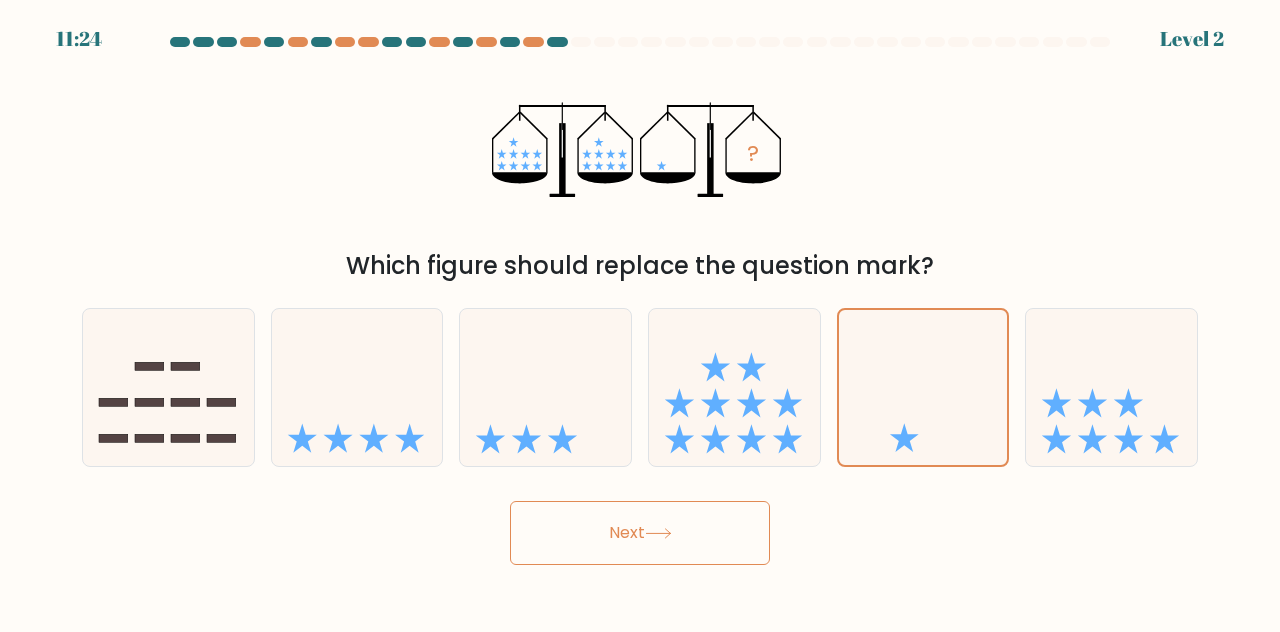 click 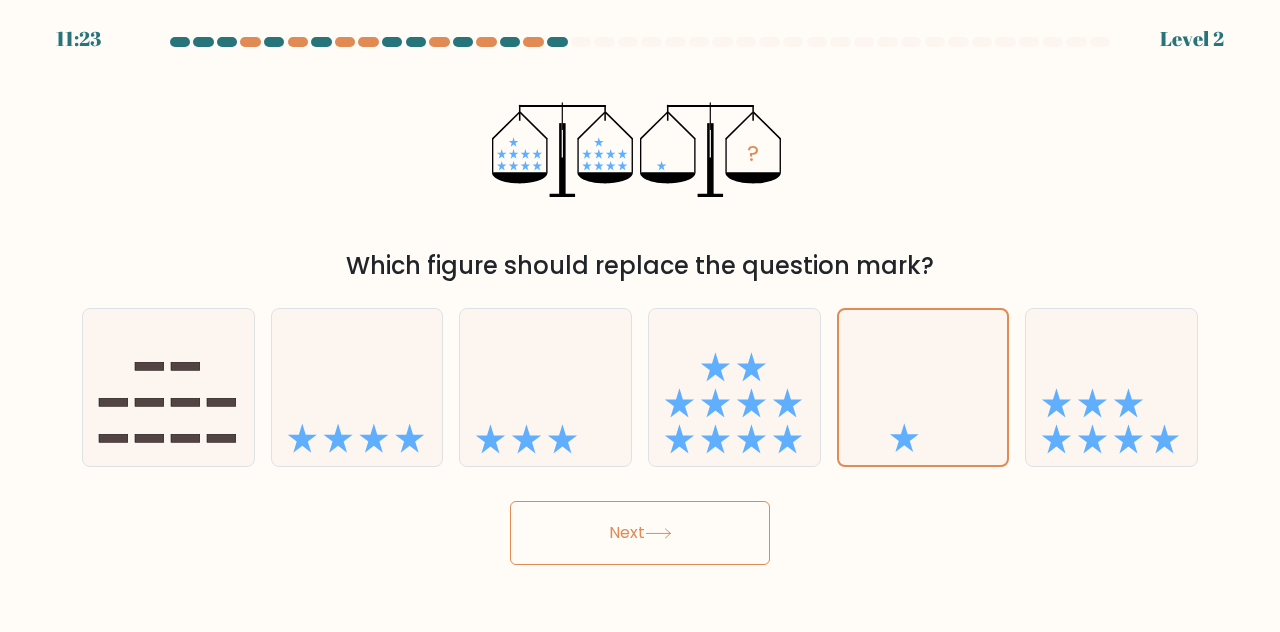click on "Next" at bounding box center (640, 533) 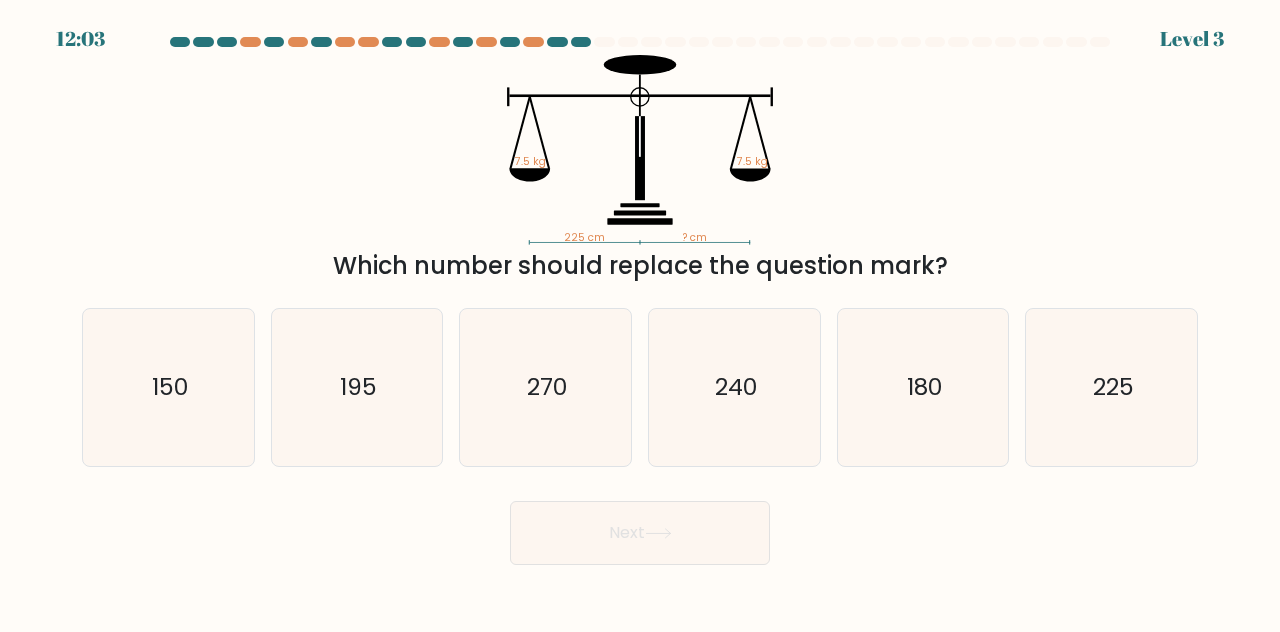 click at bounding box center [640, 301] 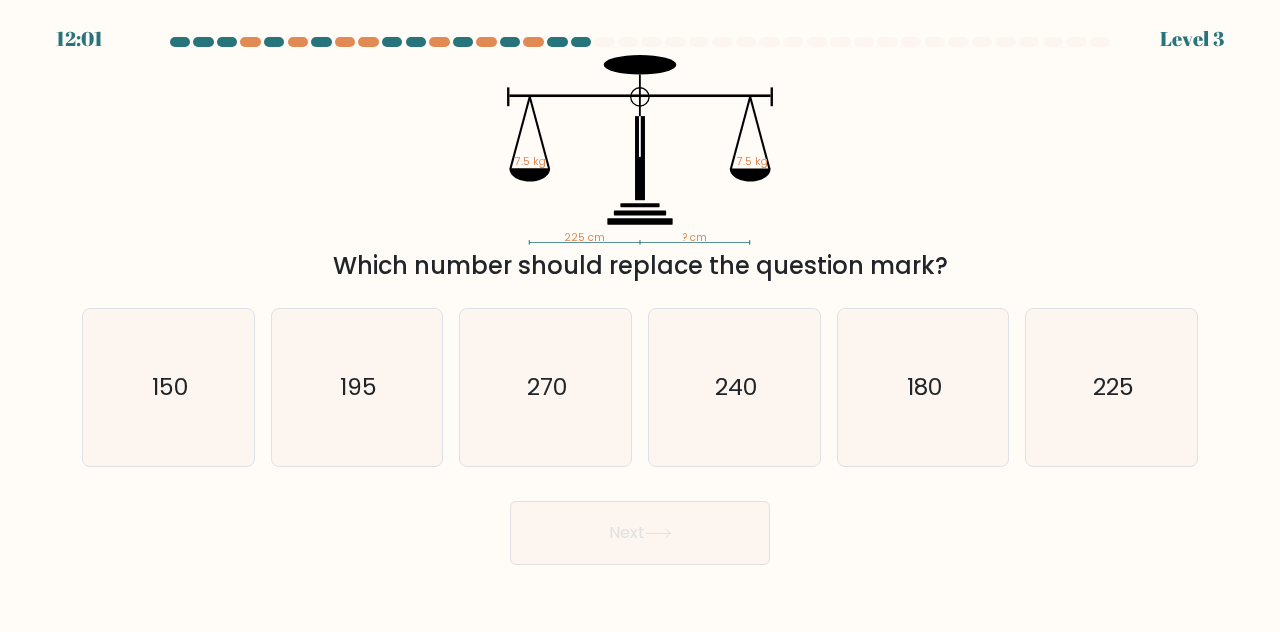 click on "225" 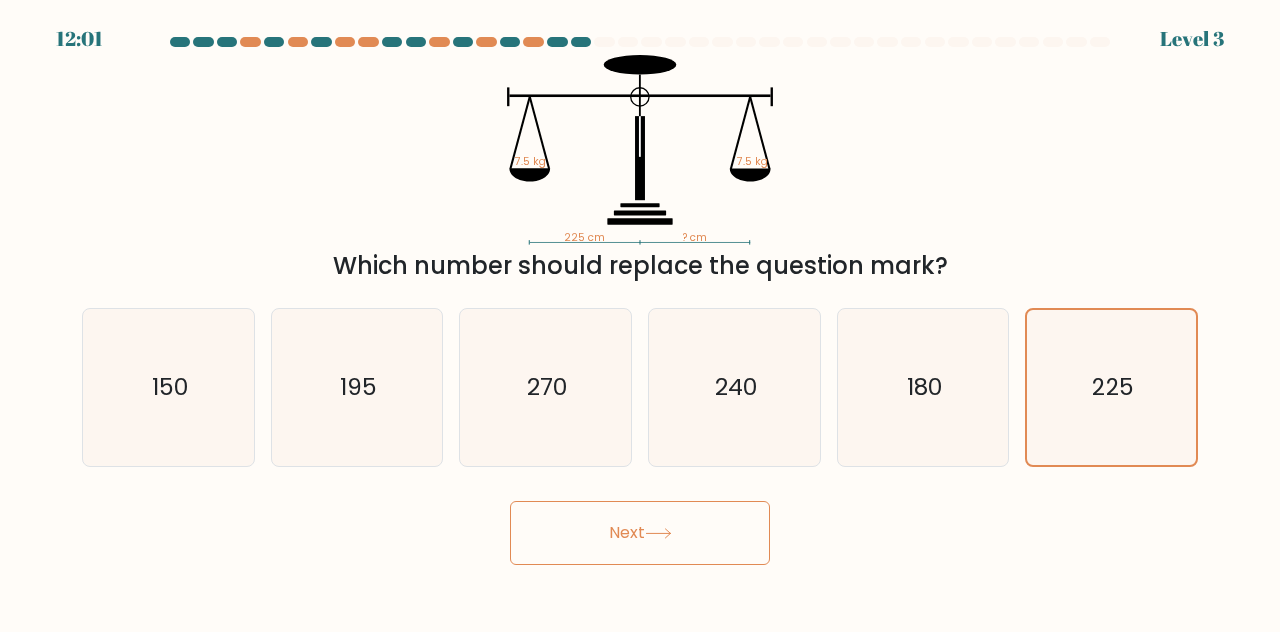 click on "Next" at bounding box center [640, 533] 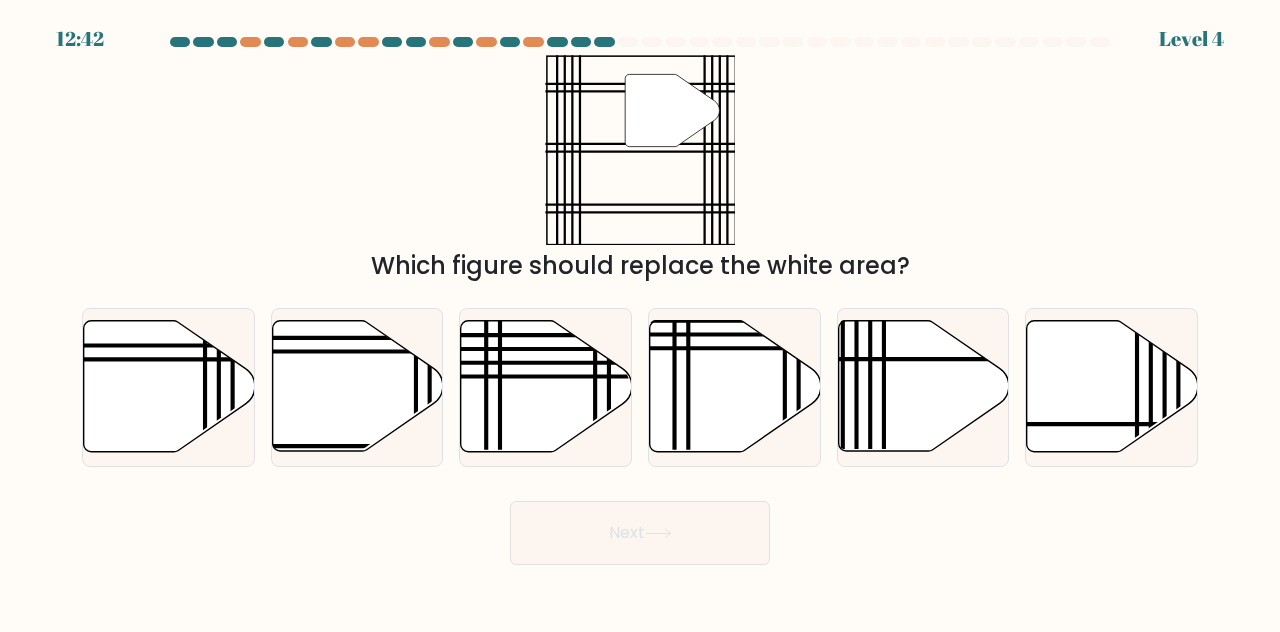 click 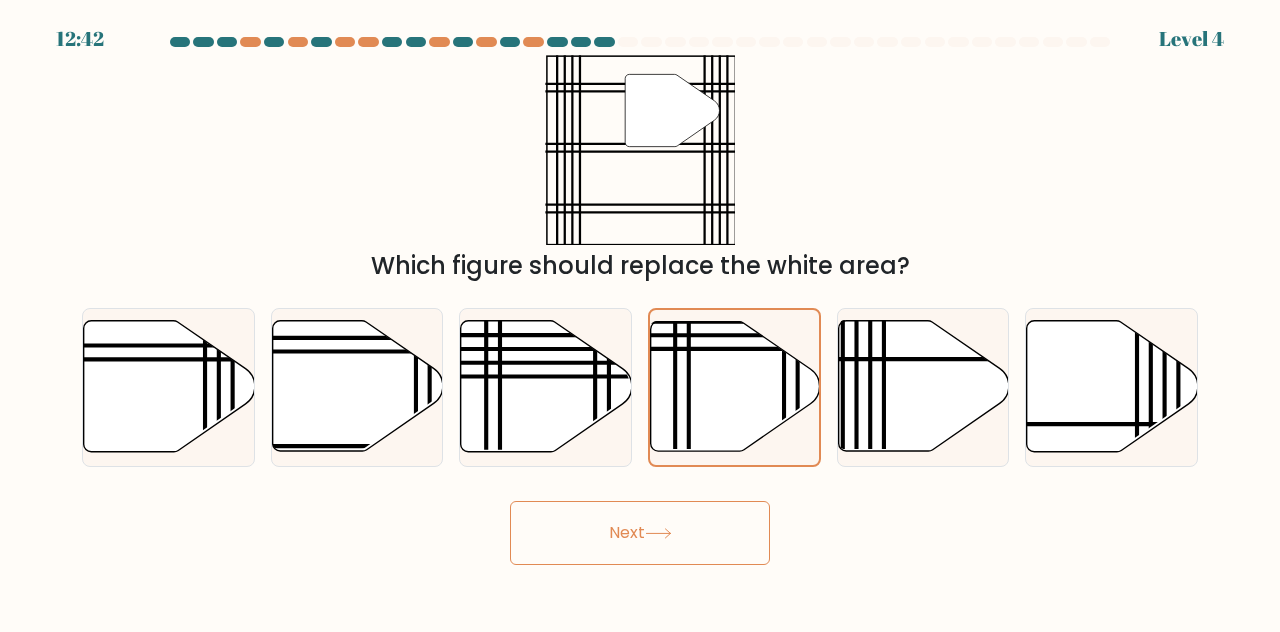 click 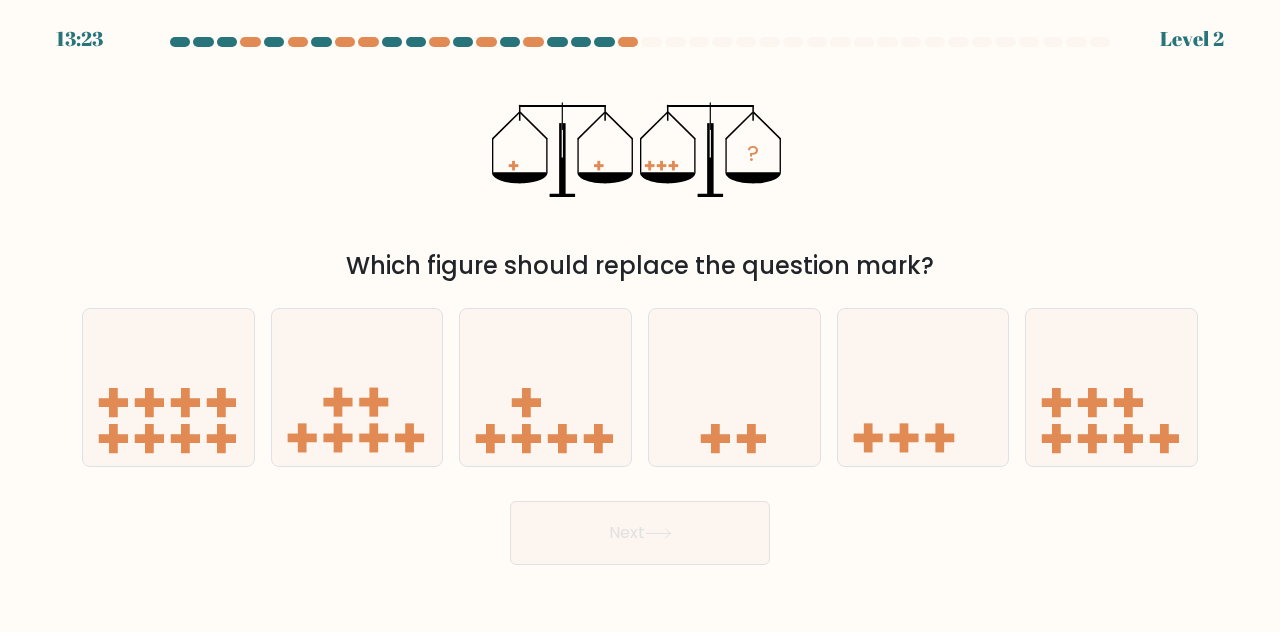 click 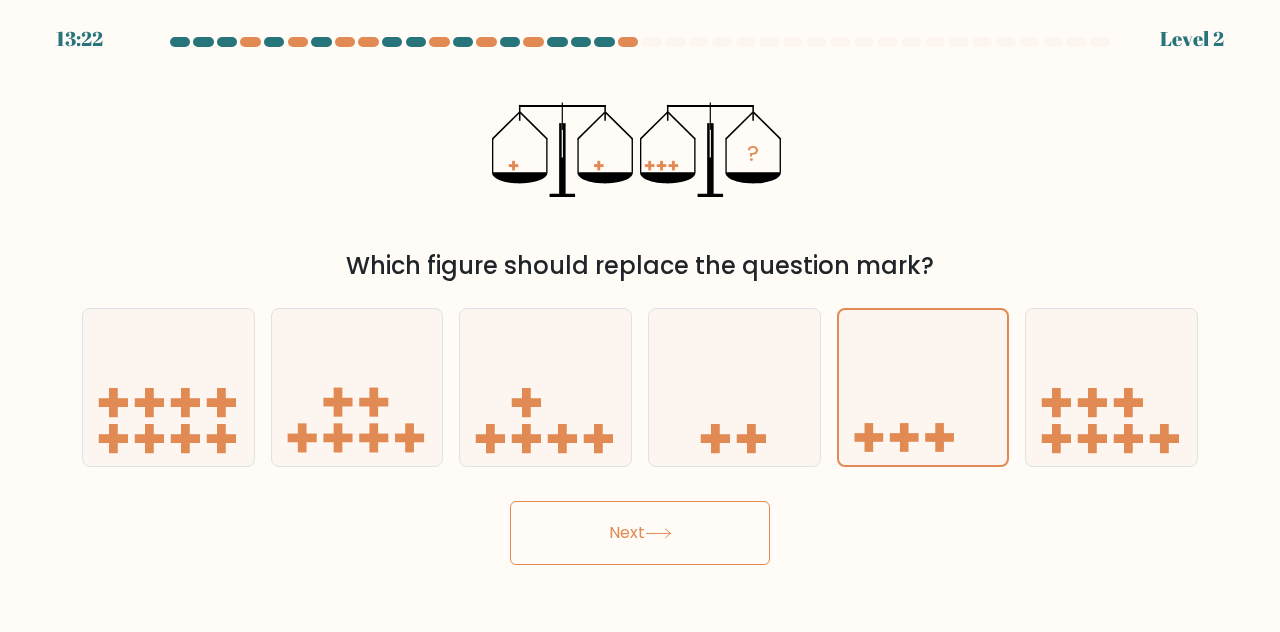 click on "Next" at bounding box center [640, 533] 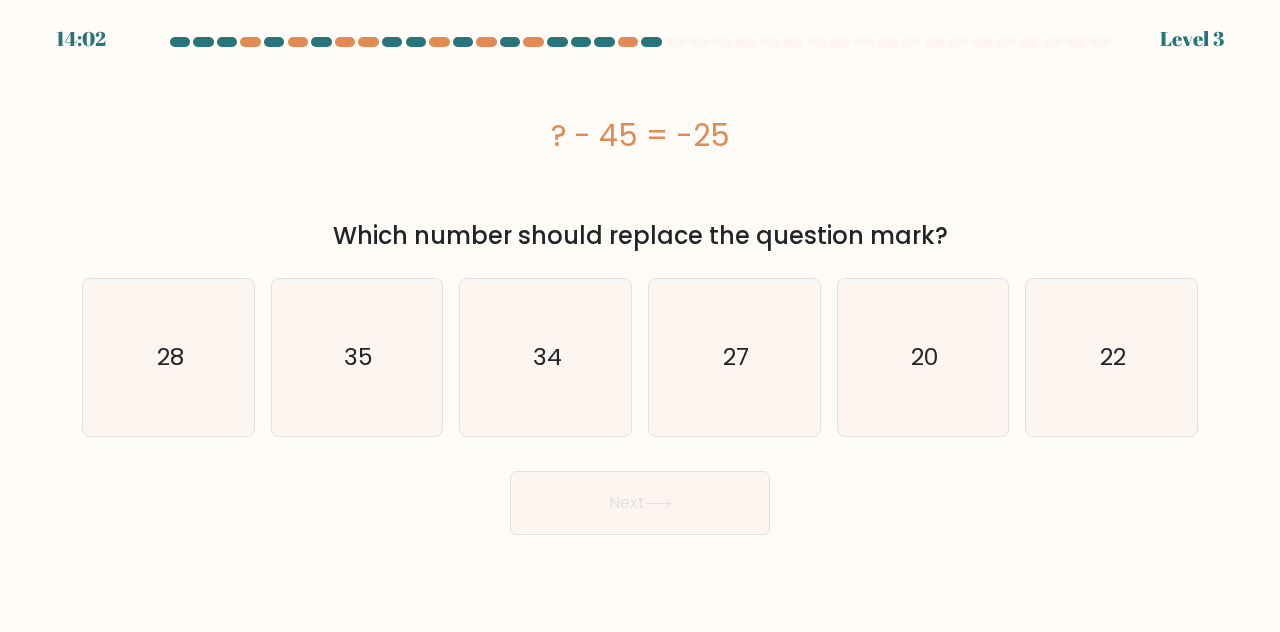 click on "28" 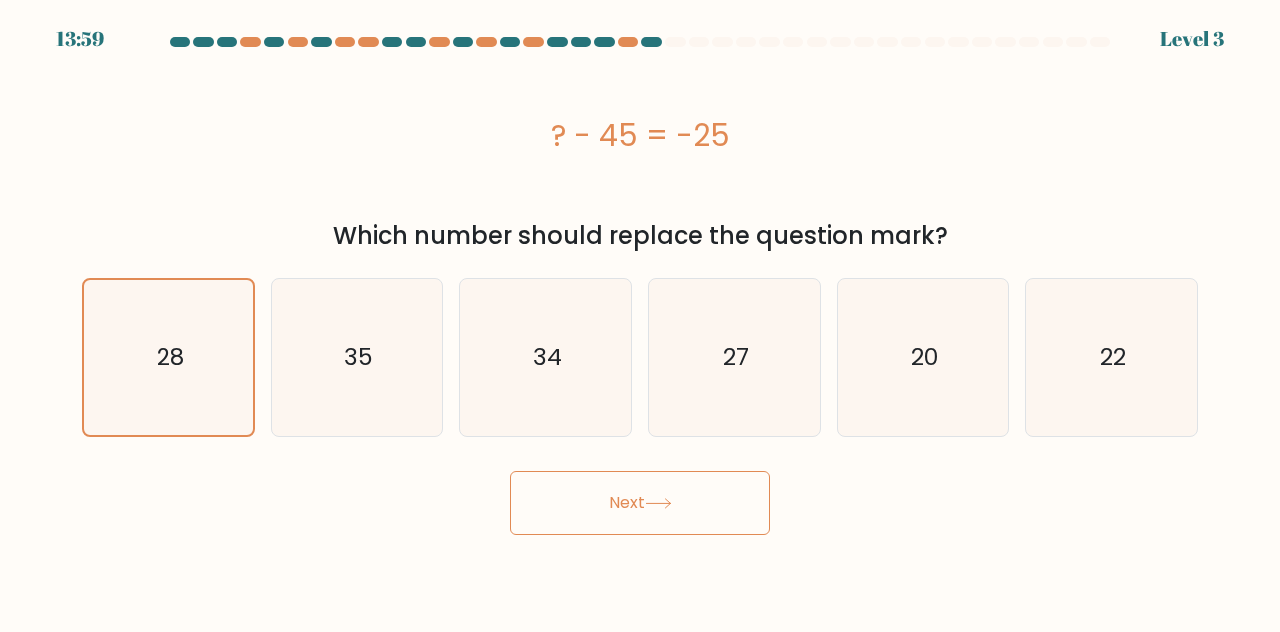 click on "20" 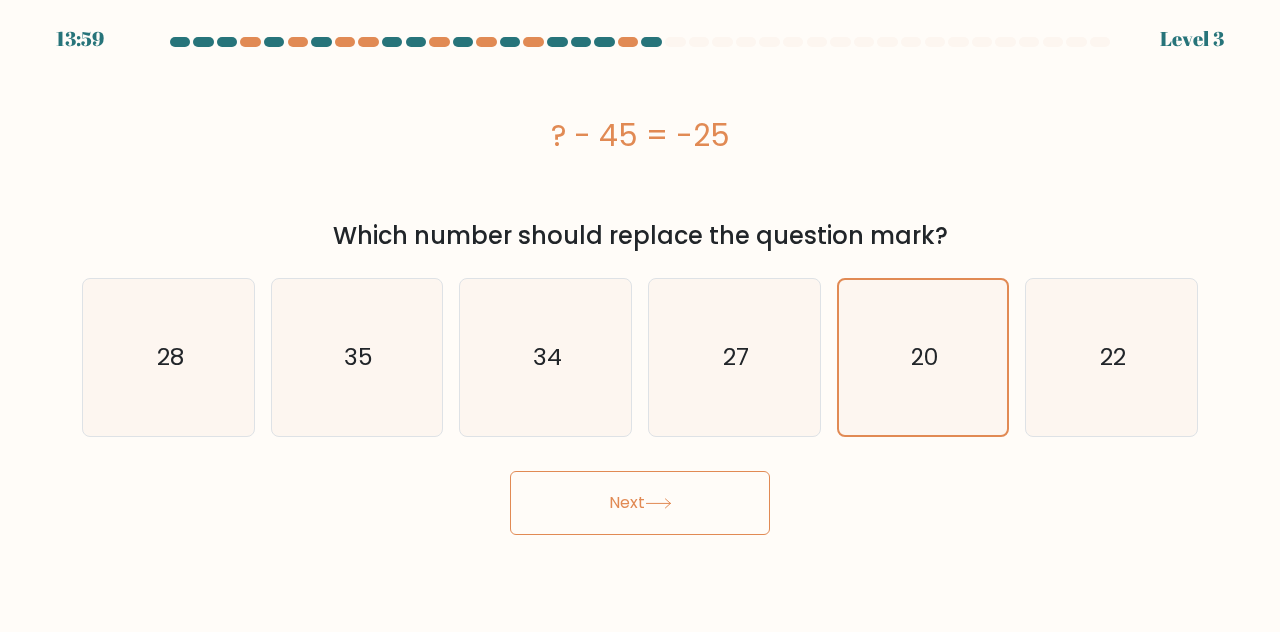 click on "Next" at bounding box center (640, 503) 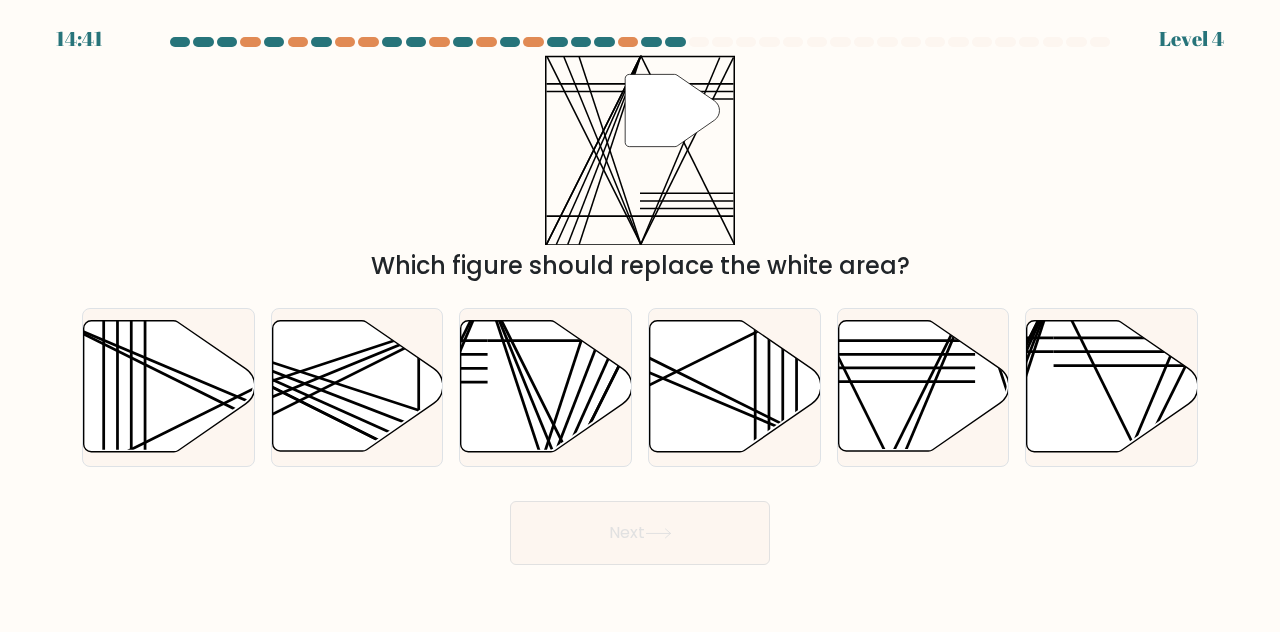 click 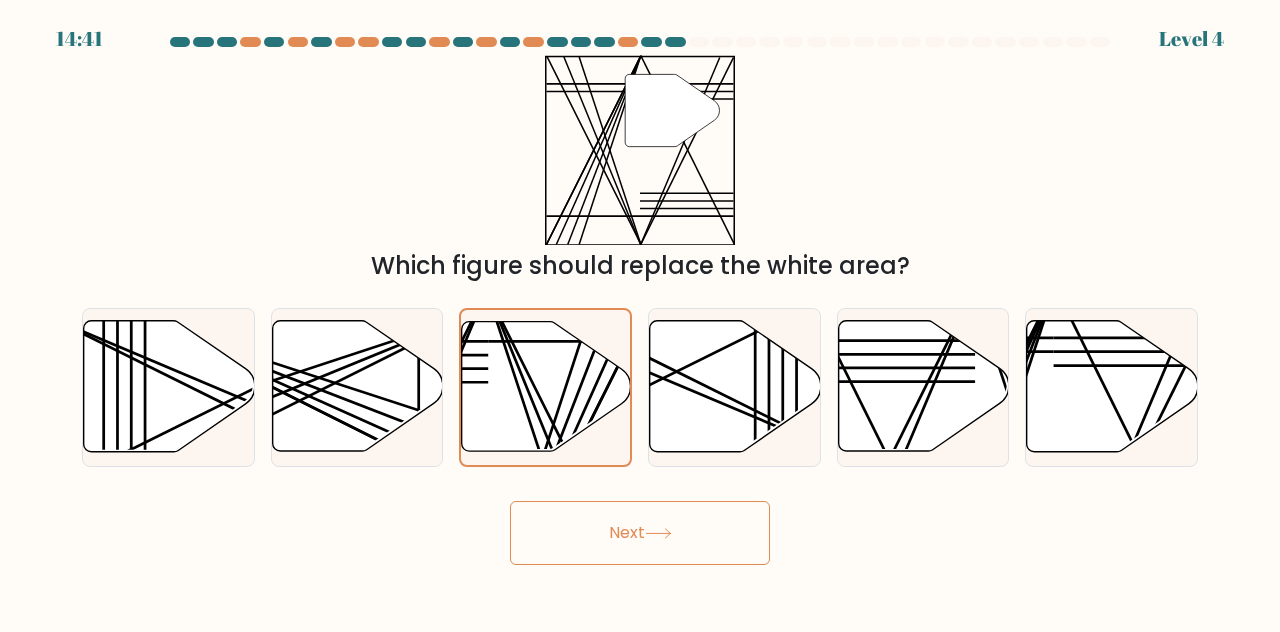 click on "Next" at bounding box center [640, 533] 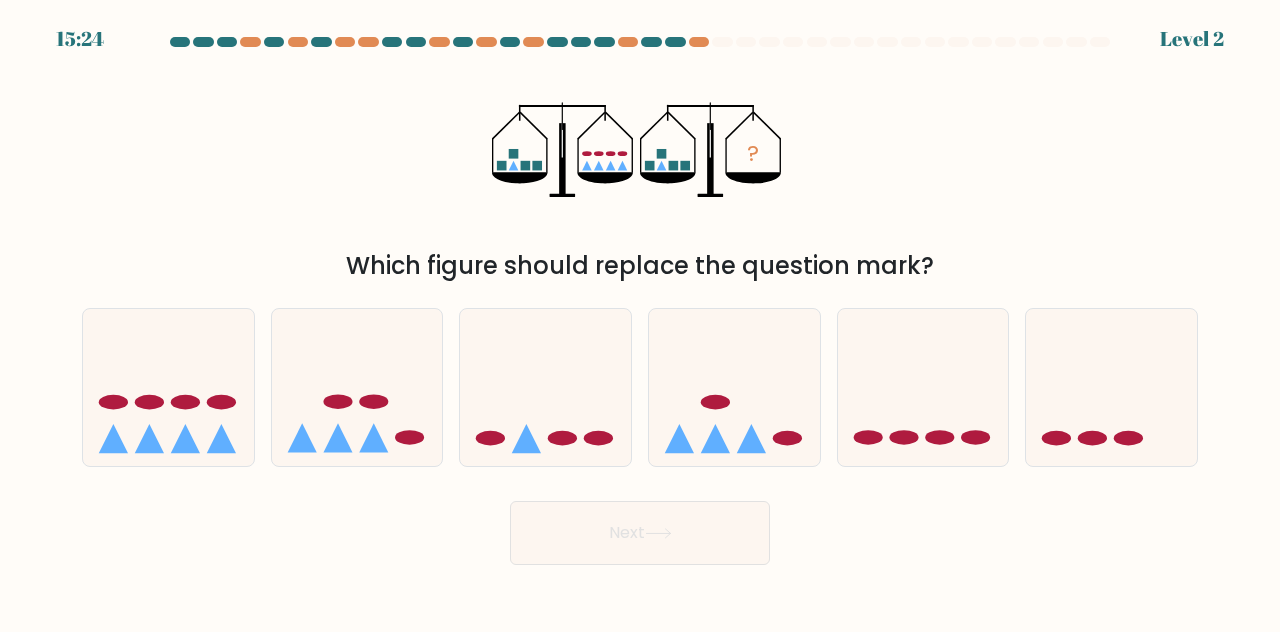 click 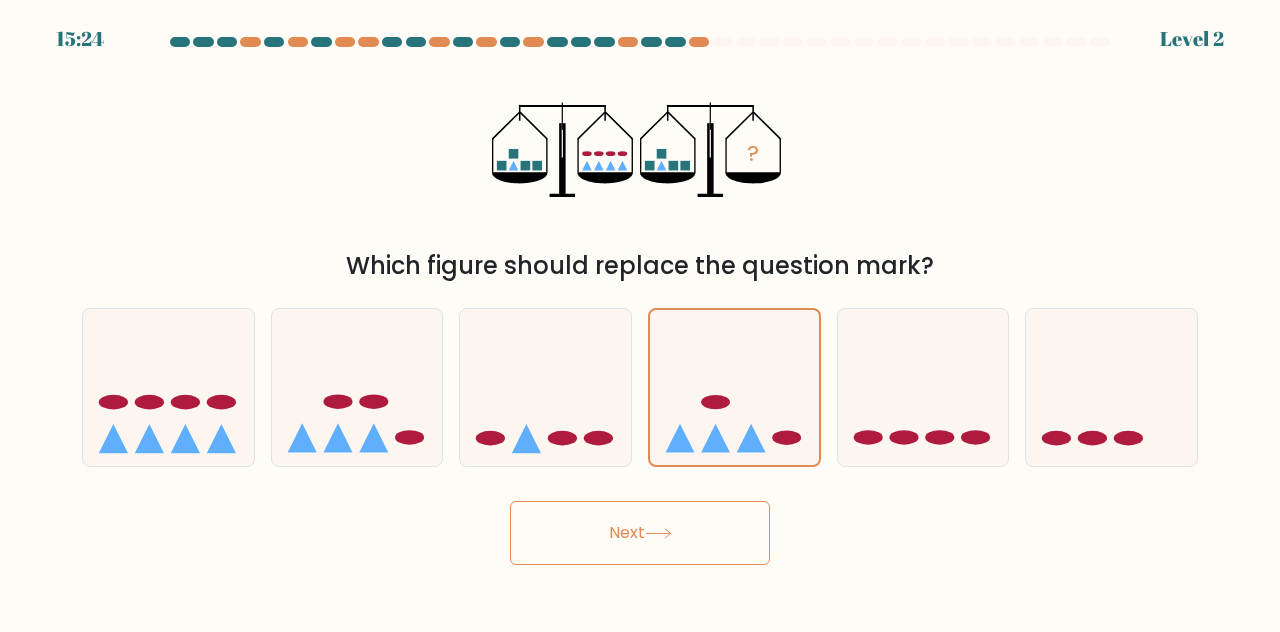 click on "Next" at bounding box center [640, 533] 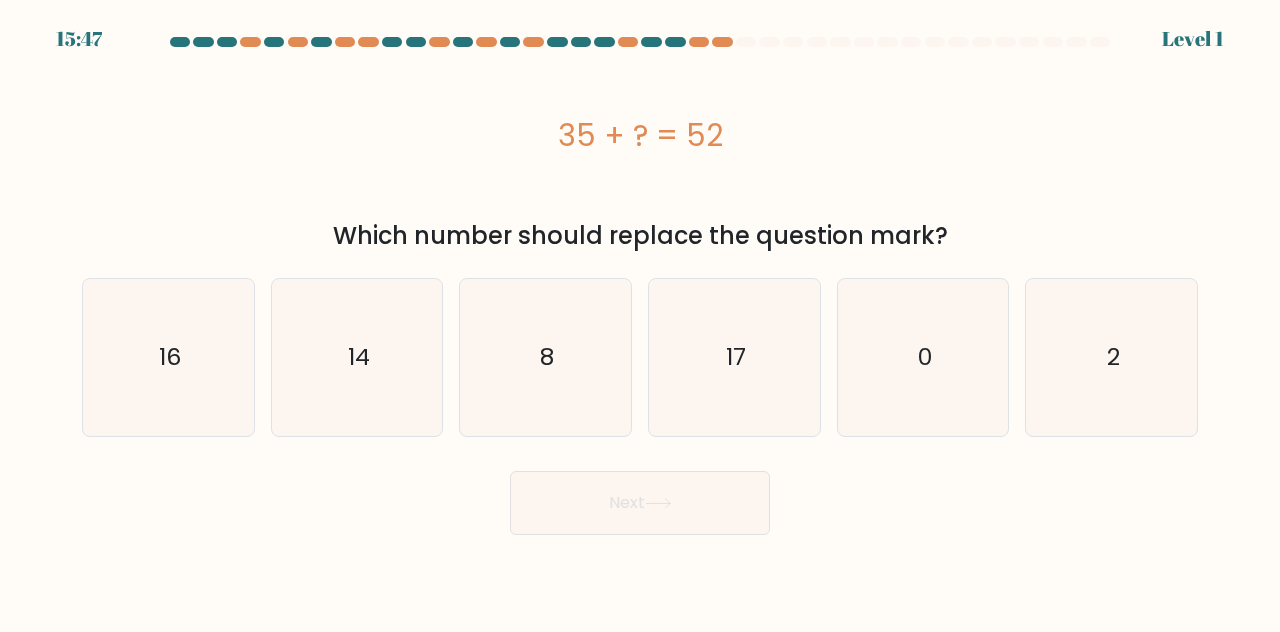click on "14" 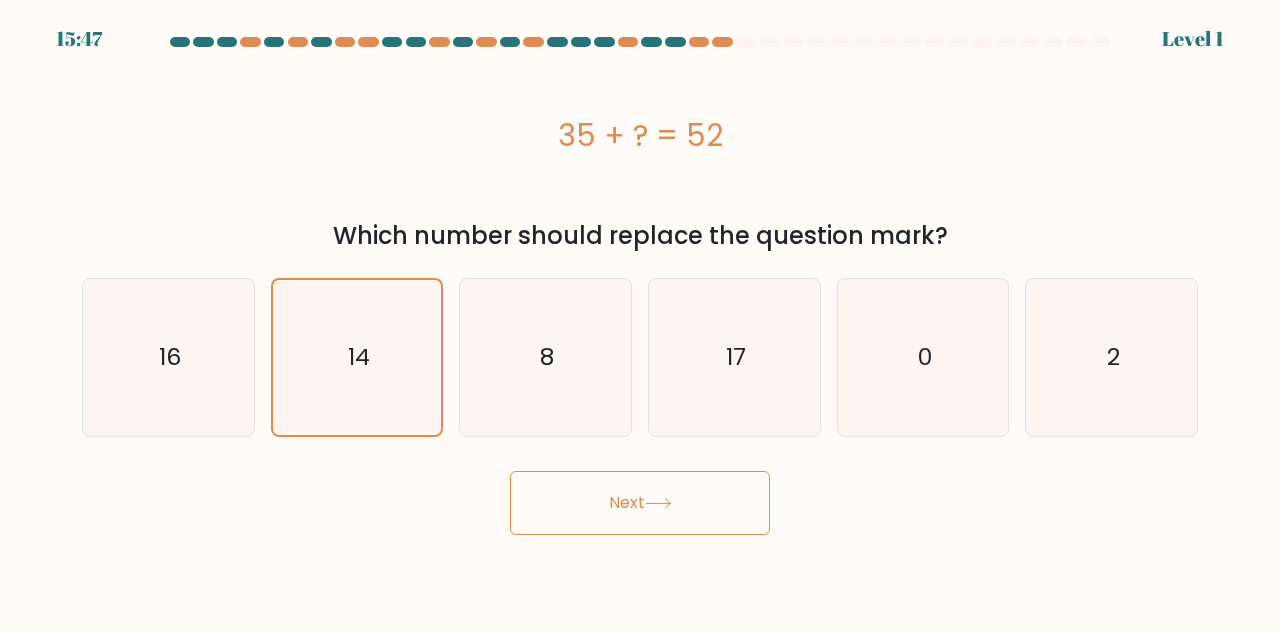 click on "Next" at bounding box center [640, 503] 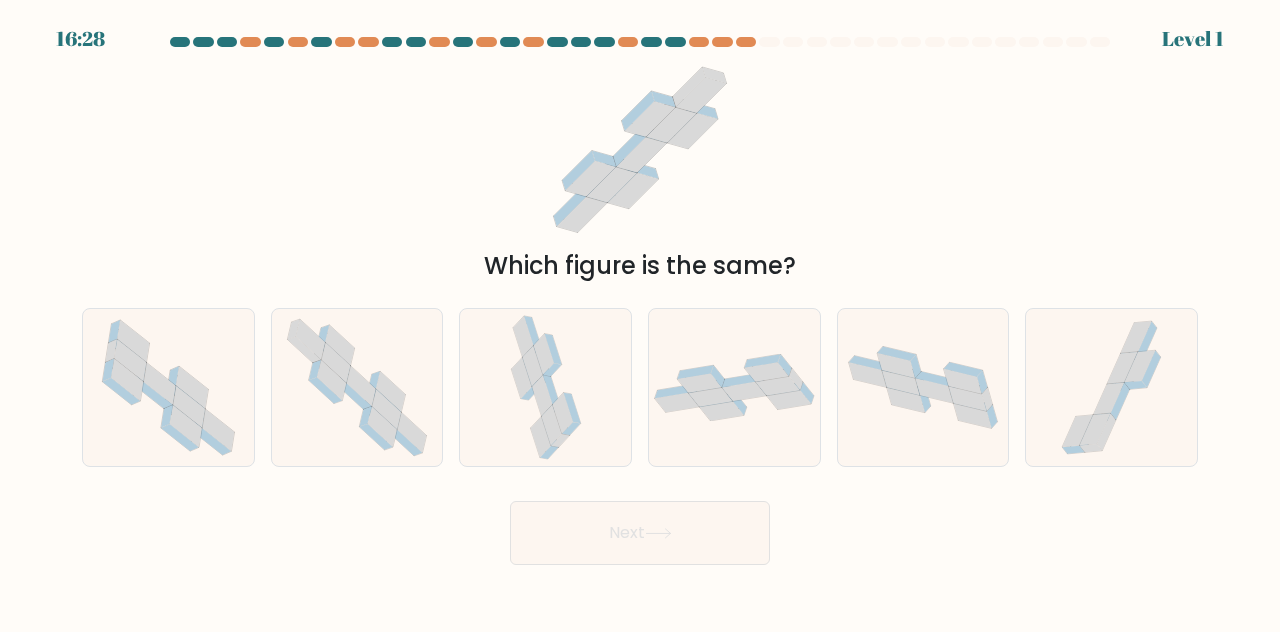 click 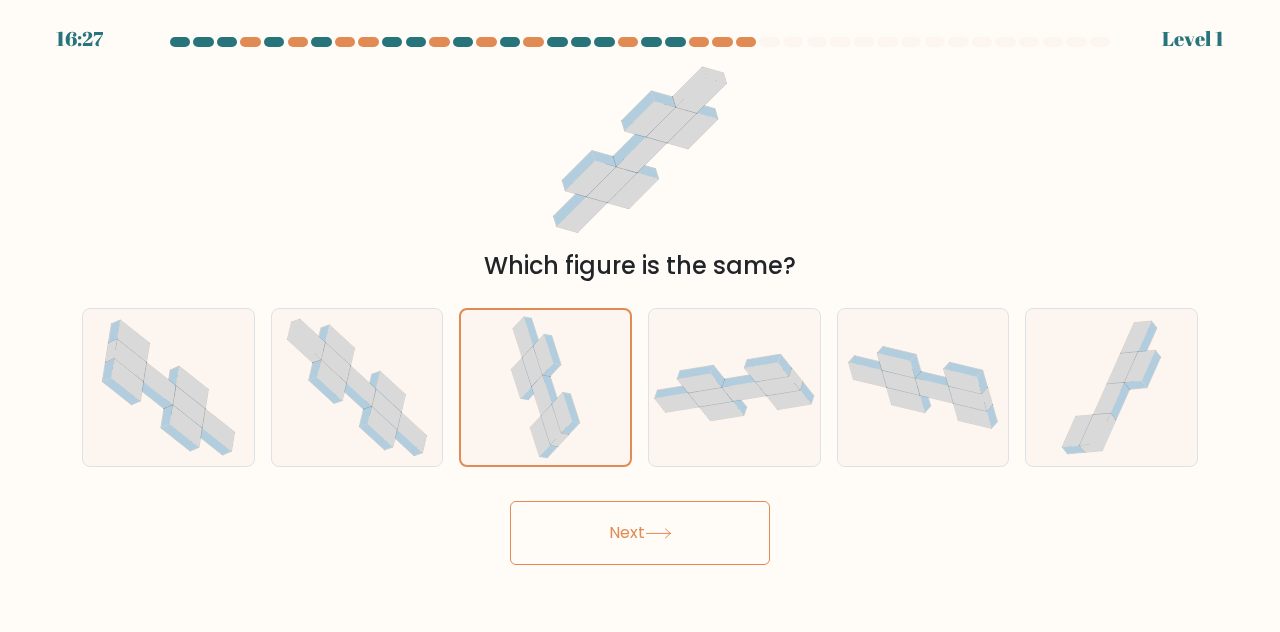 click 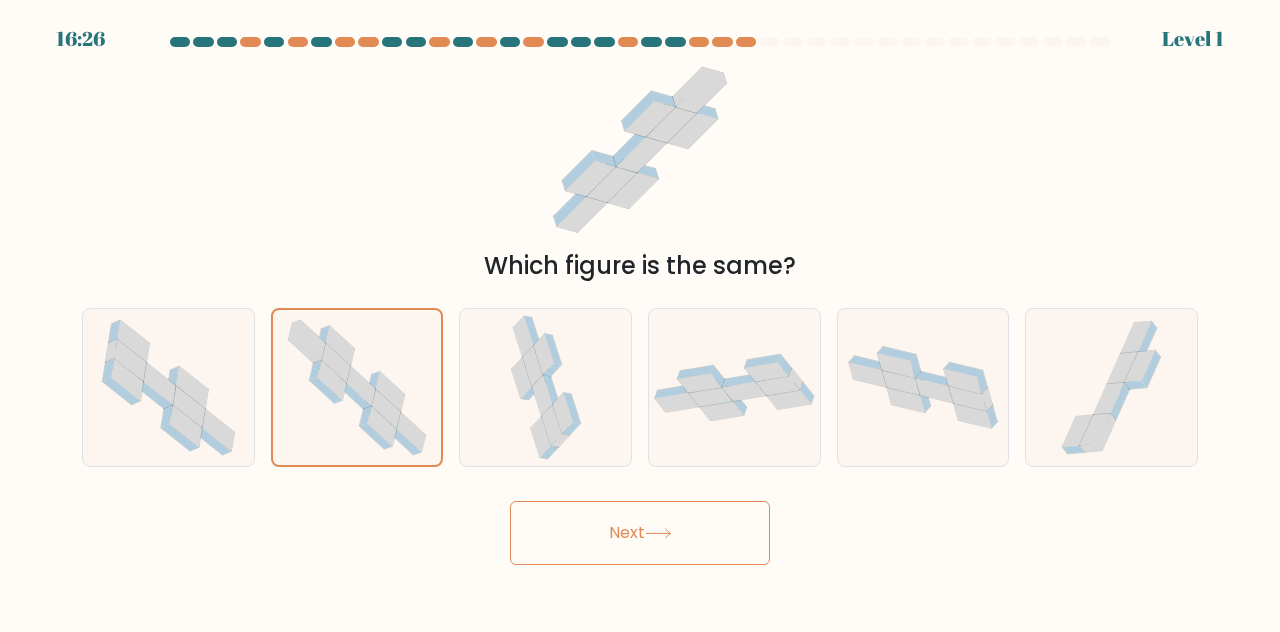 click on "Next" at bounding box center (640, 533) 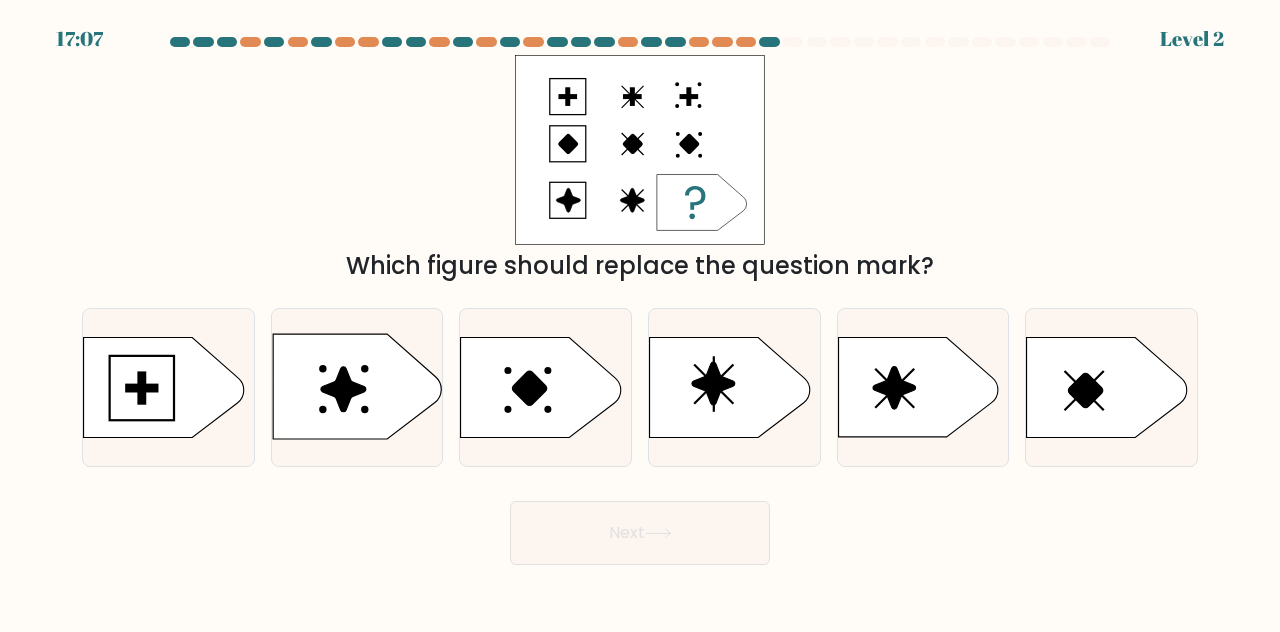 click 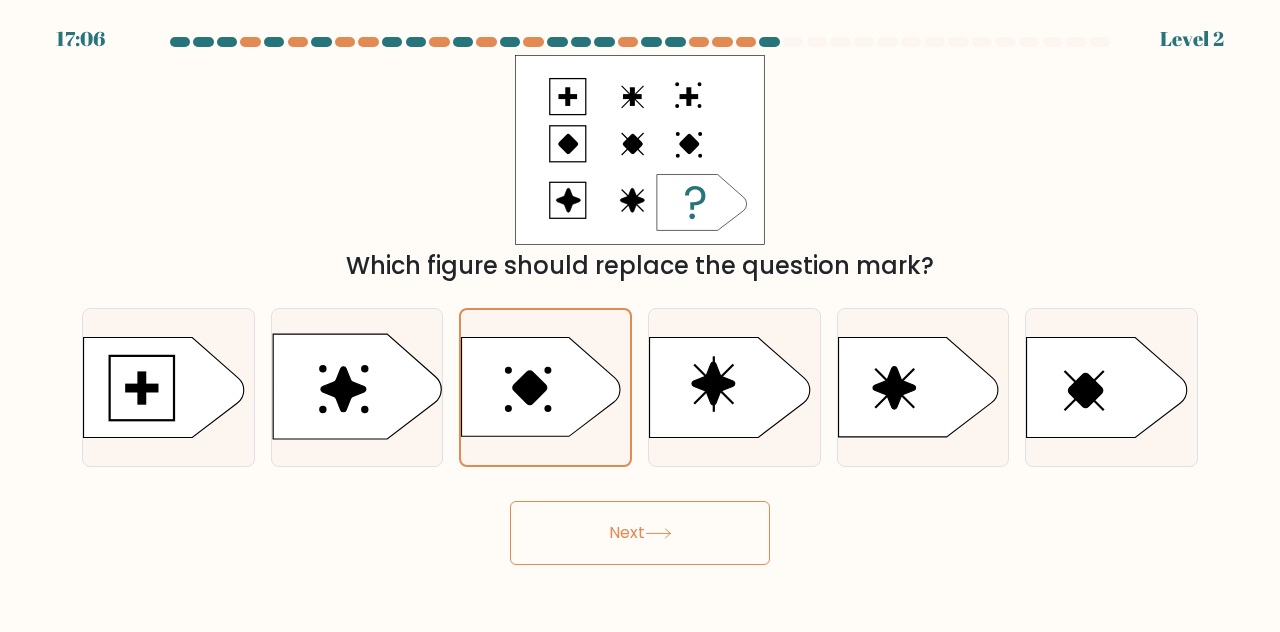 click on "Next" at bounding box center (640, 533) 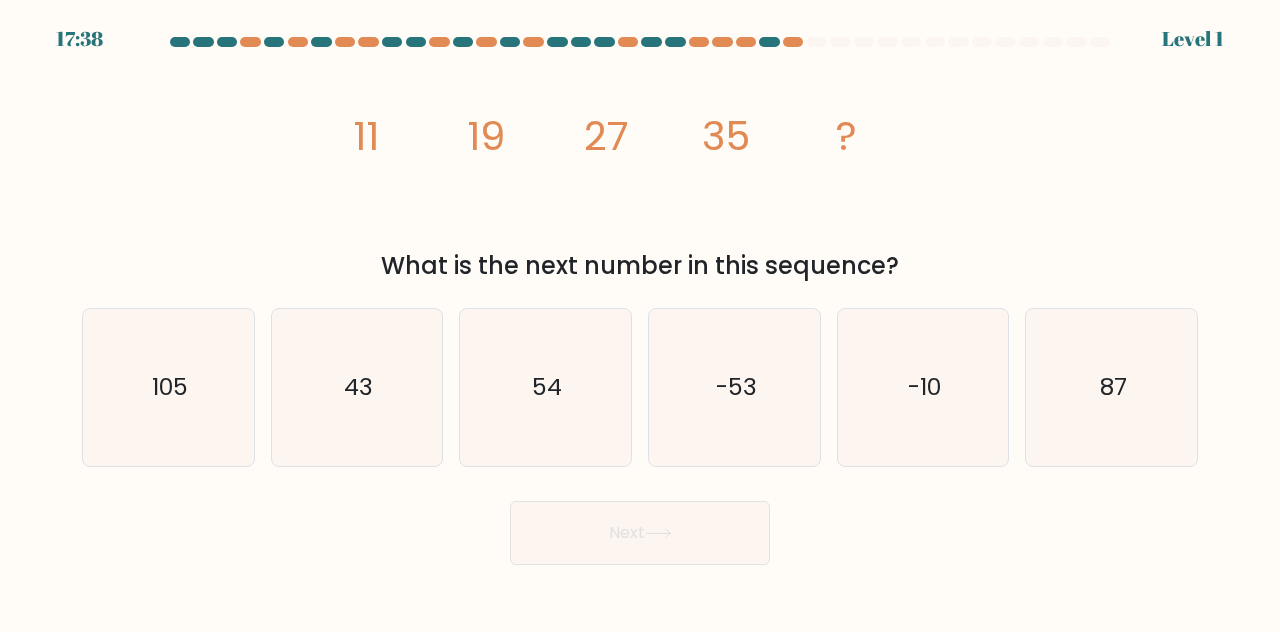 click on "43" 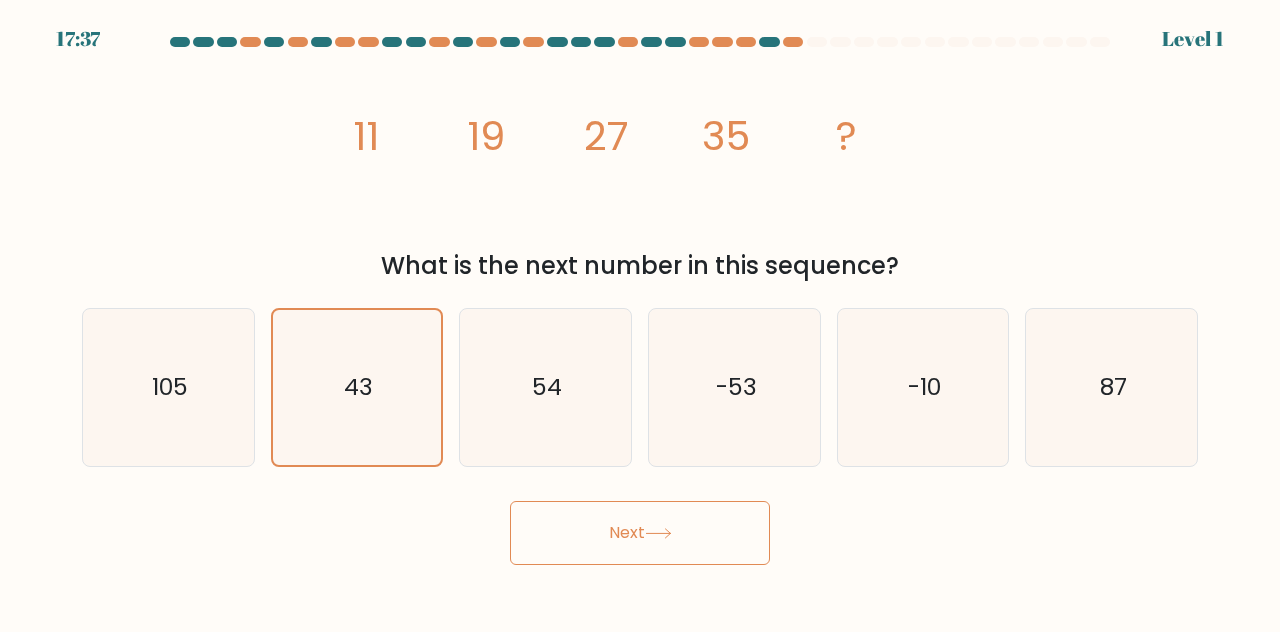 click on "Next" at bounding box center (640, 533) 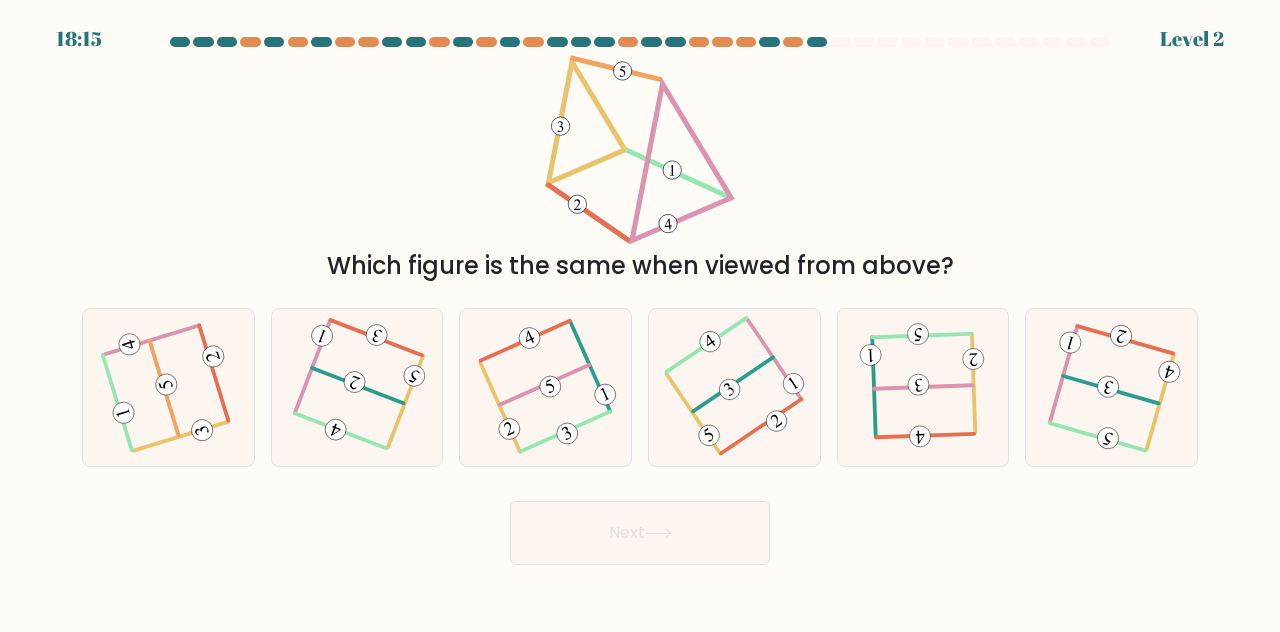 click 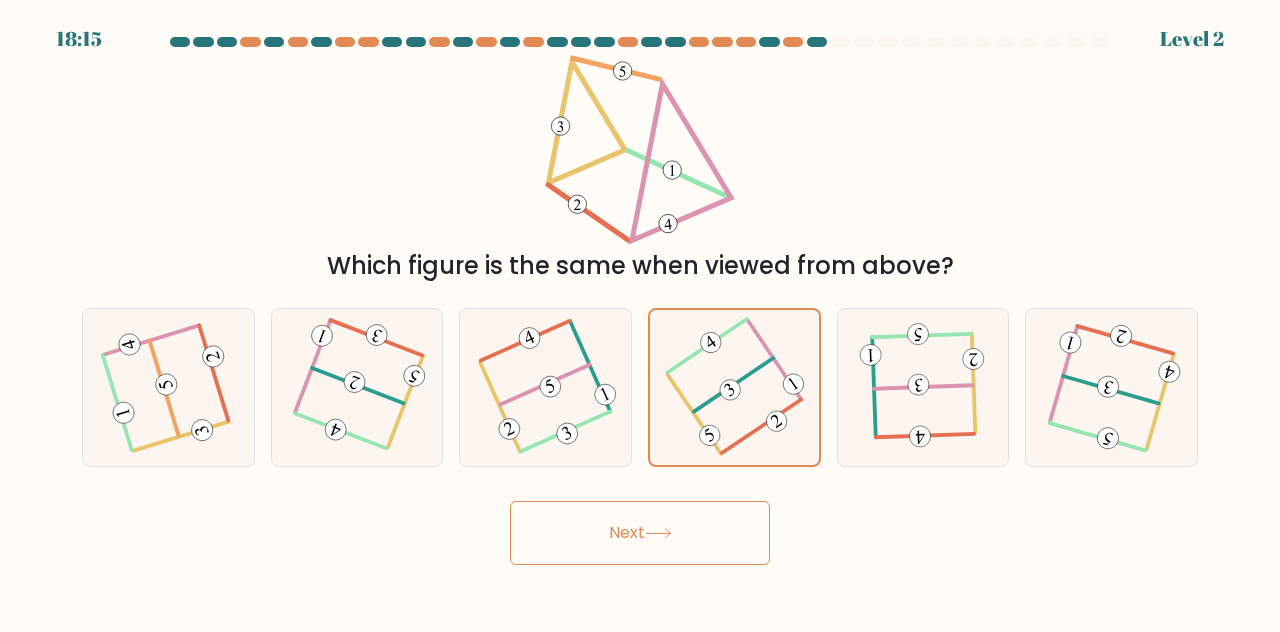 click on "Next" at bounding box center [640, 533] 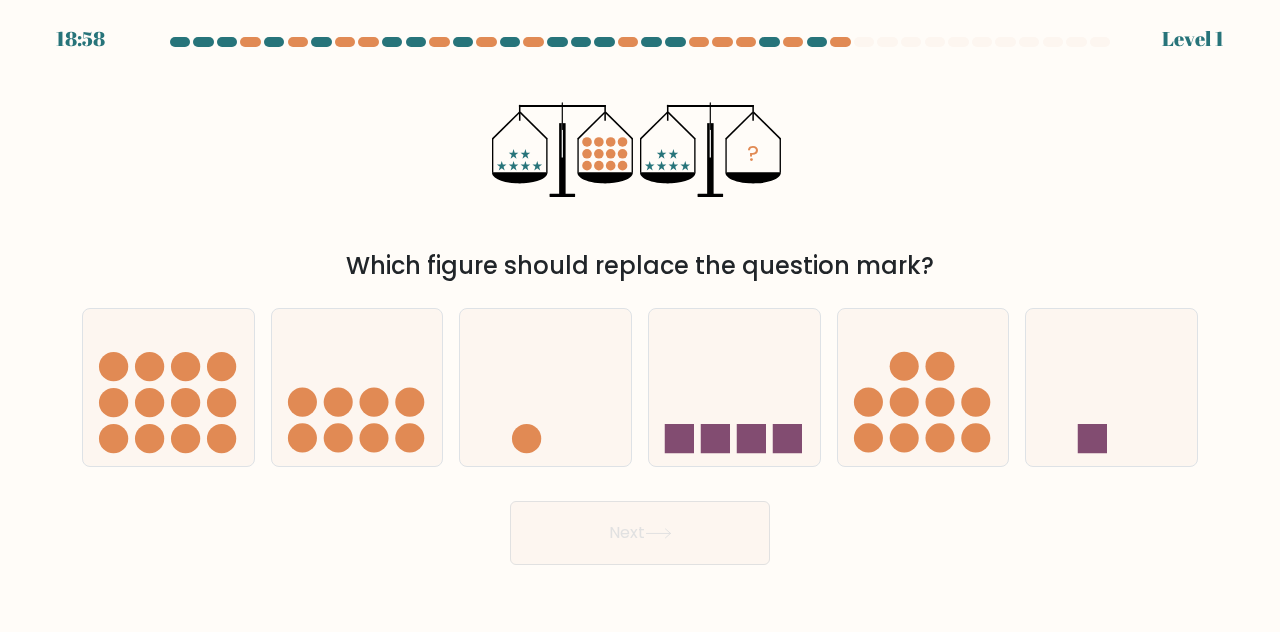 click 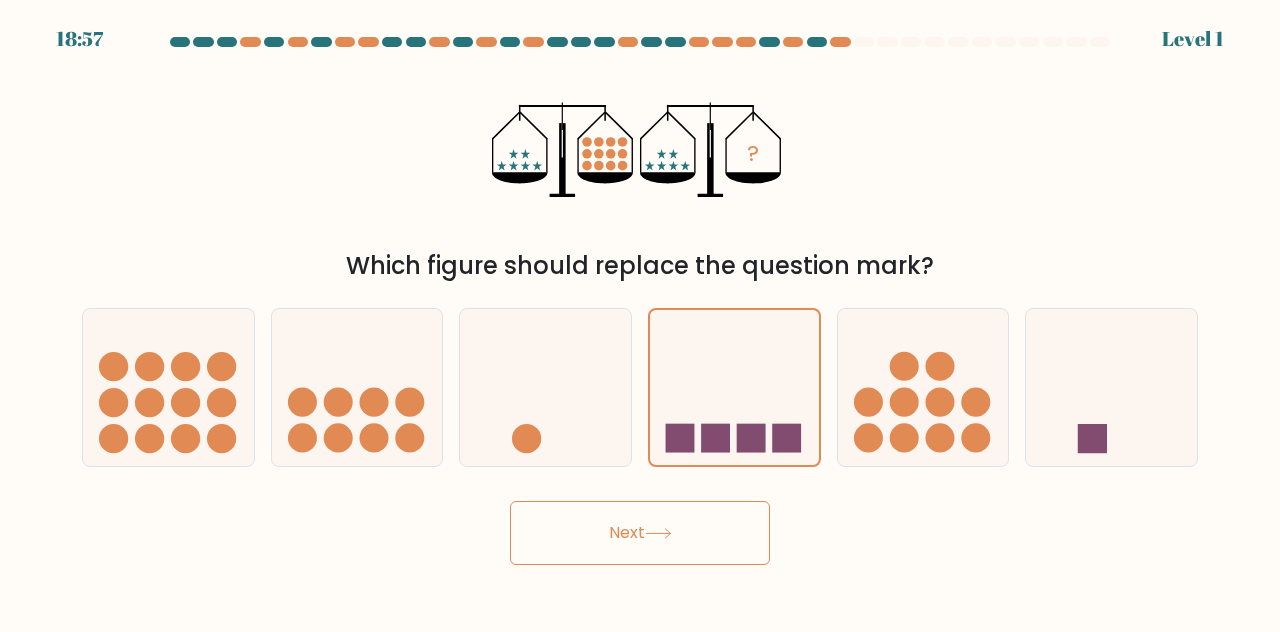click on "Next" at bounding box center (640, 533) 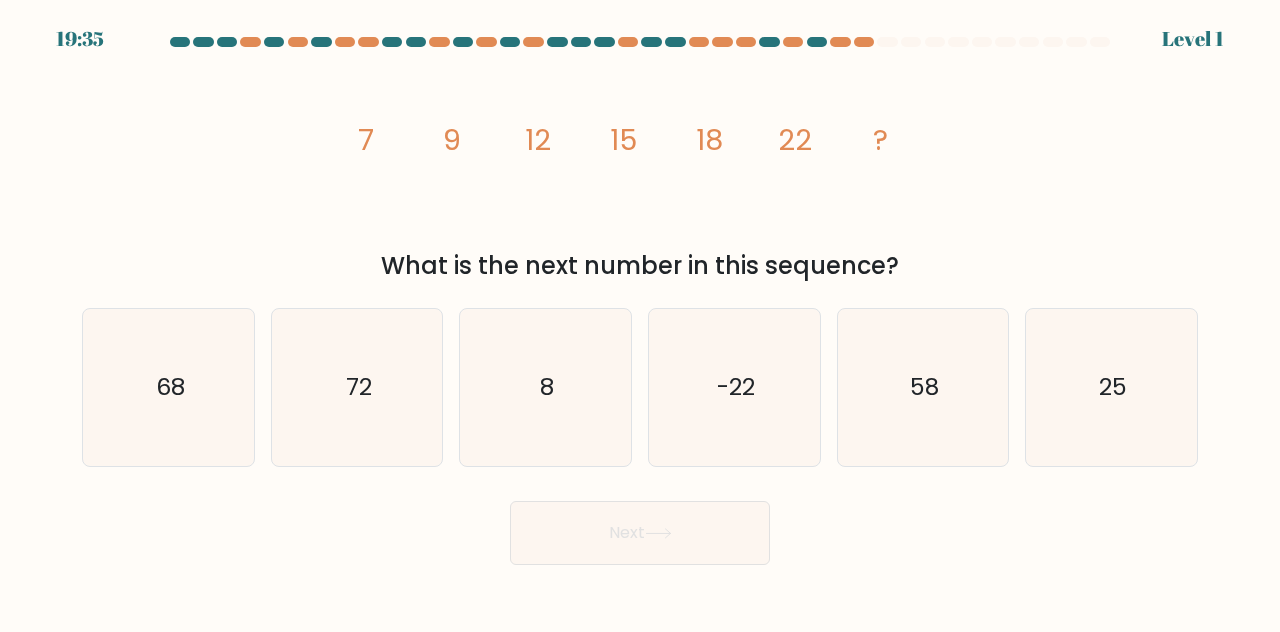click on "25" 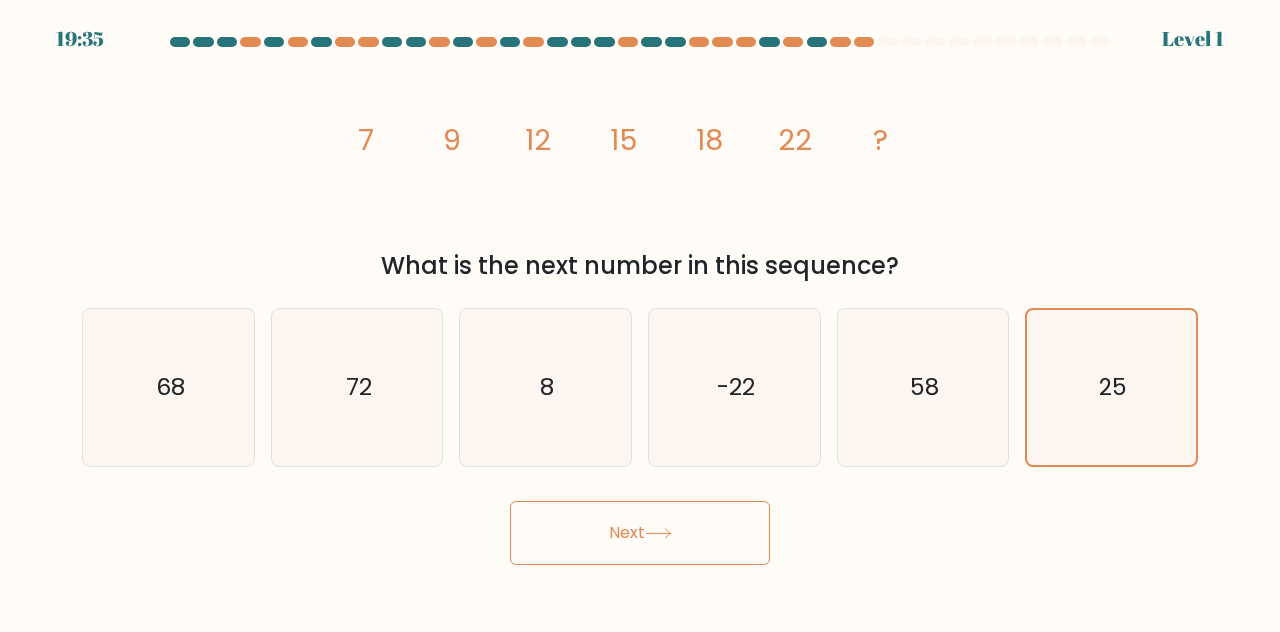 click on "Next" at bounding box center (640, 533) 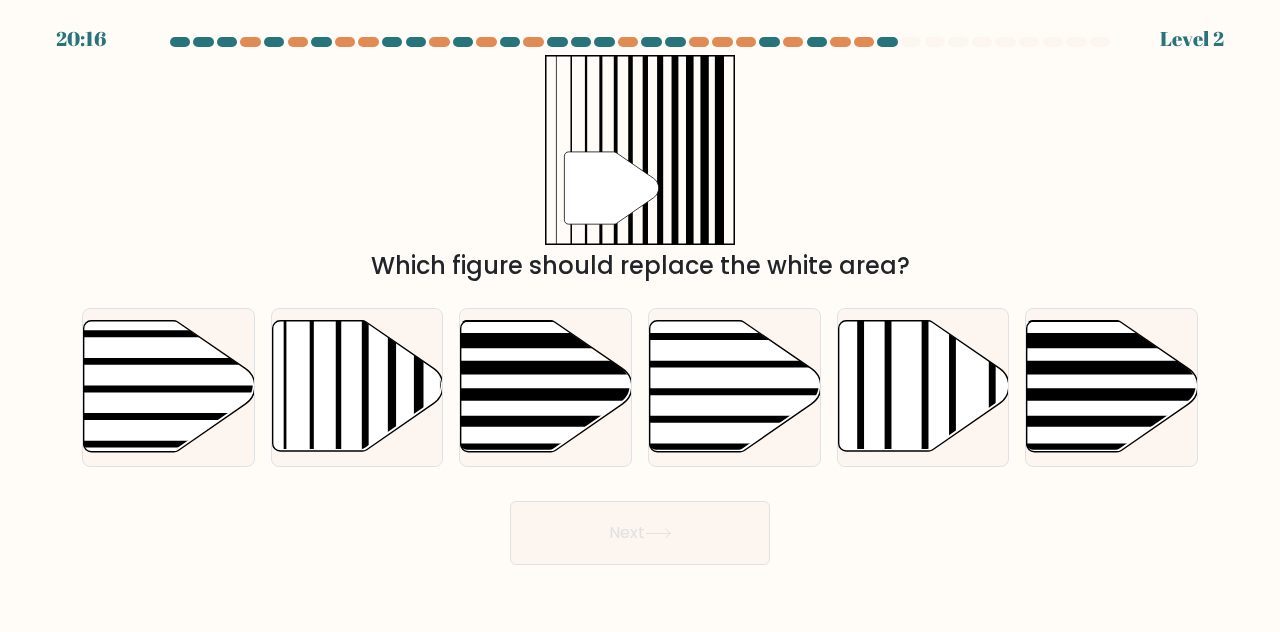 click 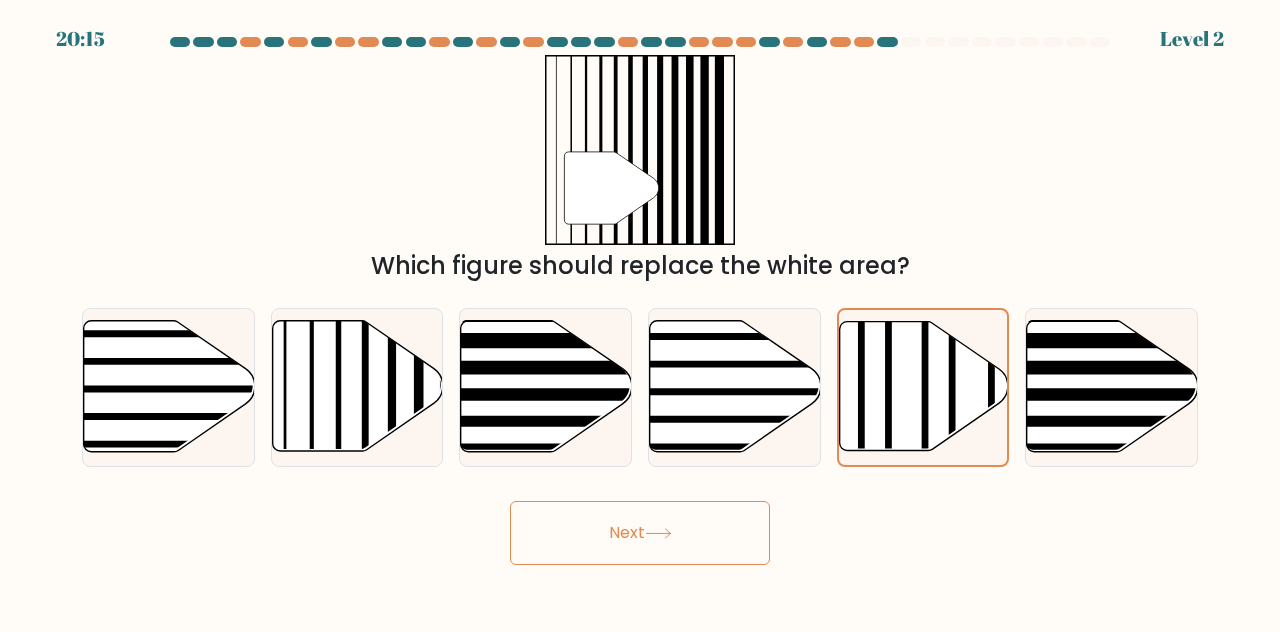 click at bounding box center [357, 387] 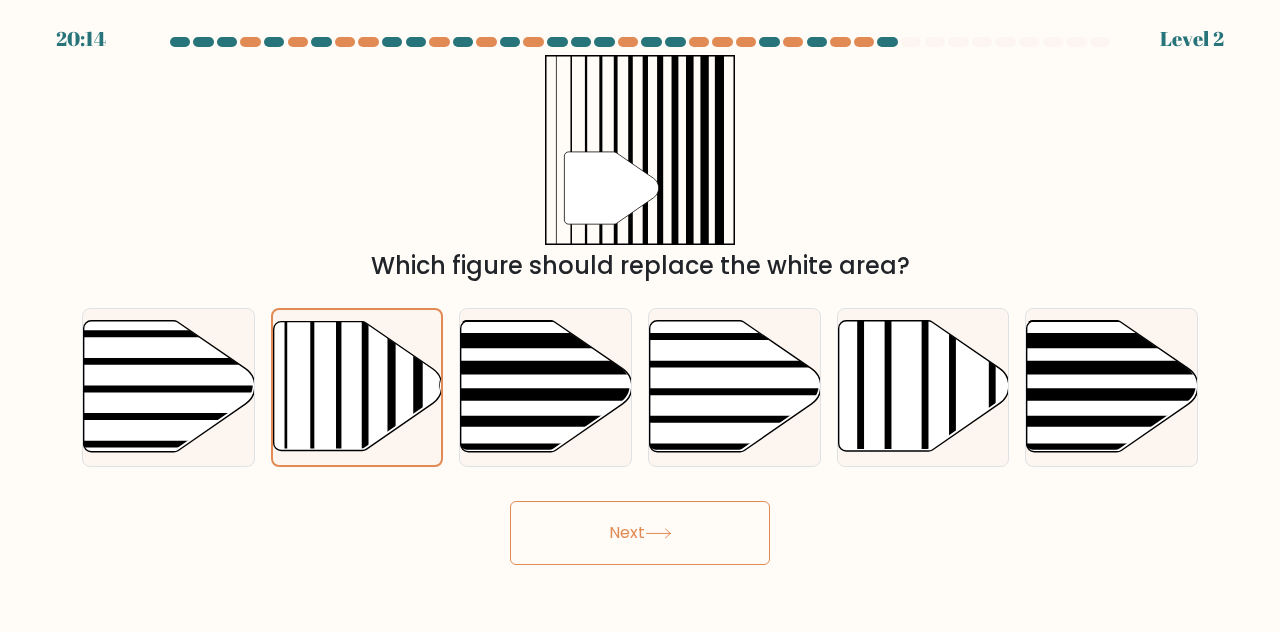 click on "Next" at bounding box center [640, 533] 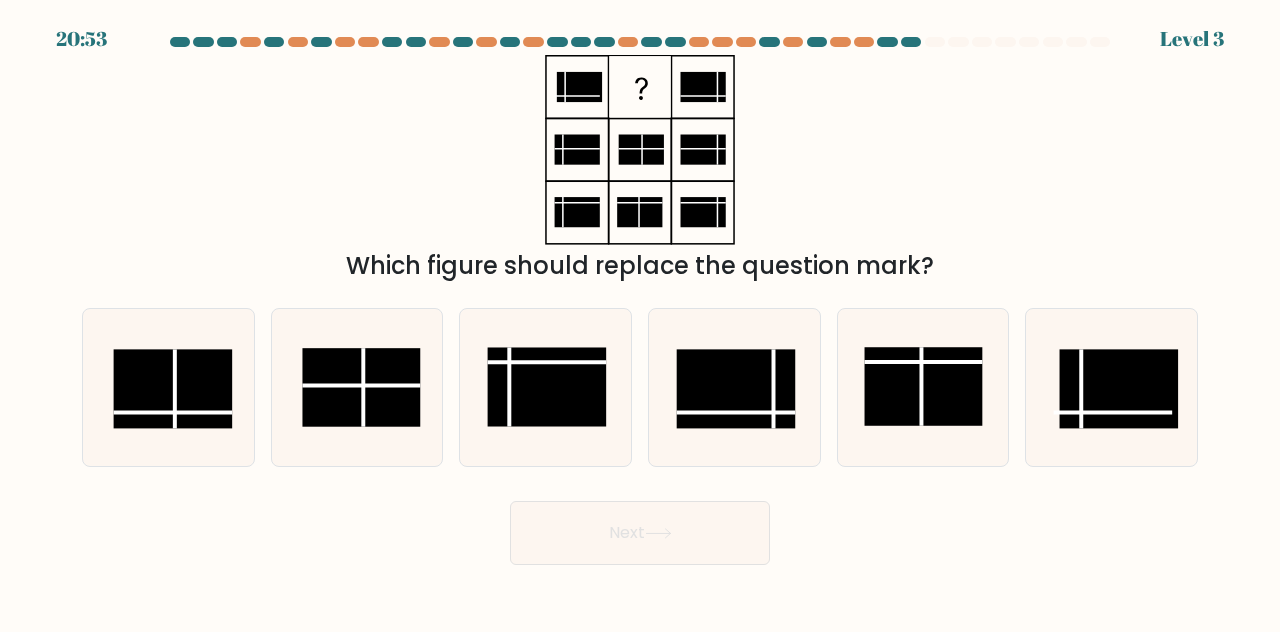 click 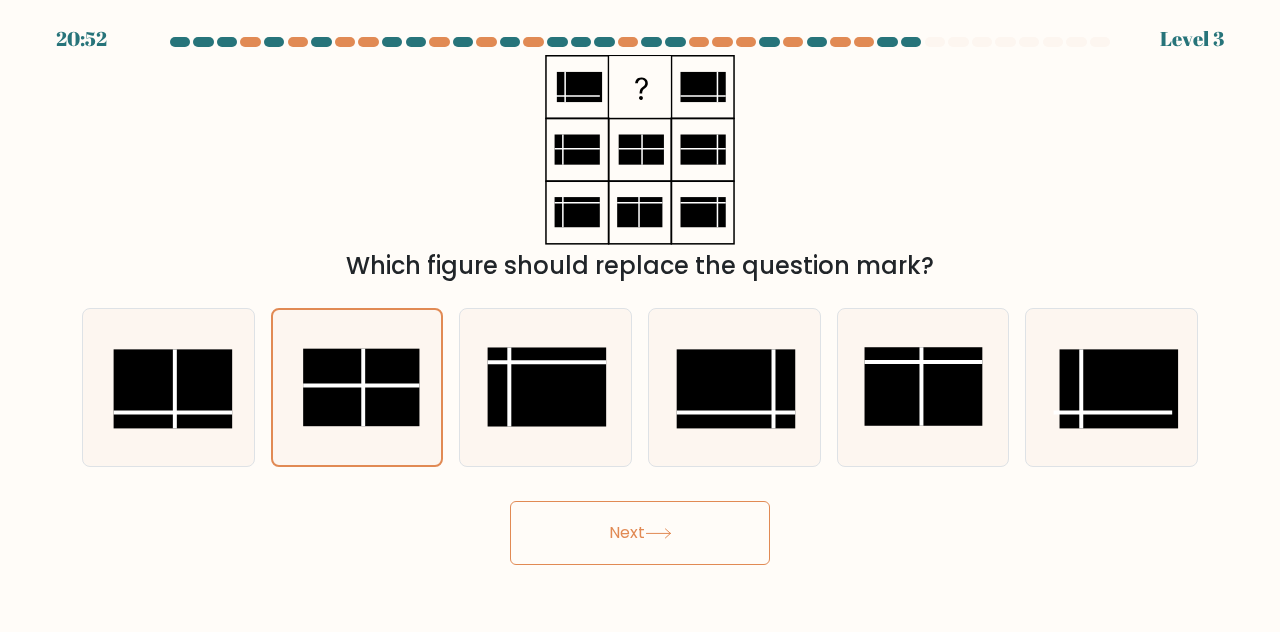 click 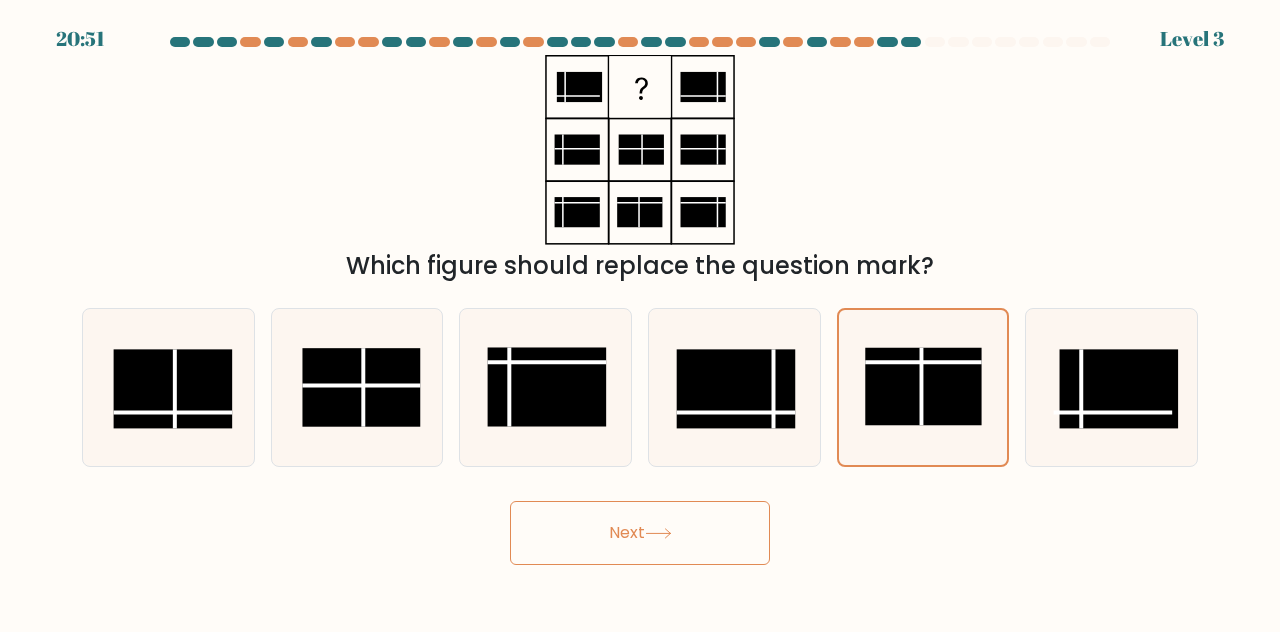 click on "Next" at bounding box center [640, 533] 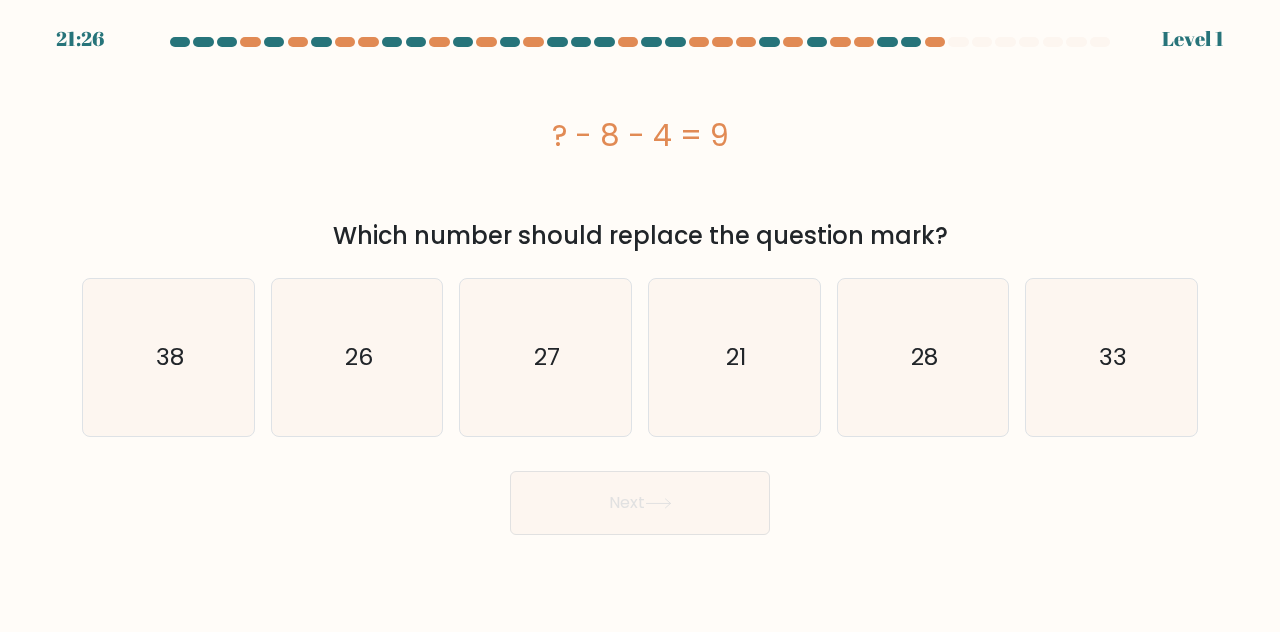 click on "26" 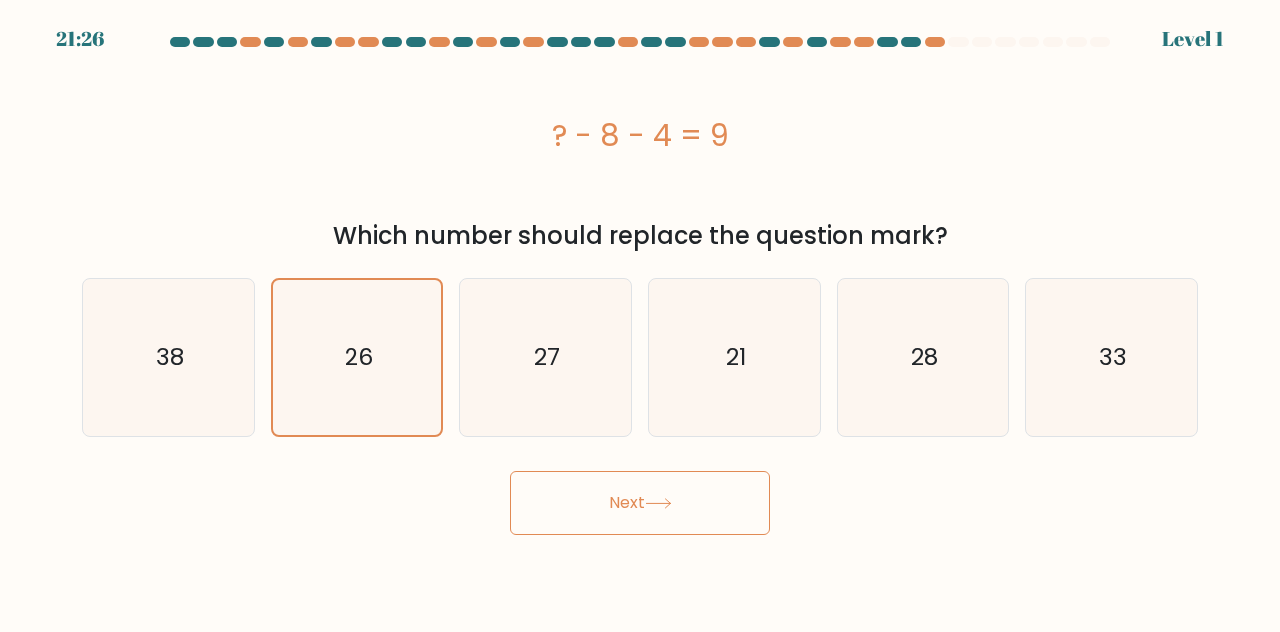 click on "Next" at bounding box center (640, 503) 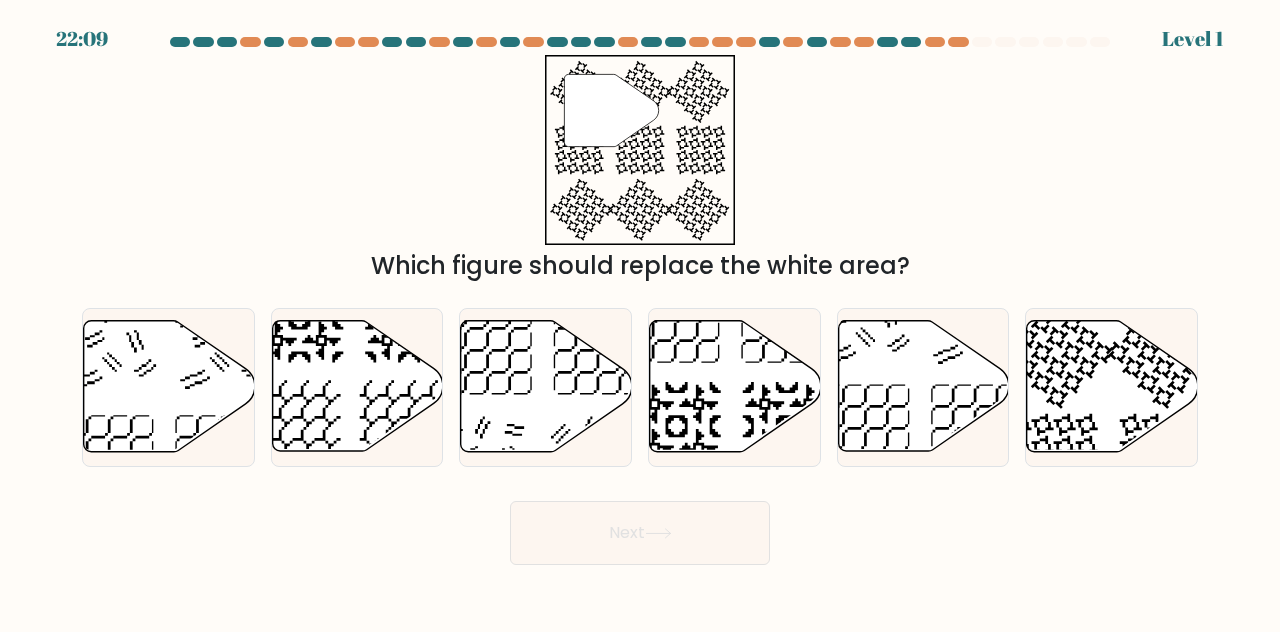 click 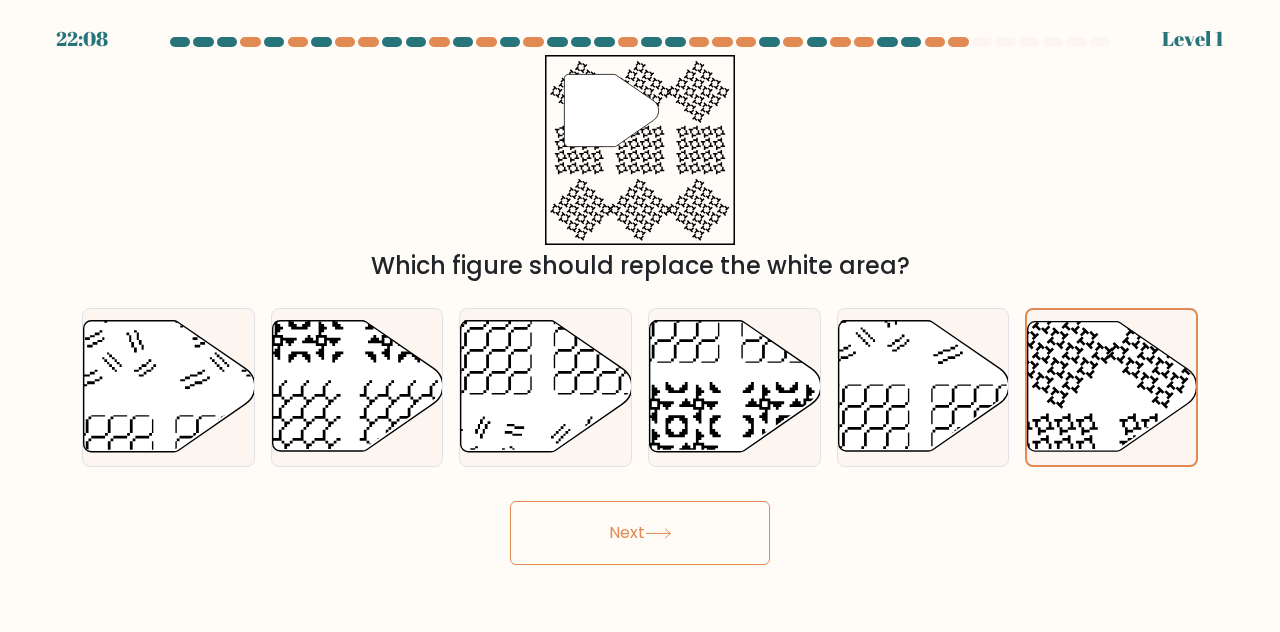 click on "Next" at bounding box center [640, 533] 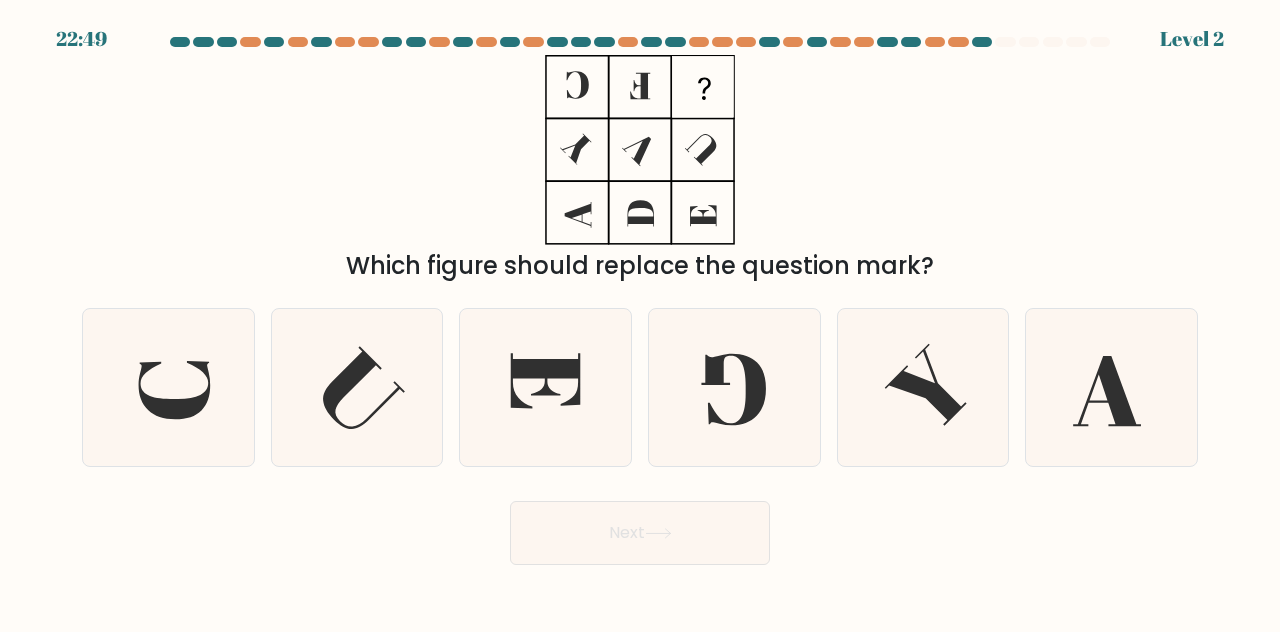 click 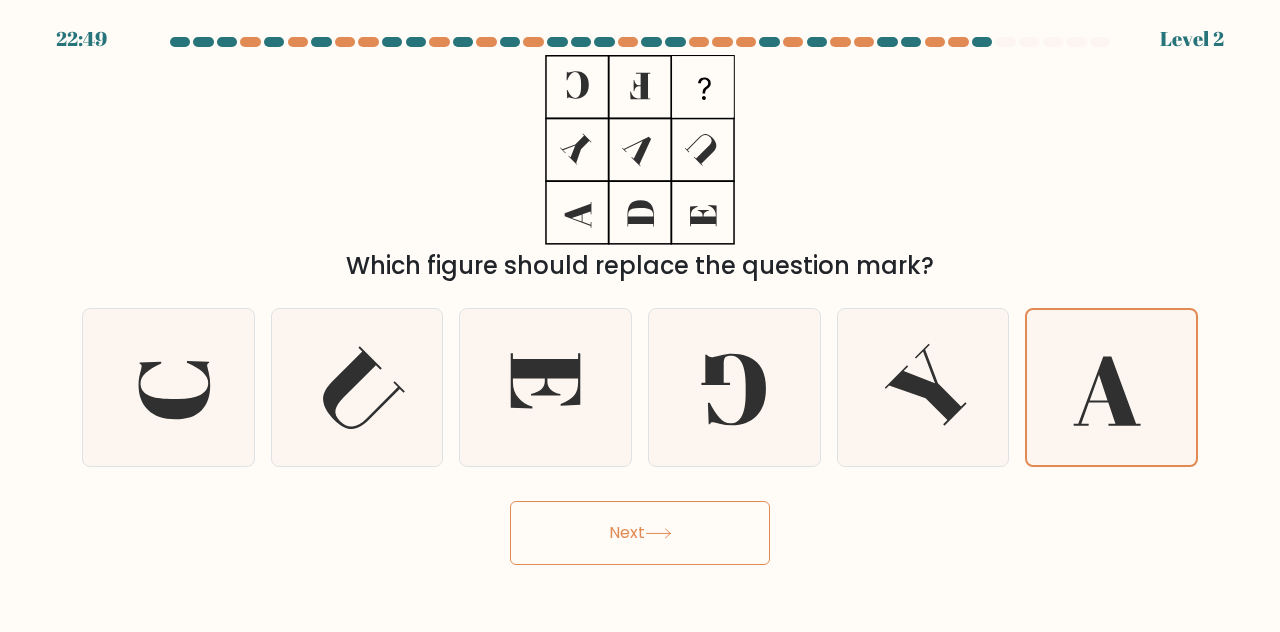 click on "Next" at bounding box center (640, 533) 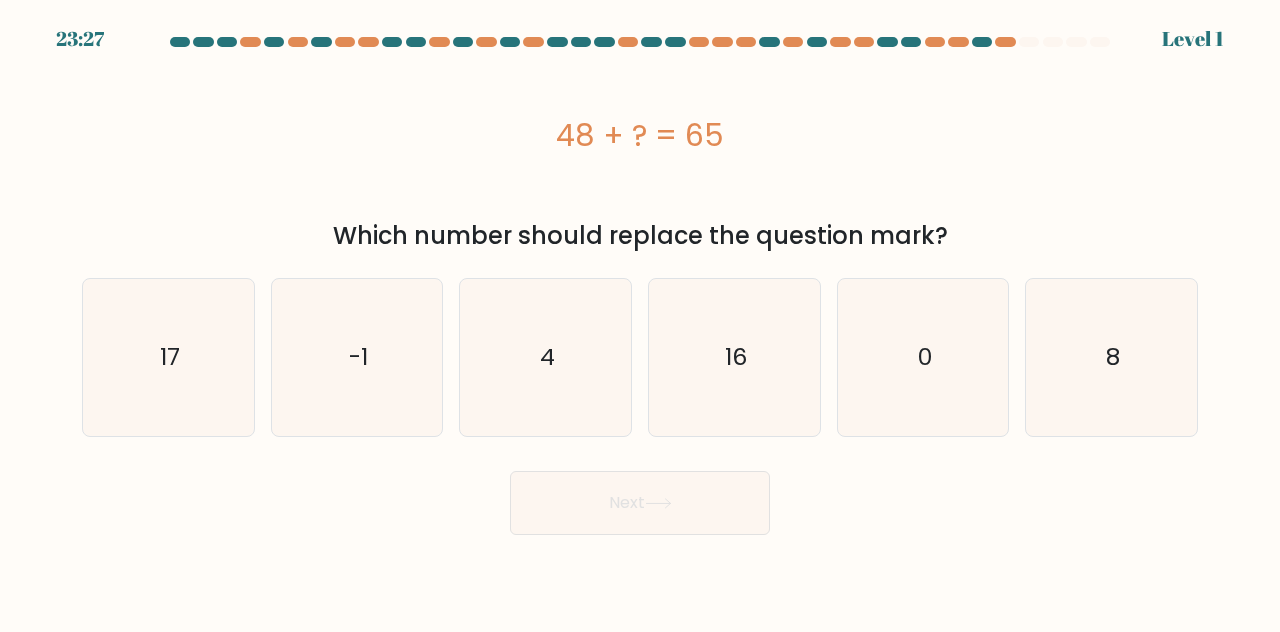 click on "16" 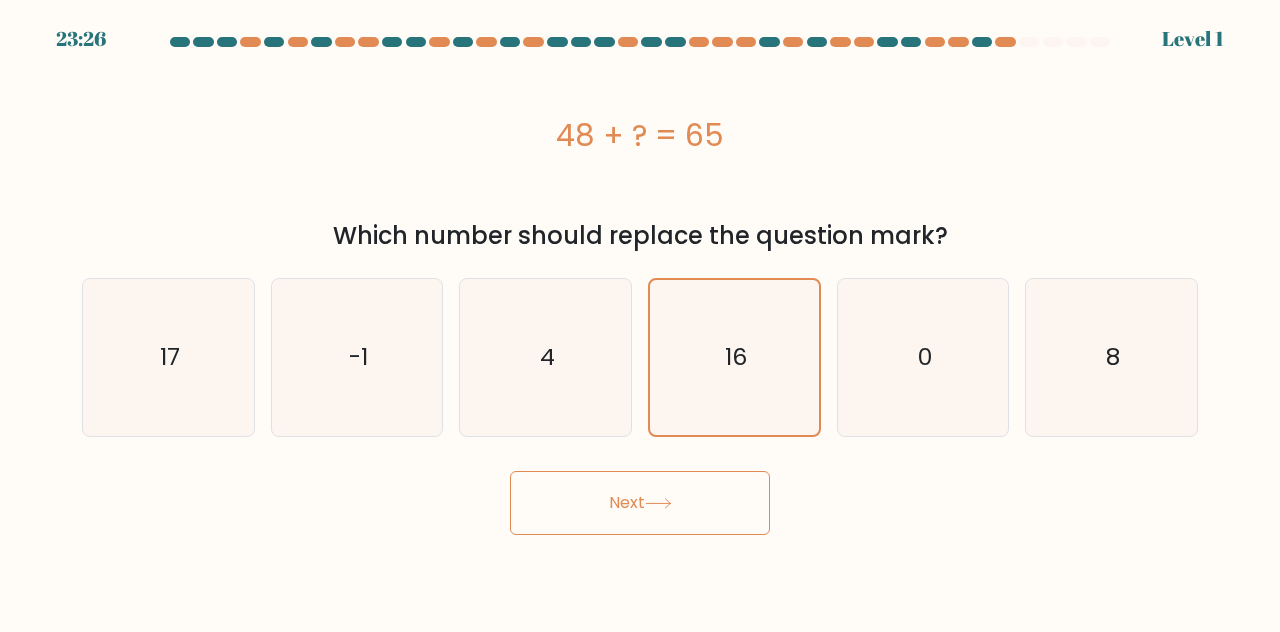 click 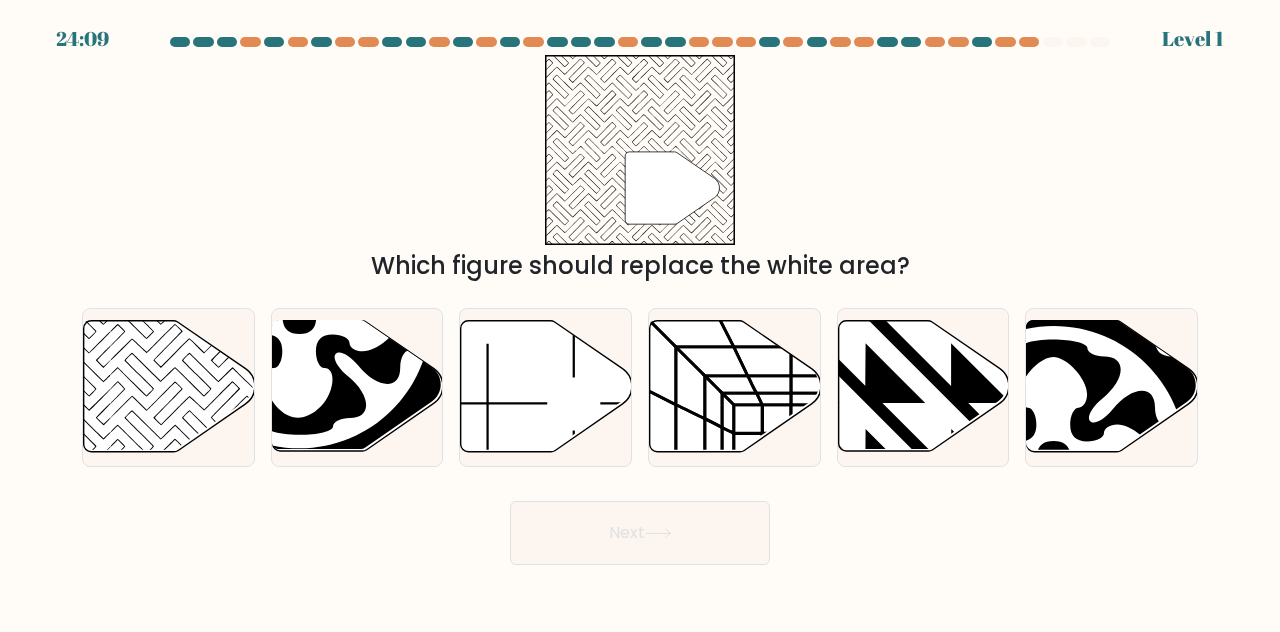 click 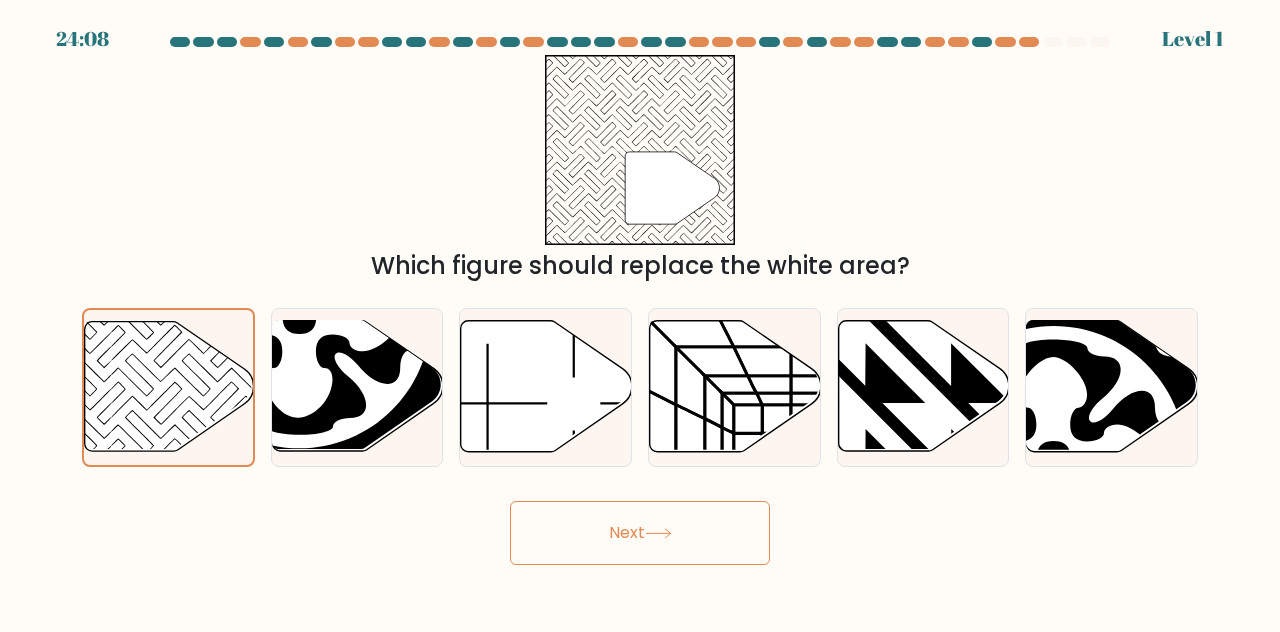 click on "Next" at bounding box center (640, 533) 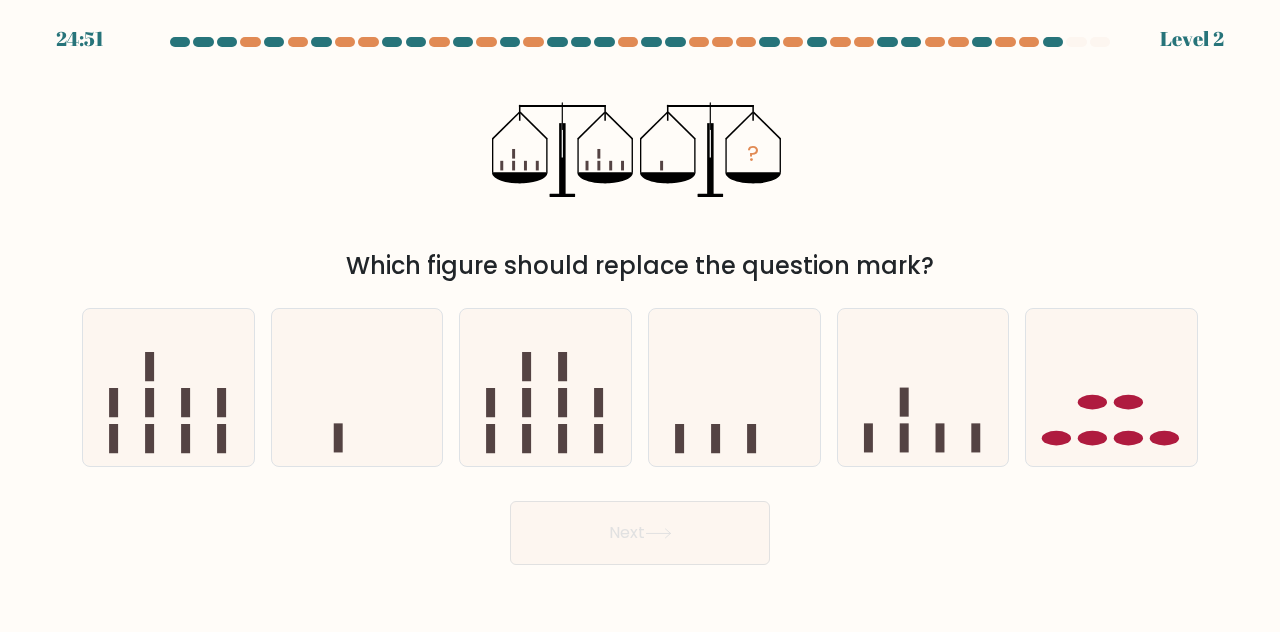 click 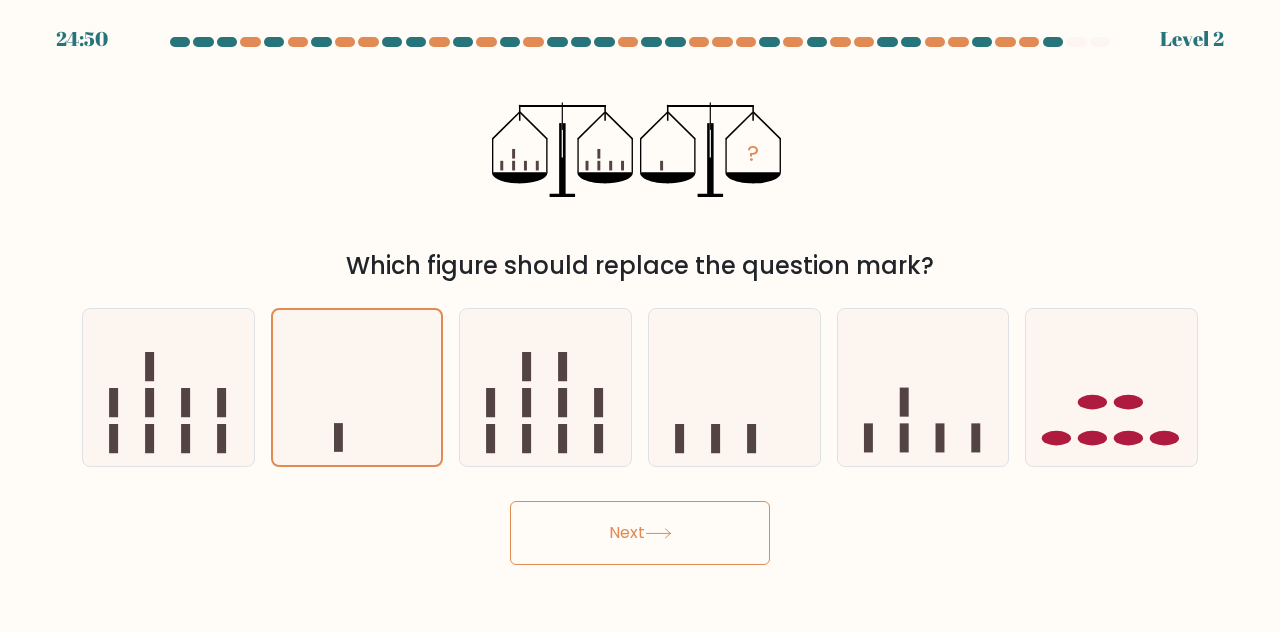 click on "Next" at bounding box center [640, 533] 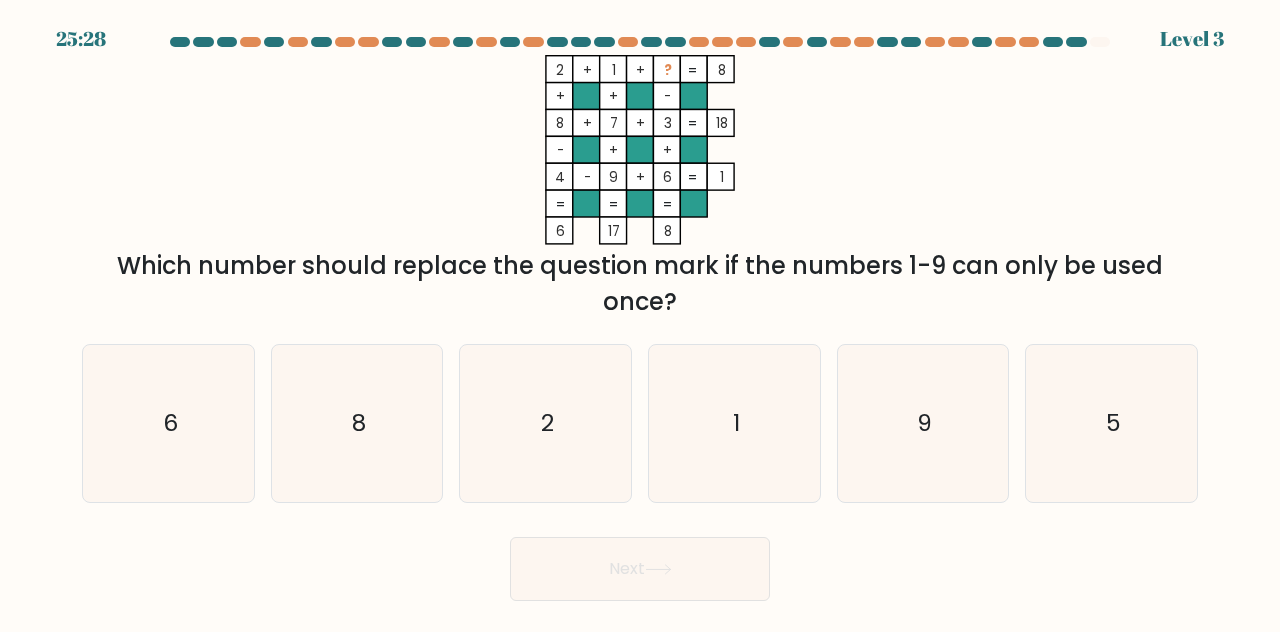 click on "6" 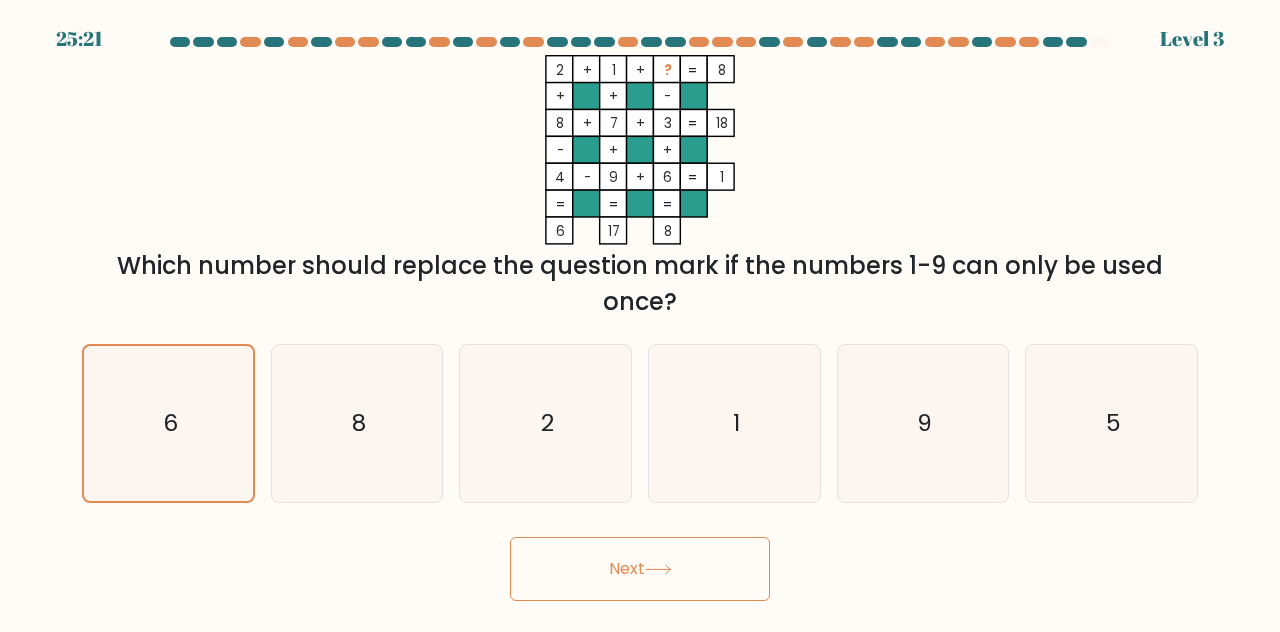click on "6" 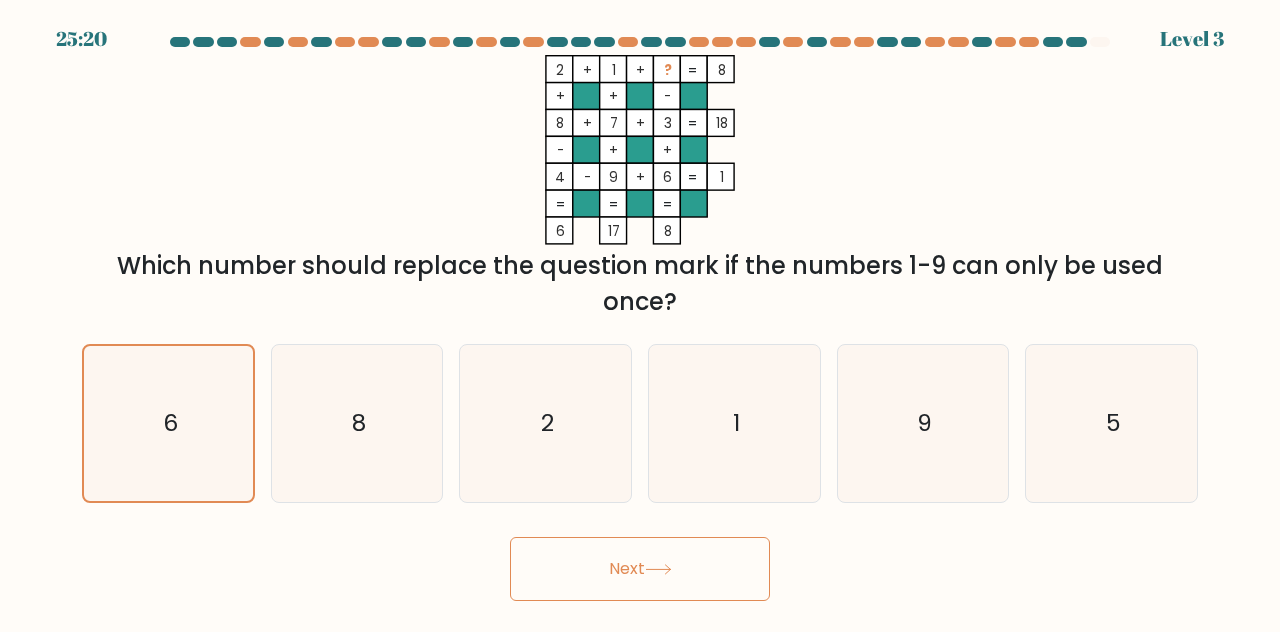 click on "5" 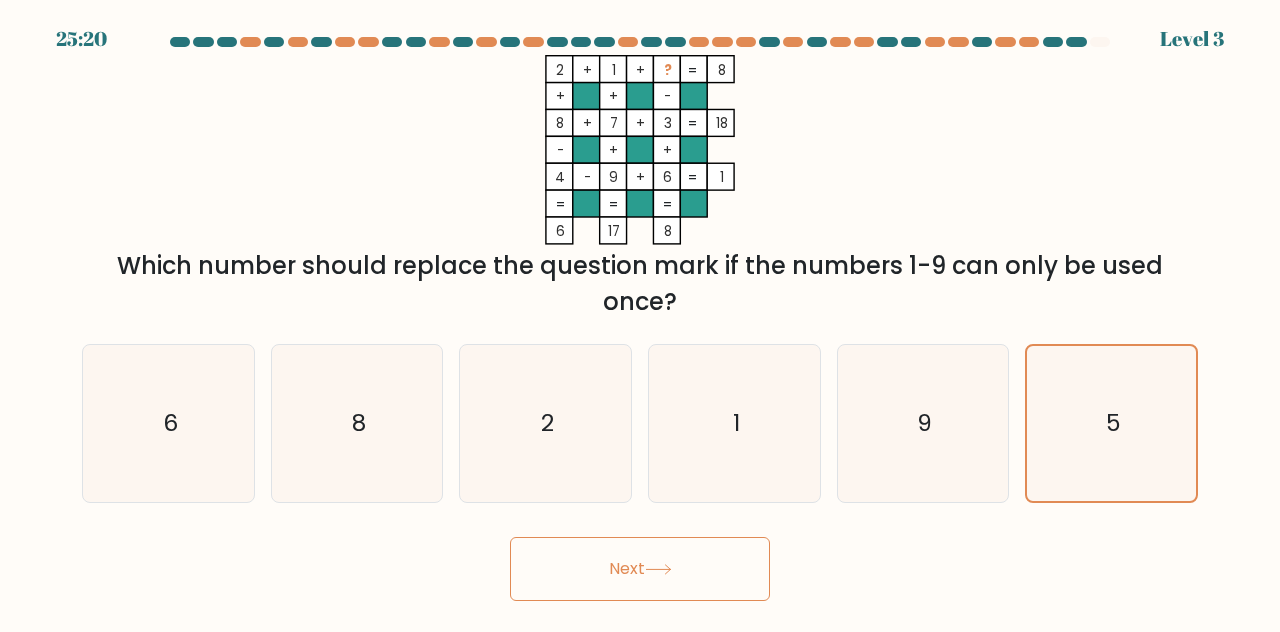 click on "Next" at bounding box center [640, 569] 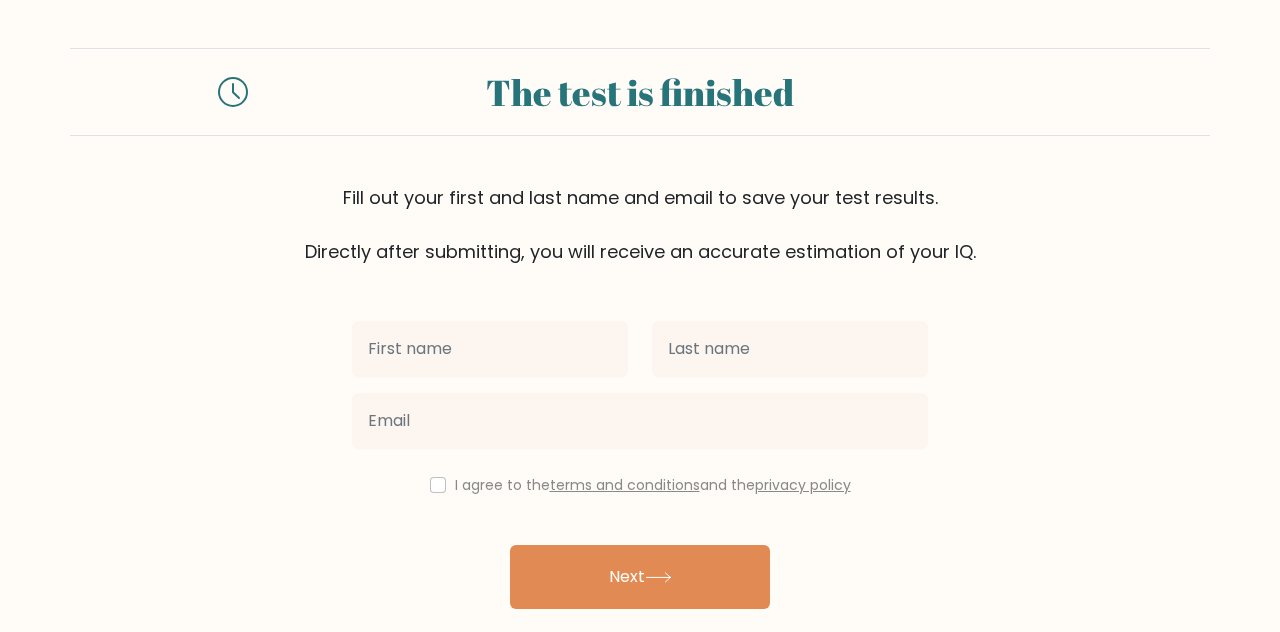 scroll, scrollTop: 0, scrollLeft: 0, axis: both 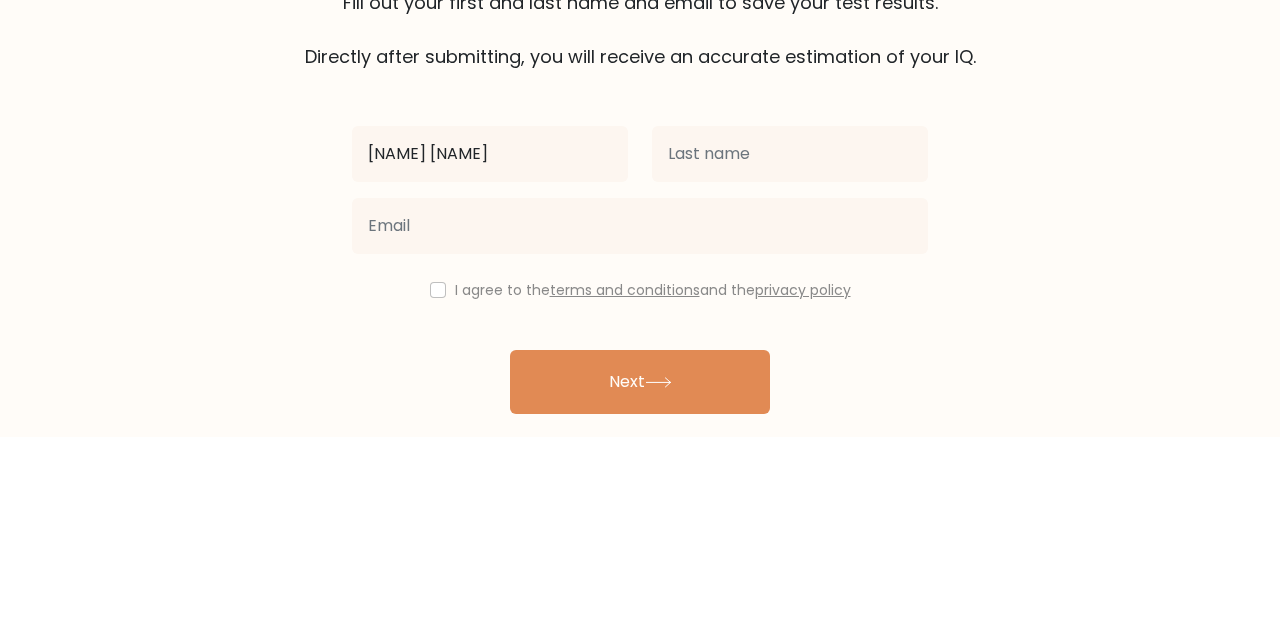 type on "Airlangga agnibrata" 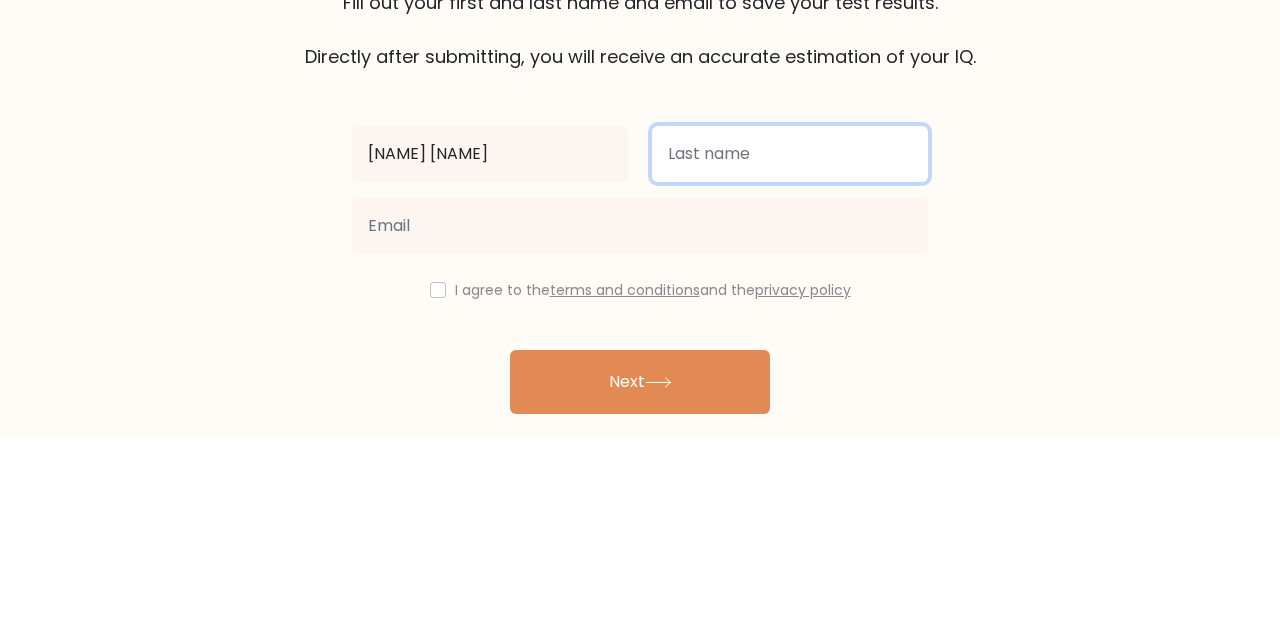 click at bounding box center [790, 349] 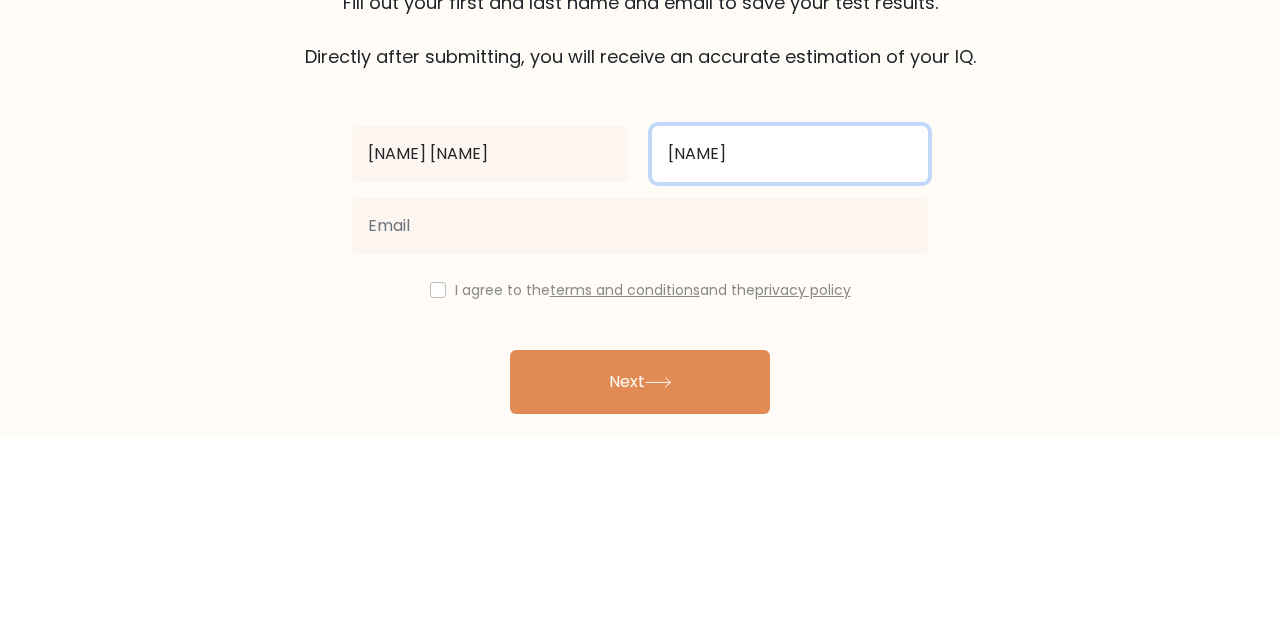 type on "Dhirgantara" 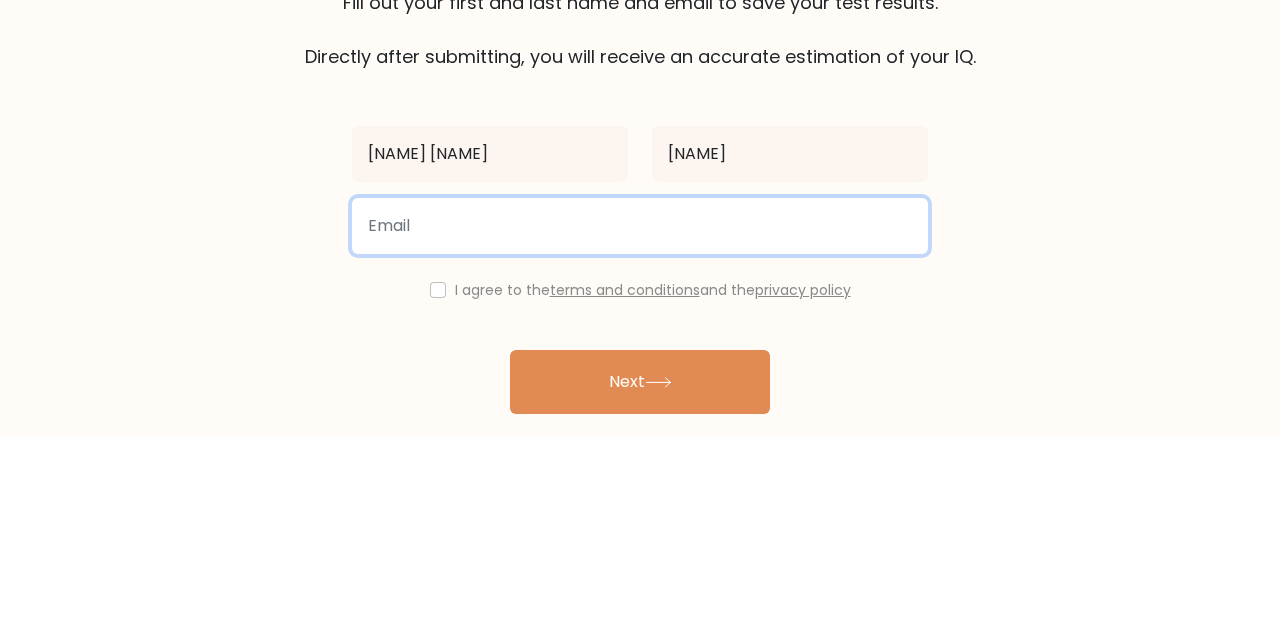 click at bounding box center (640, 421) 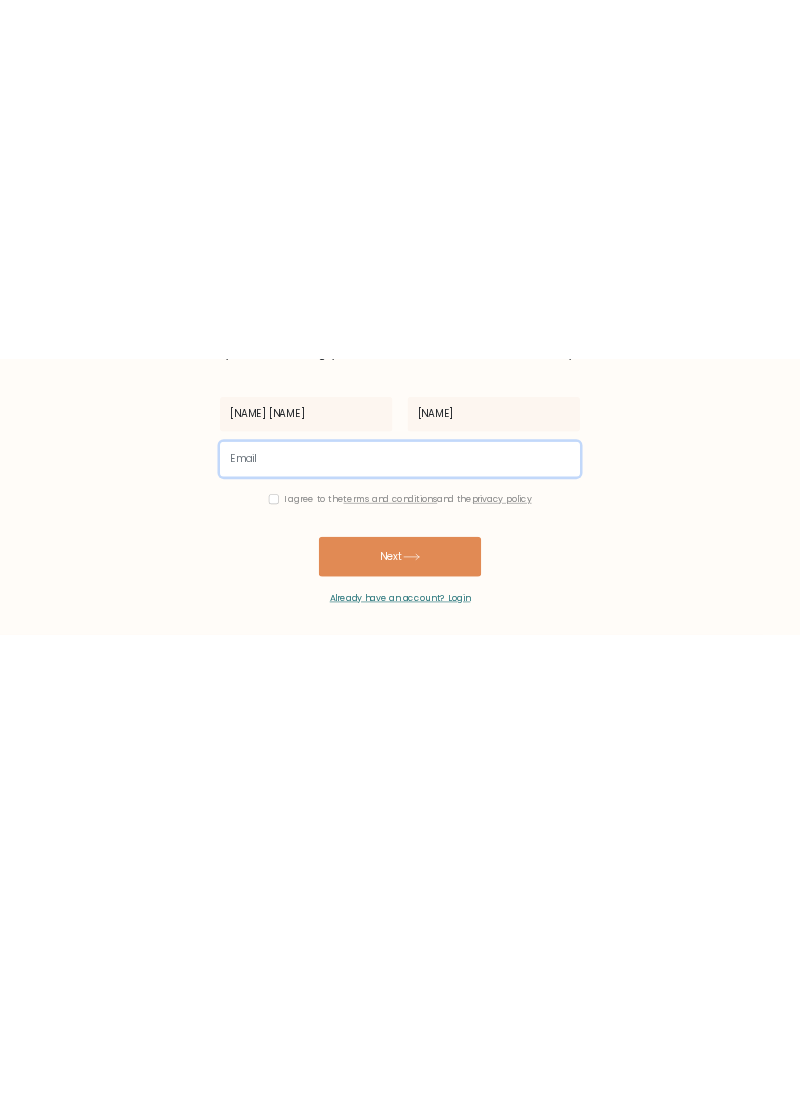 scroll, scrollTop: 0, scrollLeft: 0, axis: both 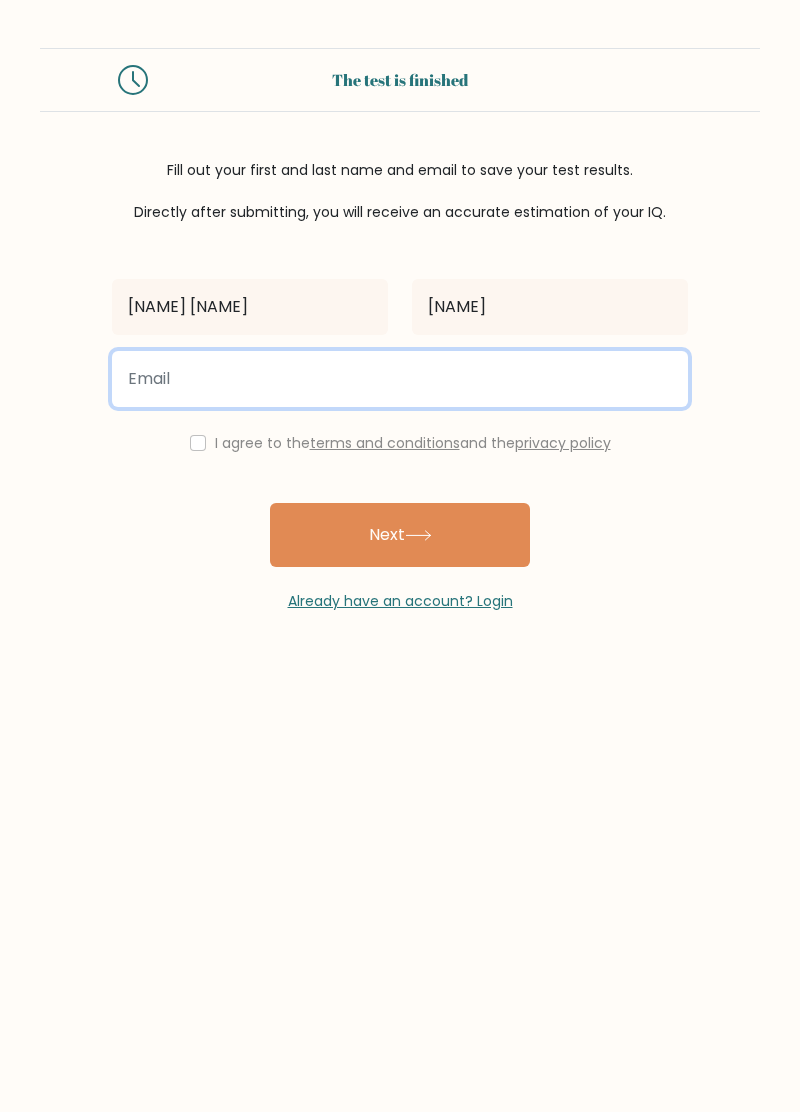 click at bounding box center [400, 379] 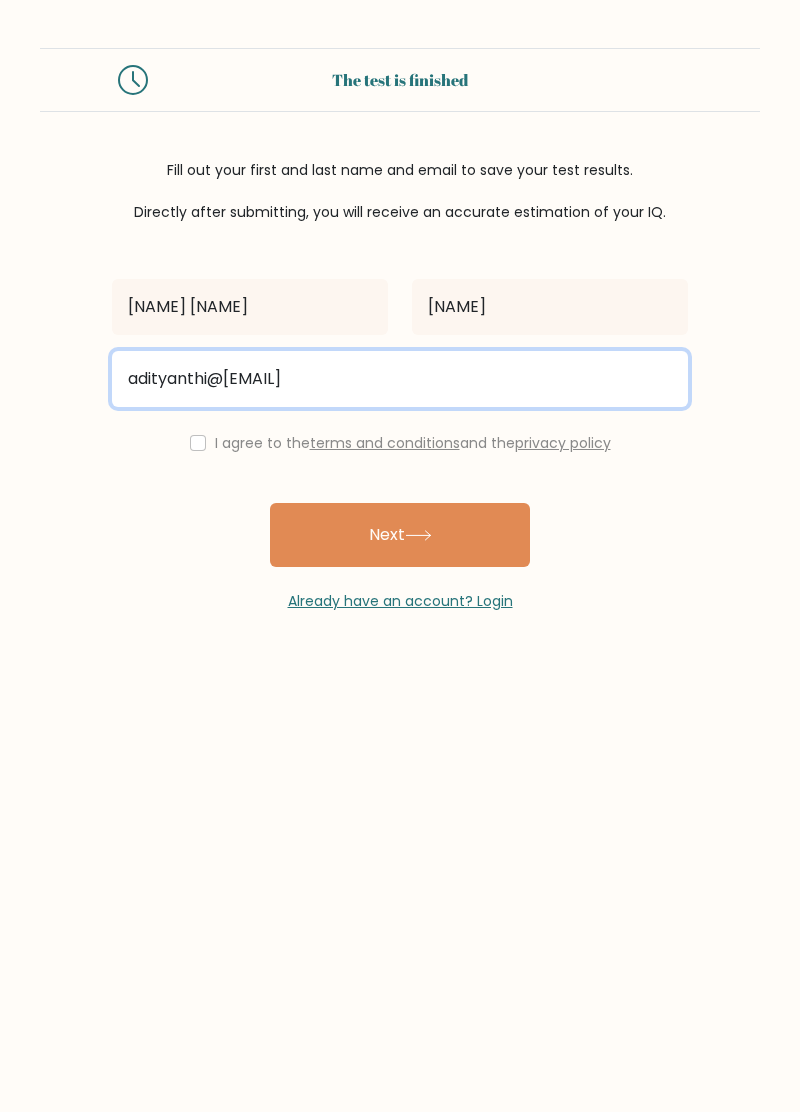 type on "adityanthi@gmail.com" 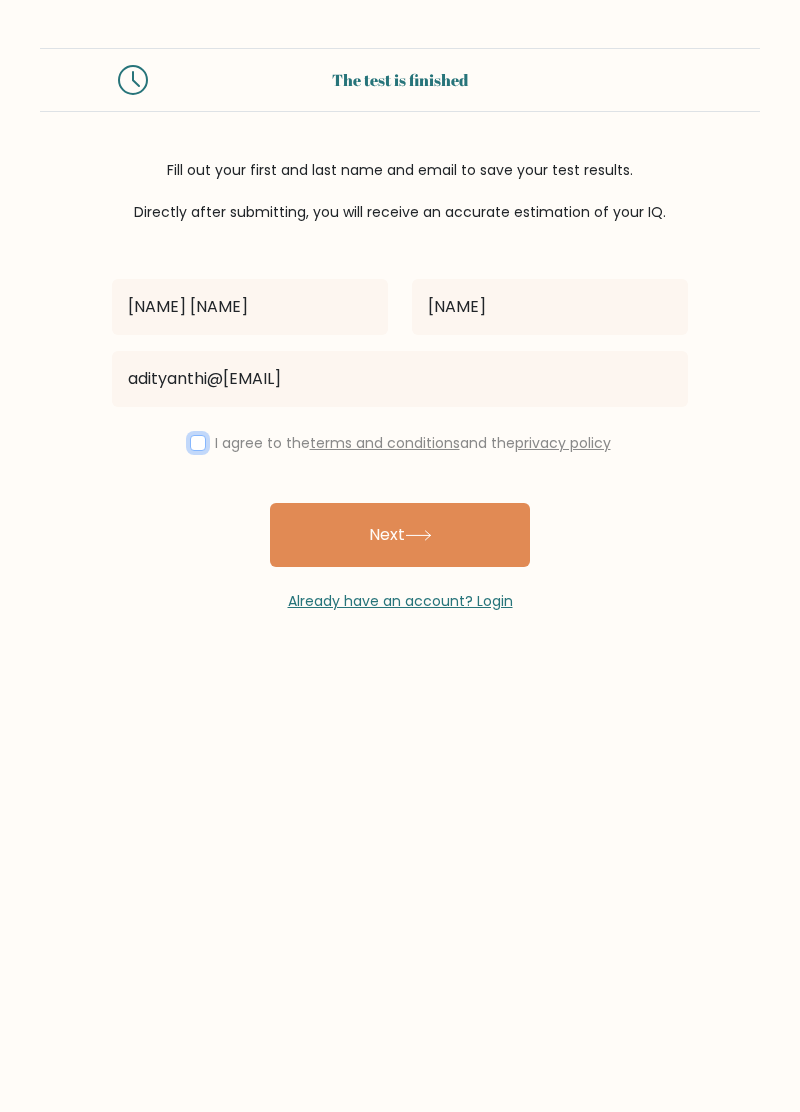 click at bounding box center [198, 443] 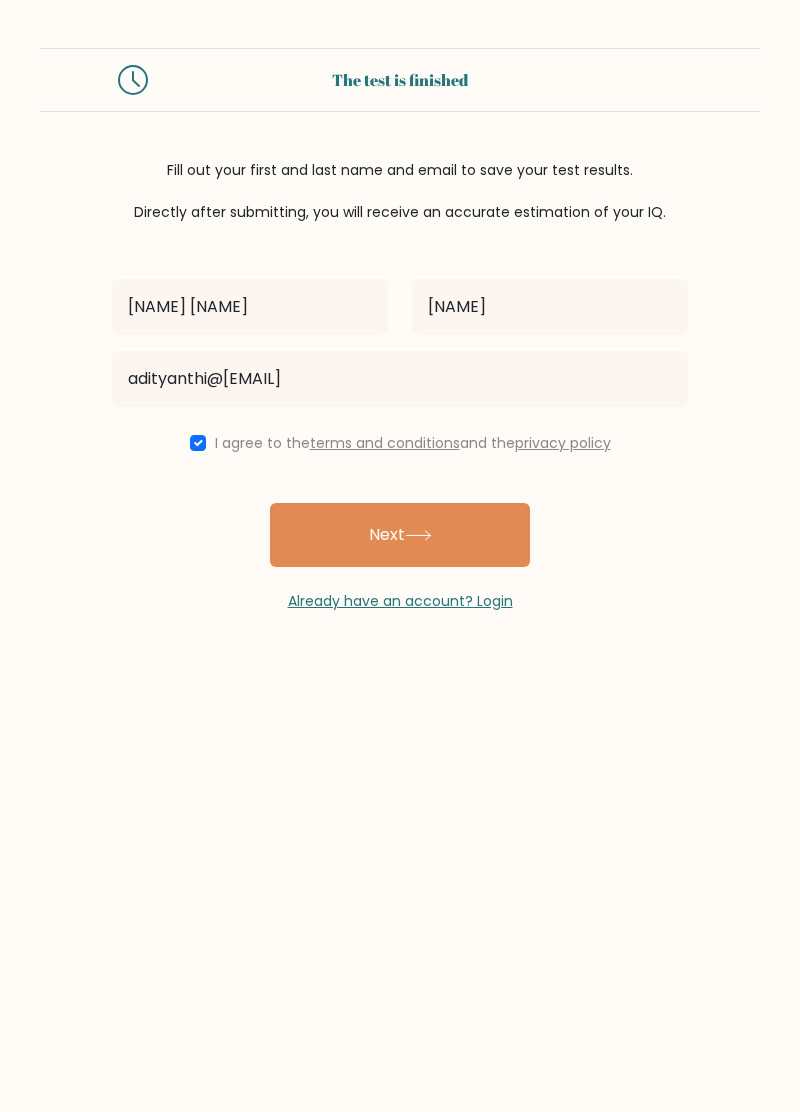 click on "Next" at bounding box center (400, 535) 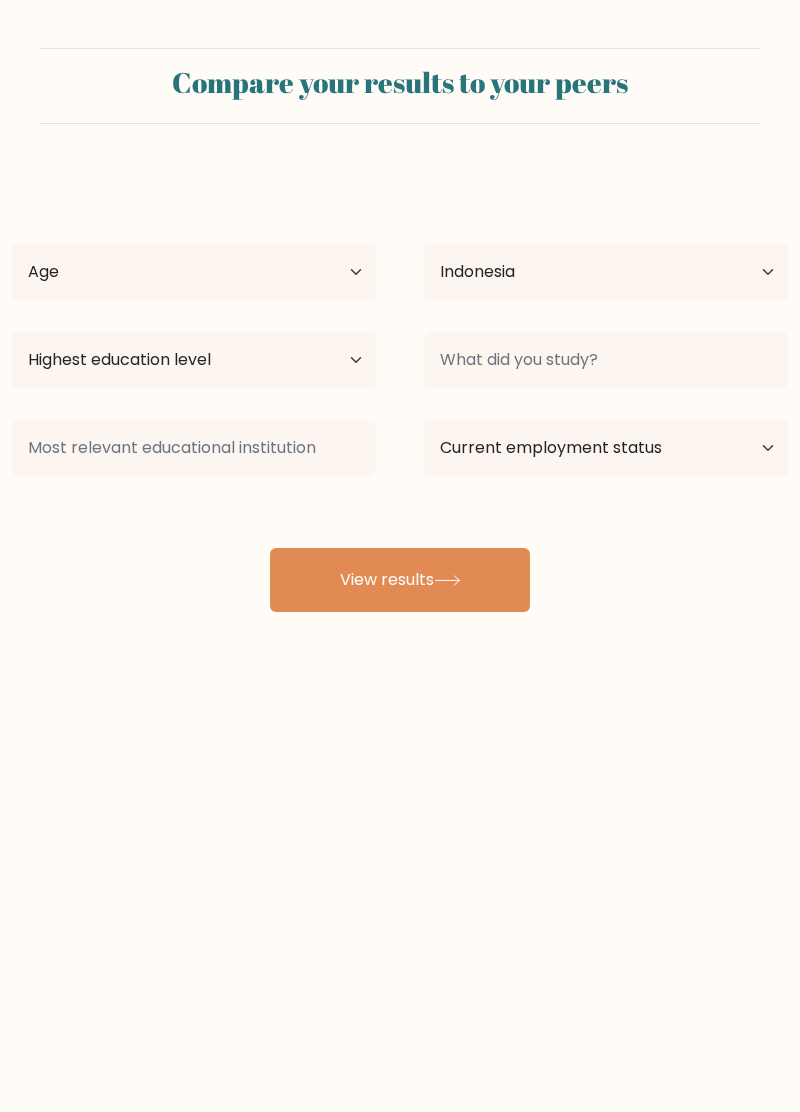 select on "ID" 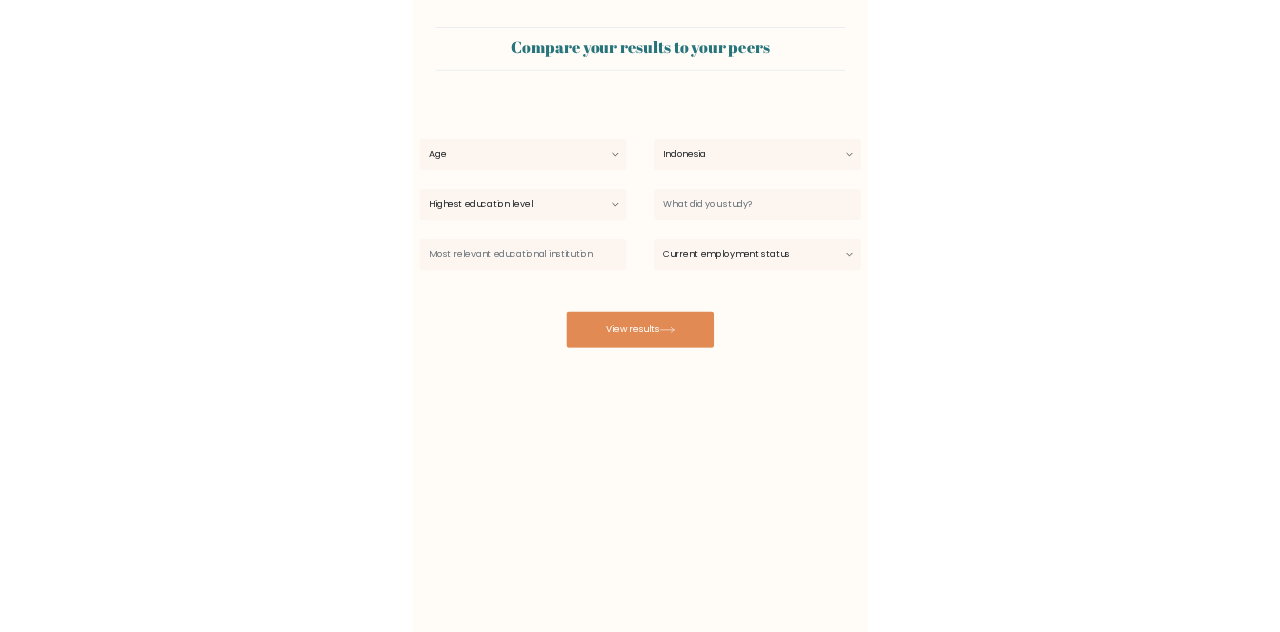 scroll, scrollTop: 0, scrollLeft: 0, axis: both 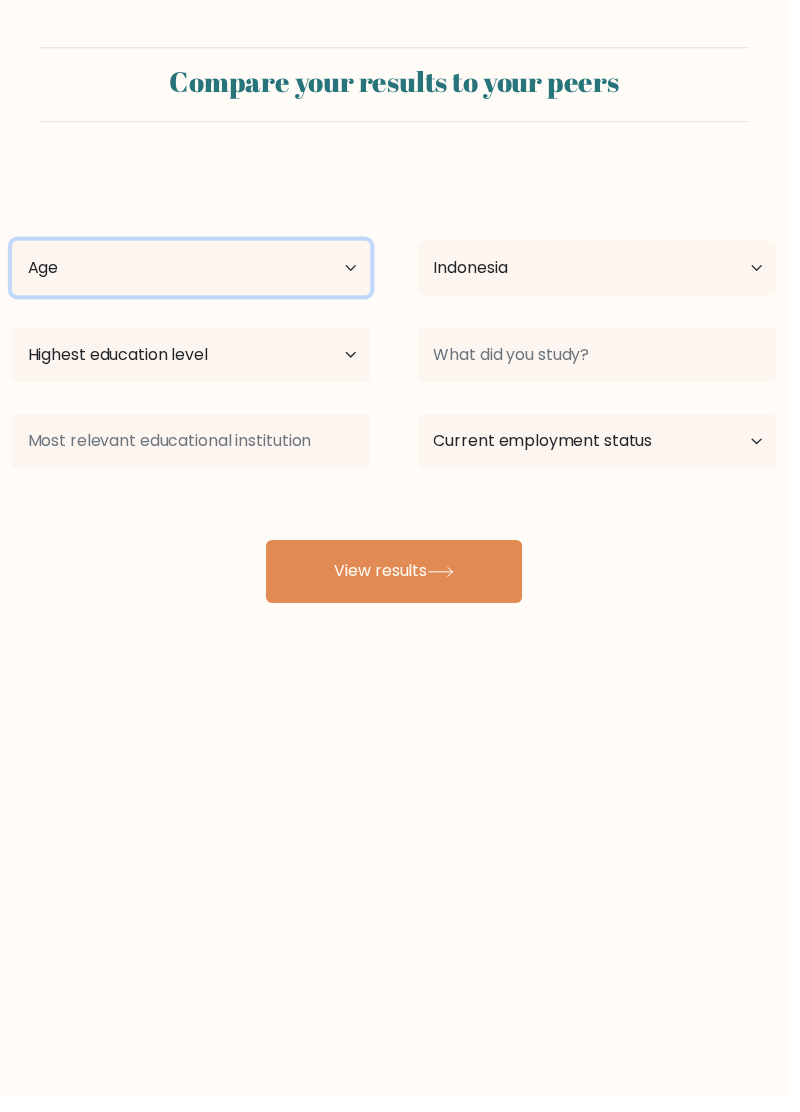 click on "Age
Under 18 years old
18-24 years old
25-34 years old
35-44 years old
45-54 years old
55-64 years old
65 years old and above" at bounding box center (194, 272) 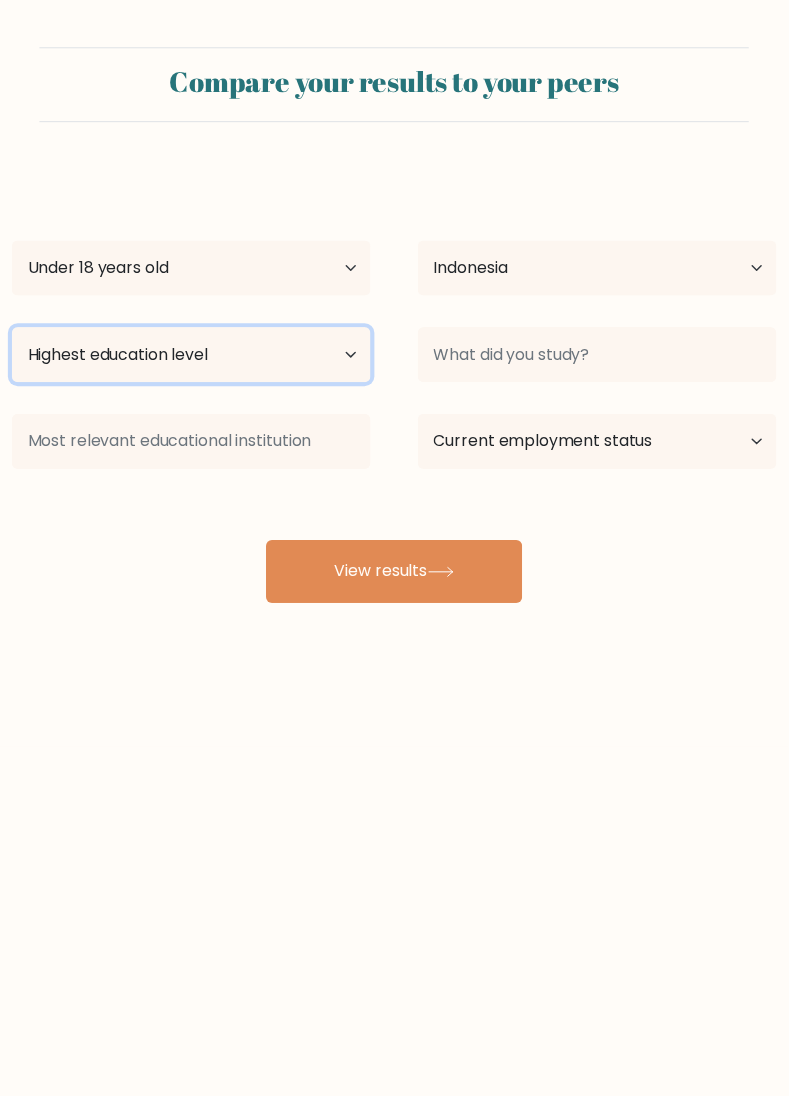 click on "Highest education level
No schooling
Primary
Lower Secondary
Upper Secondary
Occupation Specific
Bachelor's degree
Master's degree
Doctoral degree" at bounding box center [194, 360] 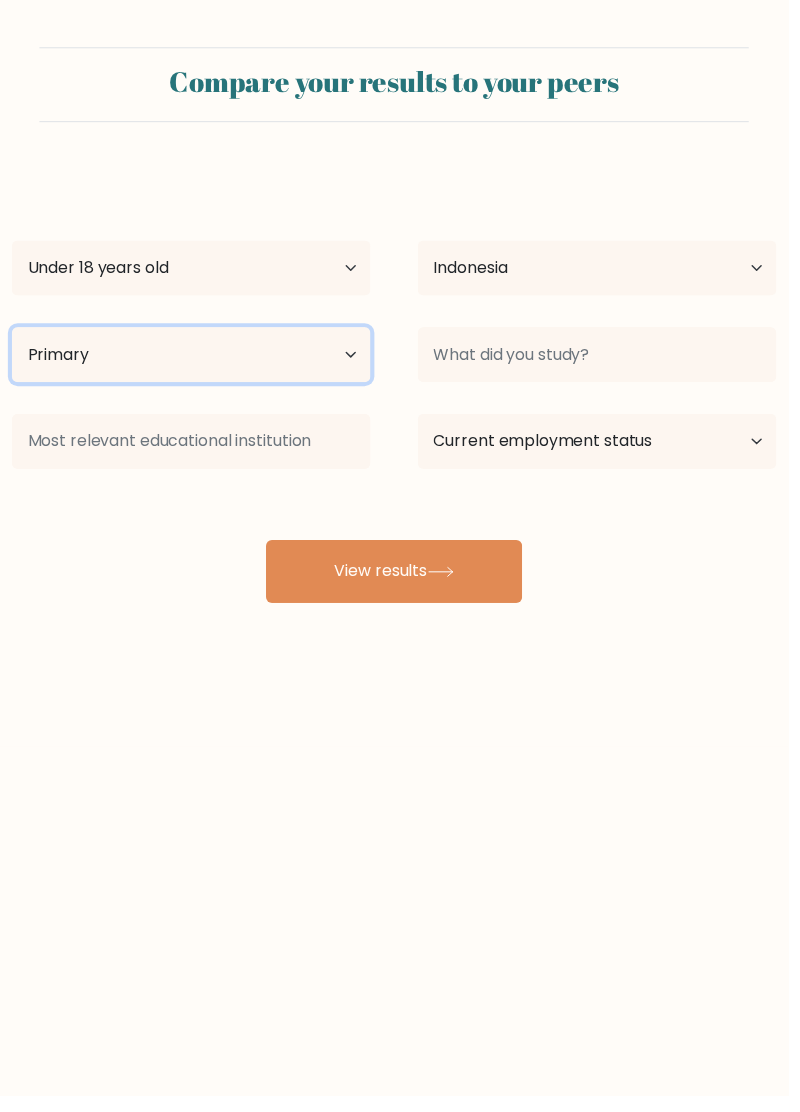 click on "Highest education level
No schooling
Primary
Lower Secondary
Upper Secondary
Occupation Specific
Bachelor's degree
Master's degree
Doctoral degree" at bounding box center [194, 360] 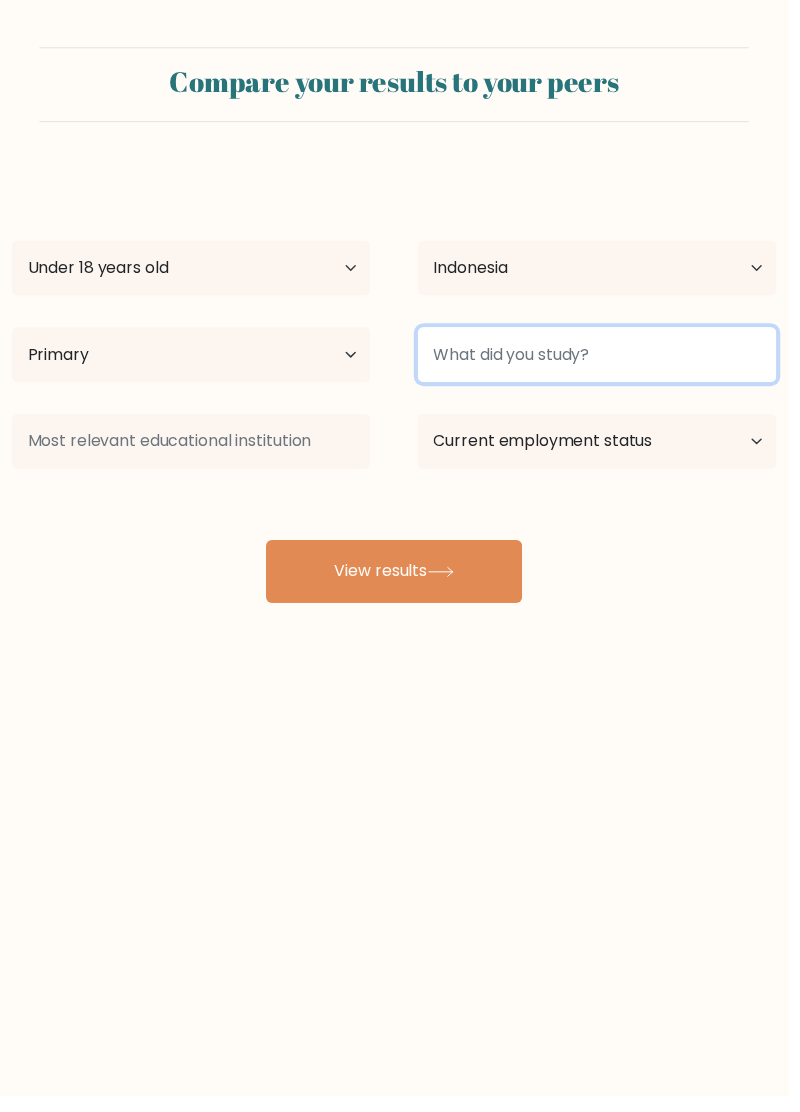 click at bounding box center [606, 360] 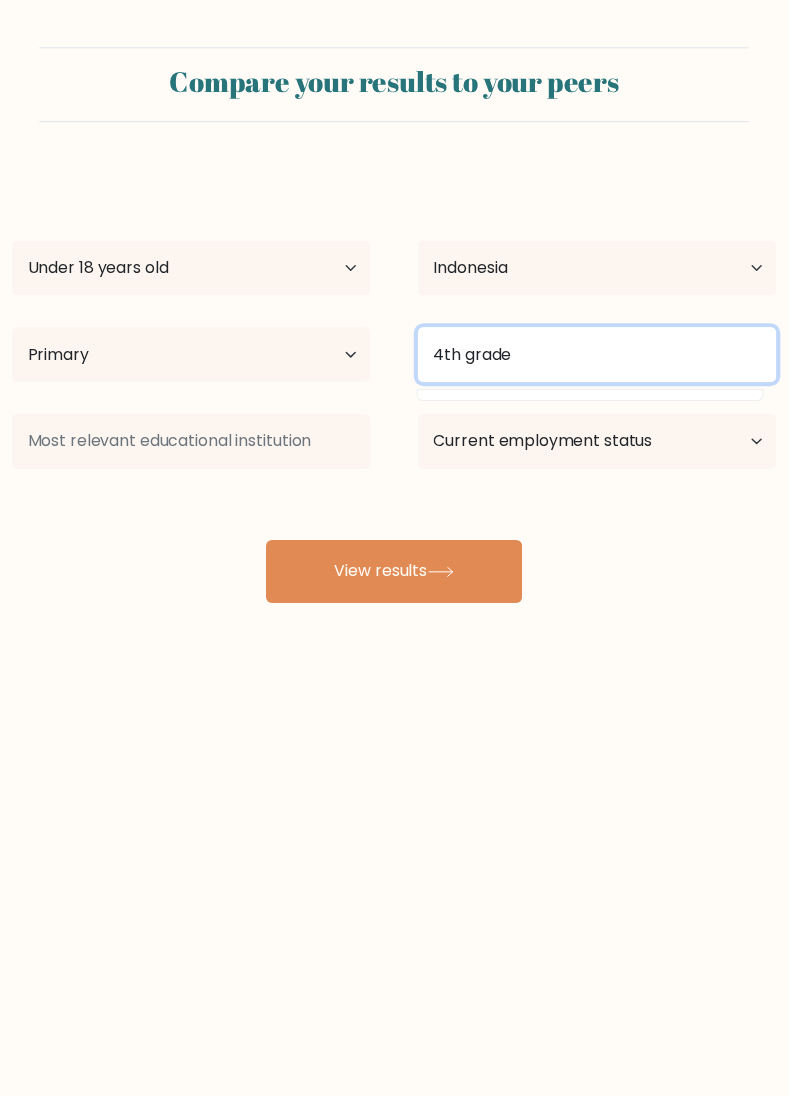 type on "4th grade" 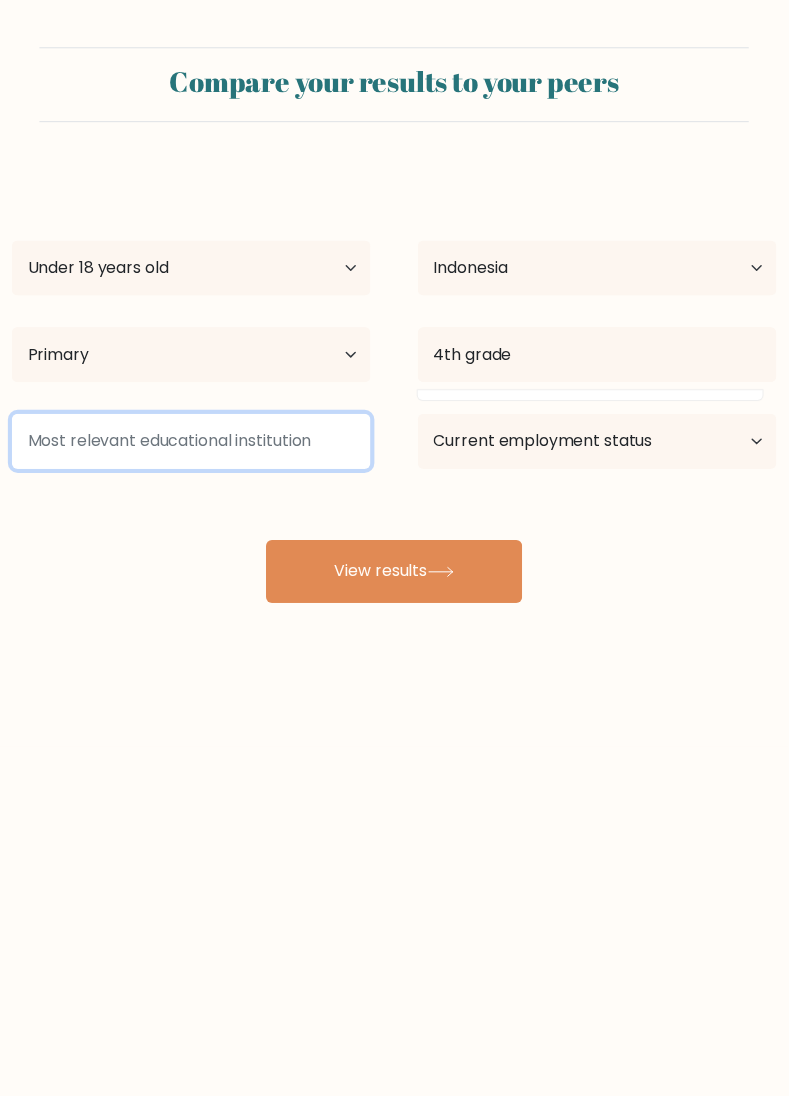 click at bounding box center (194, 448) 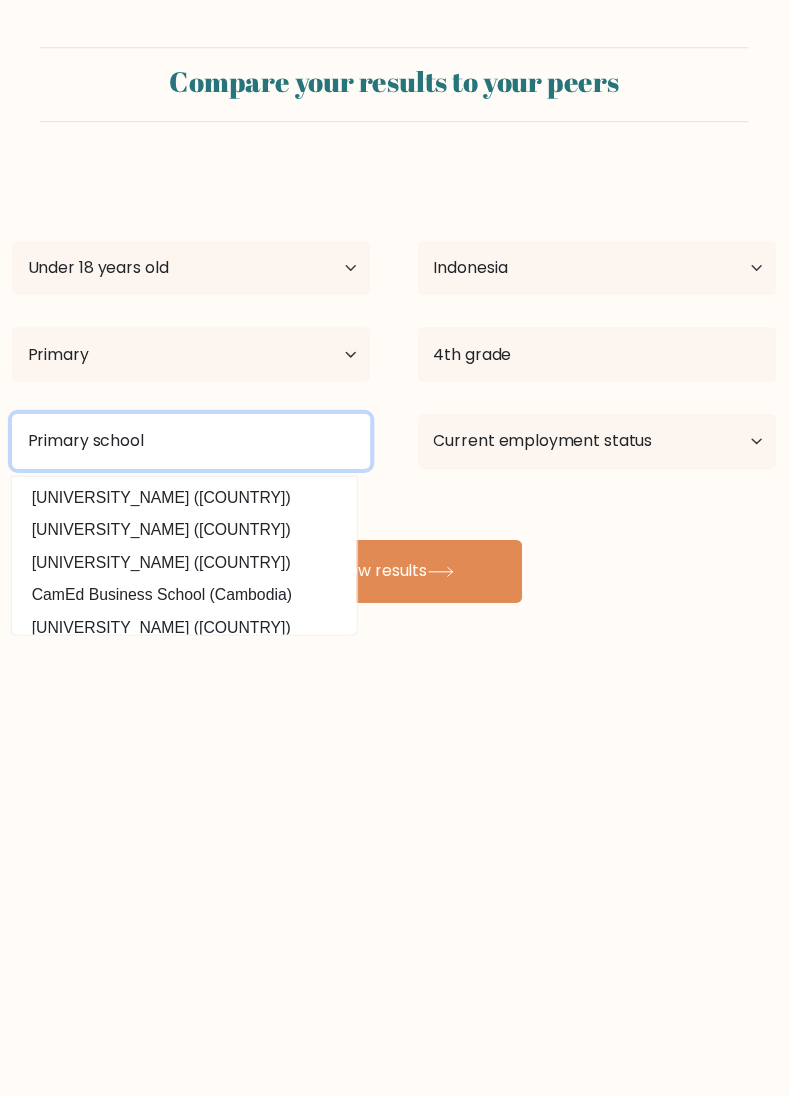 type on "Primary school" 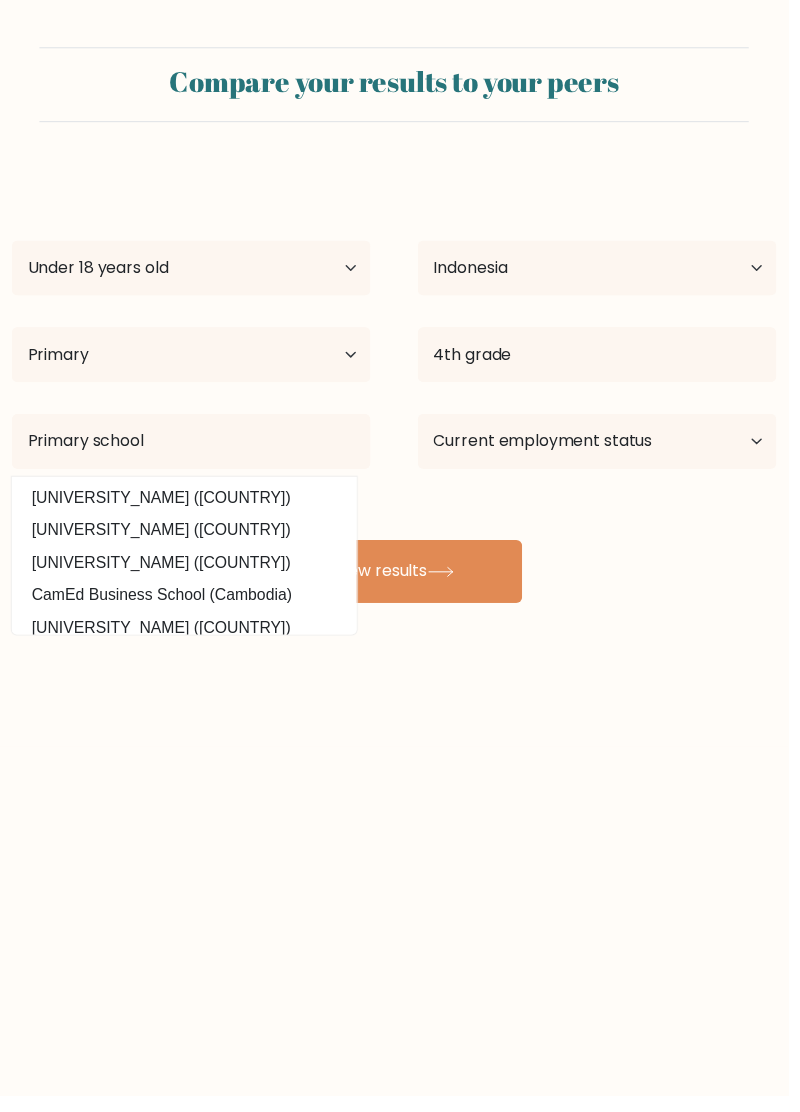 click on "Compare your results to your peers
Airlangga agnibrata
Dhirgantara
Age
Under 18 years old
18-24 years old
25-34 years old
35-44 years old
45-54 years old
55-64 years old
65 years old and above
Country
Afghanistan
Albania
Algeria
American Samoa
Andorra
Angola
Anguilla
Antarctica
Antigua and Barbuda
Argentina" at bounding box center (400, 379) 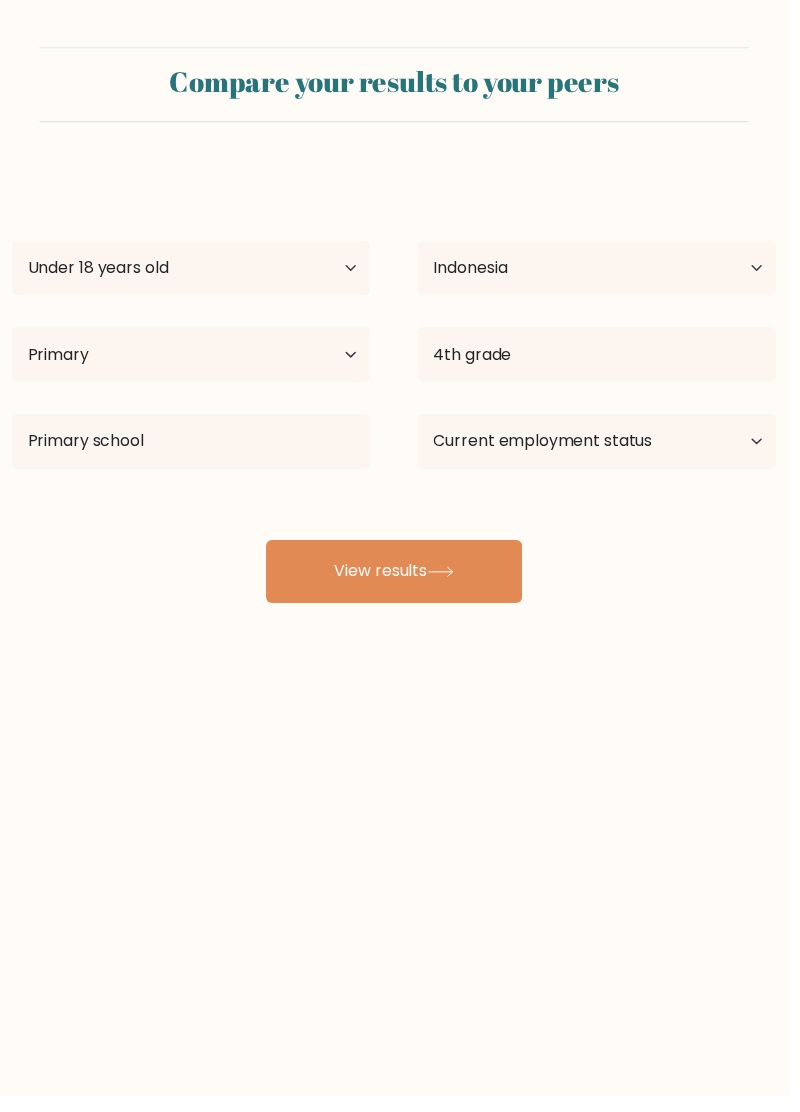 click on "View results" at bounding box center (400, 580) 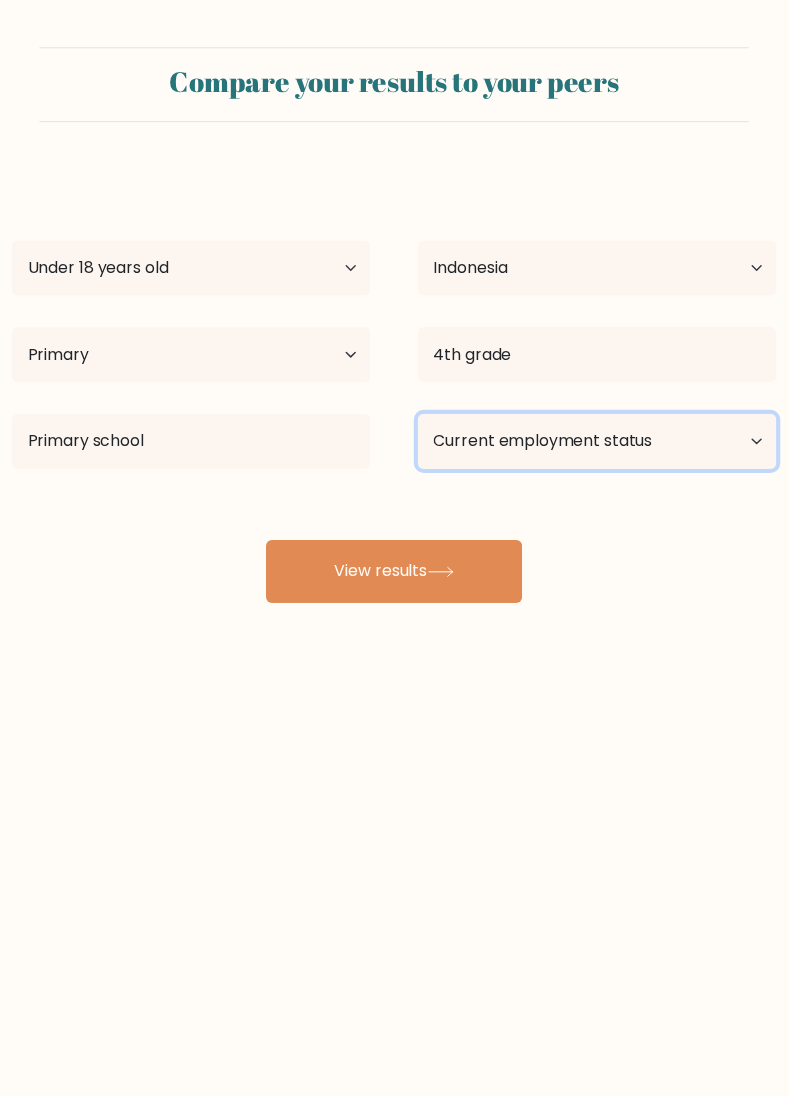 click on "Current employment status
Employed
Student
Retired
Other / prefer not to answer" at bounding box center (606, 448) 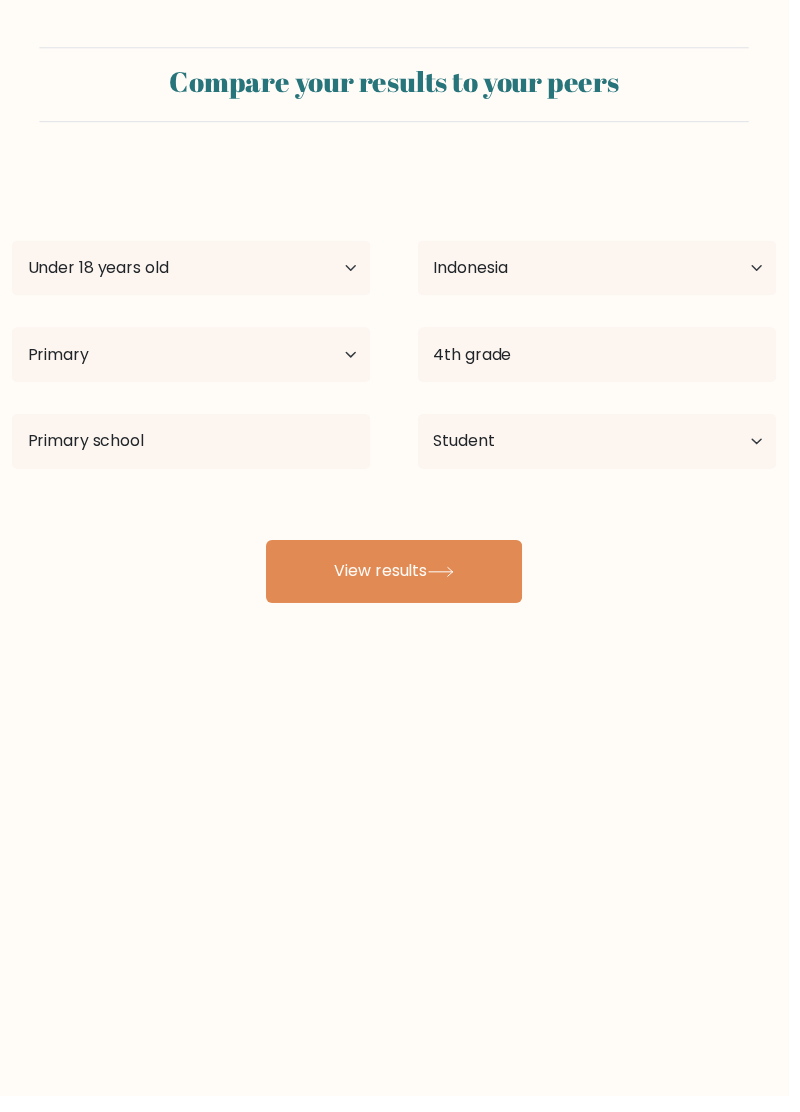 click on "View results" at bounding box center (400, 580) 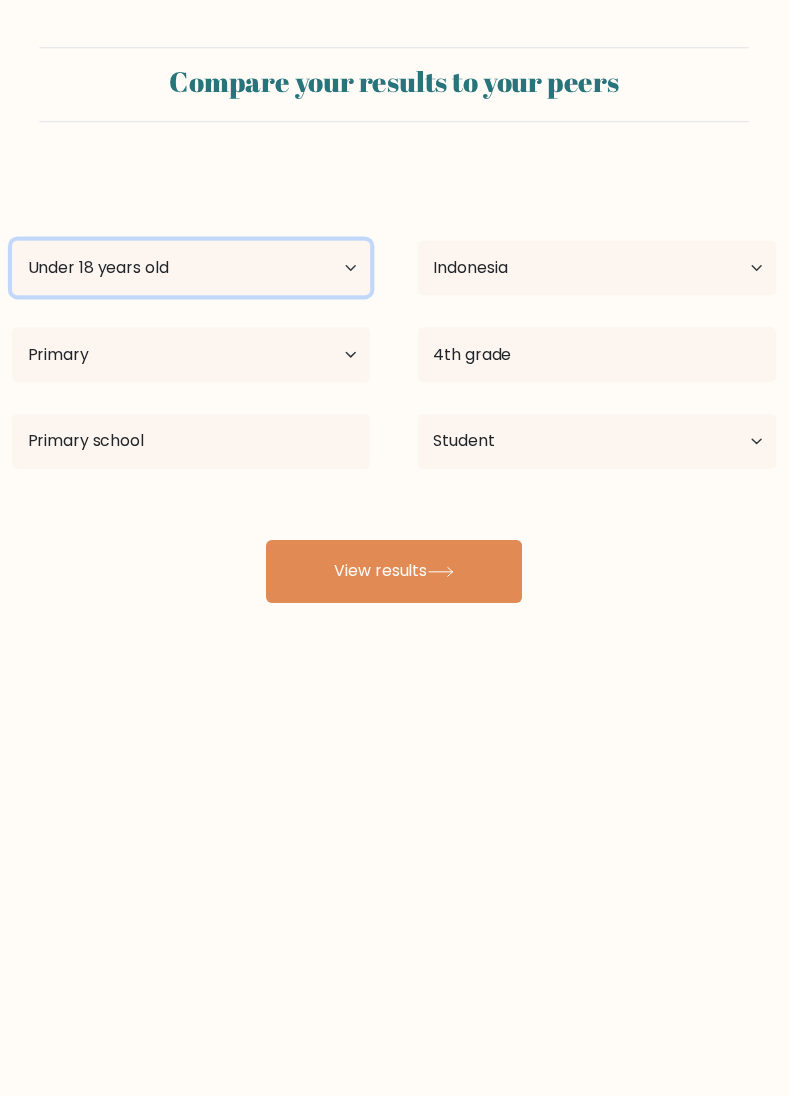 click on "Age
Under 18 years old
18-24 years old
25-34 years old
35-44 years old
45-54 years old
55-64 years old
65 years old and above" at bounding box center (194, 272) 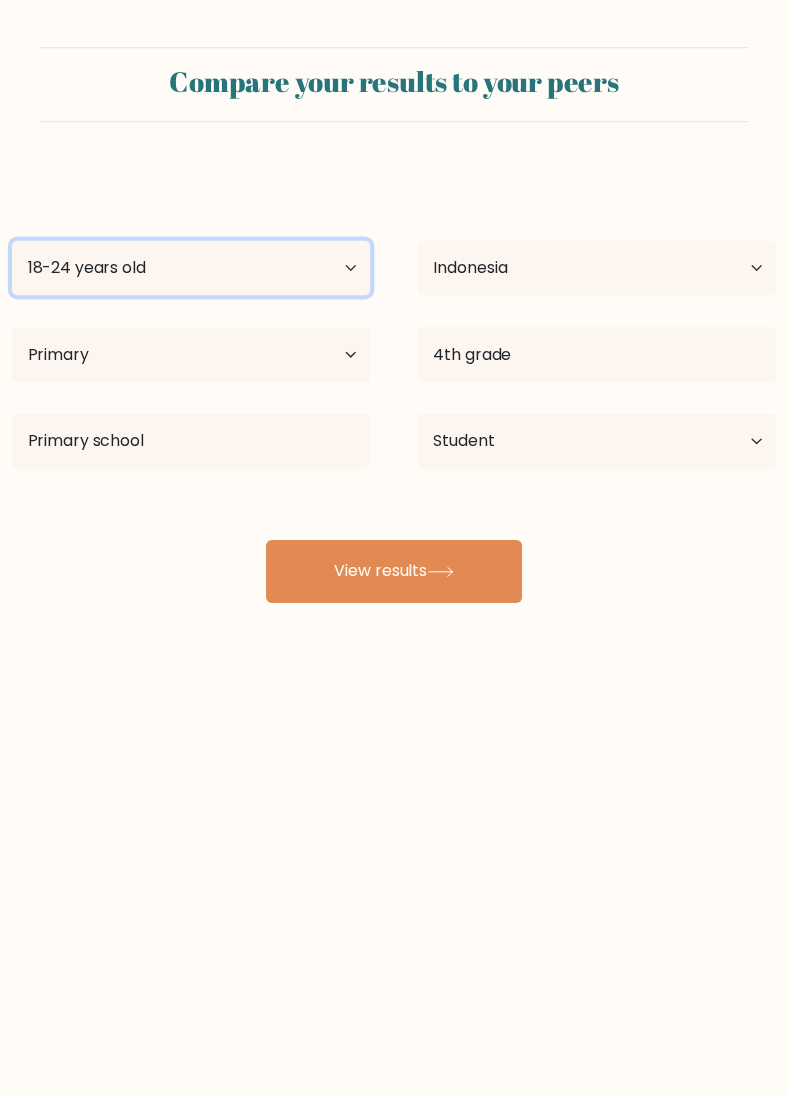click on "Age
Under 18 years old
18-24 years old
25-34 years old
35-44 years old
45-54 years old
55-64 years old
65 years old and above" at bounding box center [194, 272] 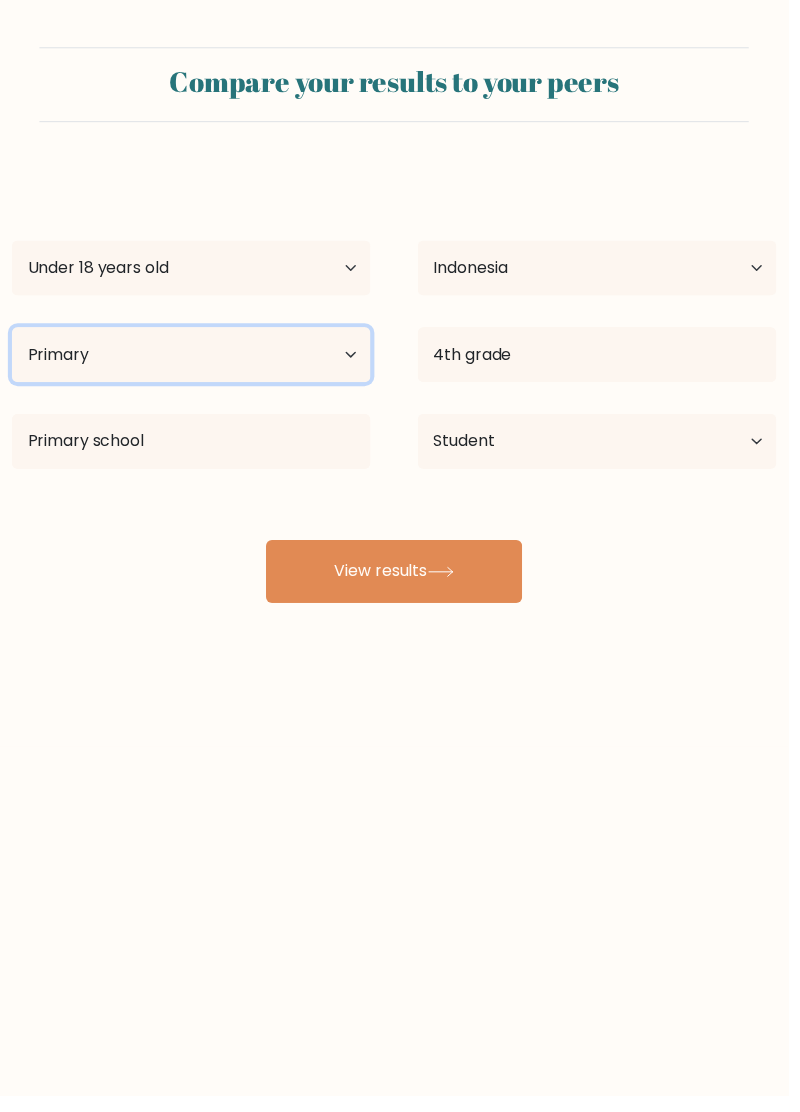 click on "Highest education level
No schooling
Primary
Lower Secondary
Upper Secondary
Occupation Specific
Bachelor's degree
Master's degree
Doctoral degree" at bounding box center [194, 360] 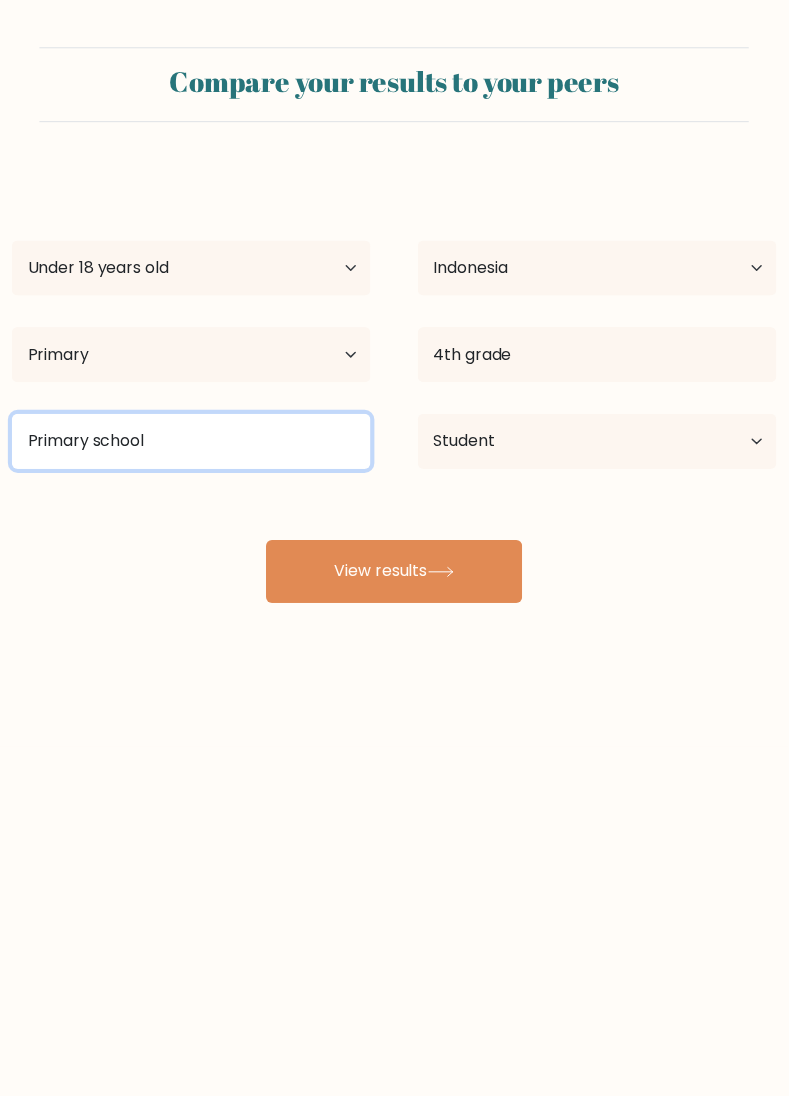 click on "Primary school" at bounding box center [194, 448] 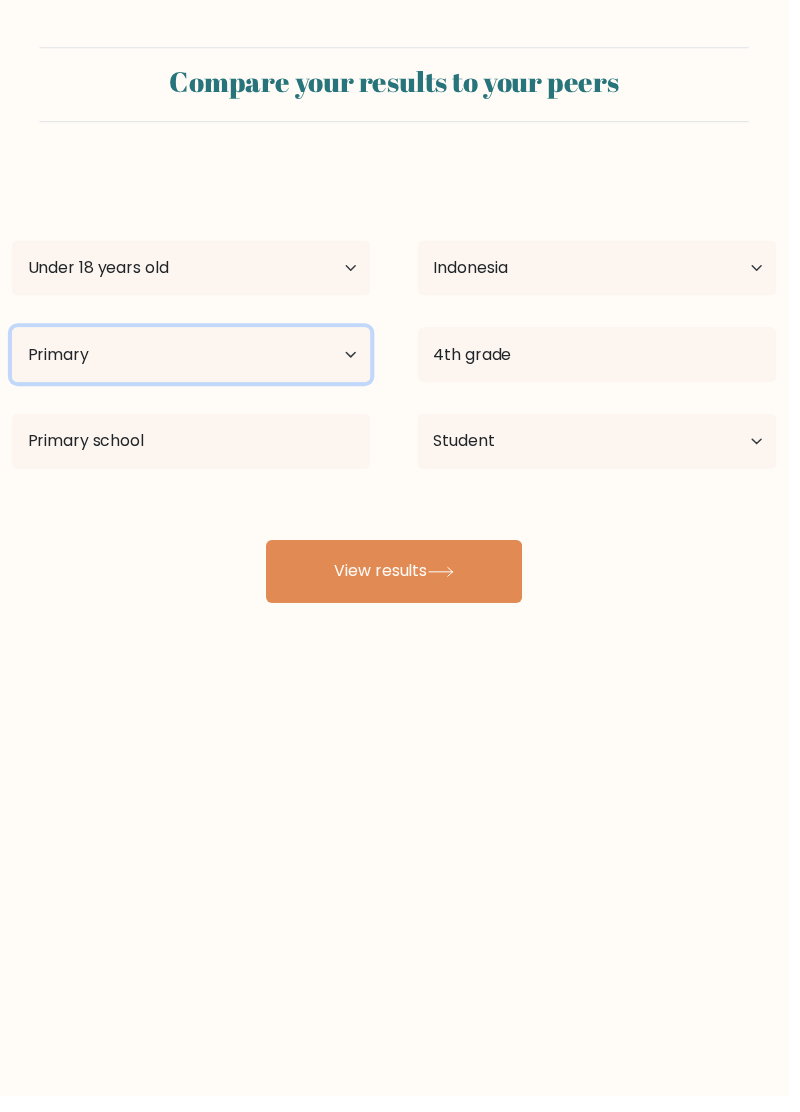 click on "Highest education level
No schooling
Primary
Lower Secondary
Upper Secondary
Occupation Specific
Bachelor's degree
Master's degree
Doctoral degree" at bounding box center [194, 360] 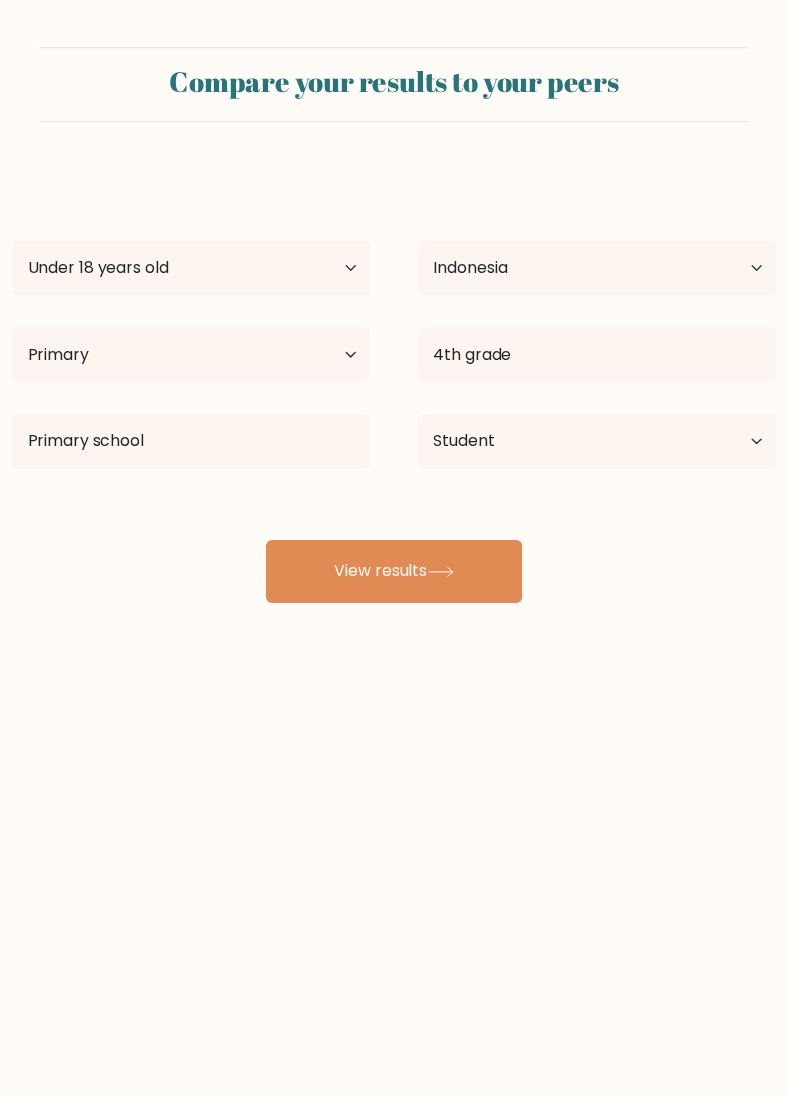 click on "Compare your results to your peers" at bounding box center (400, 82) 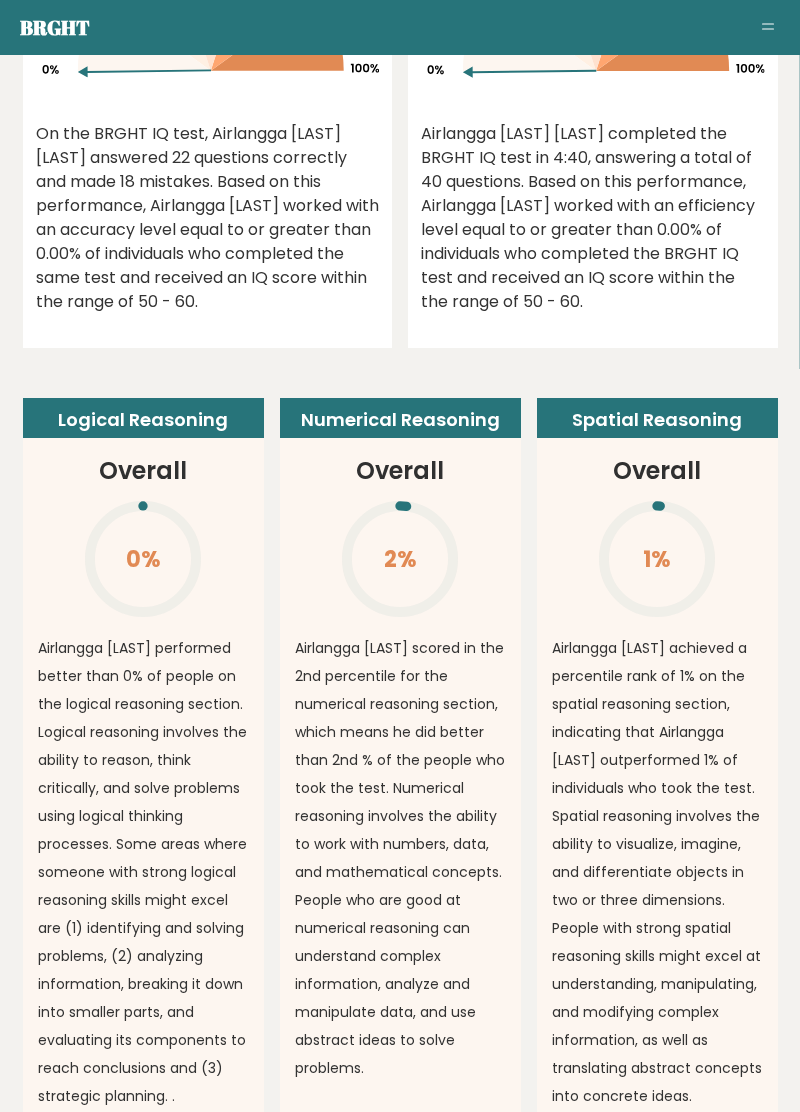 scroll, scrollTop: 1379, scrollLeft: 0, axis: vertical 